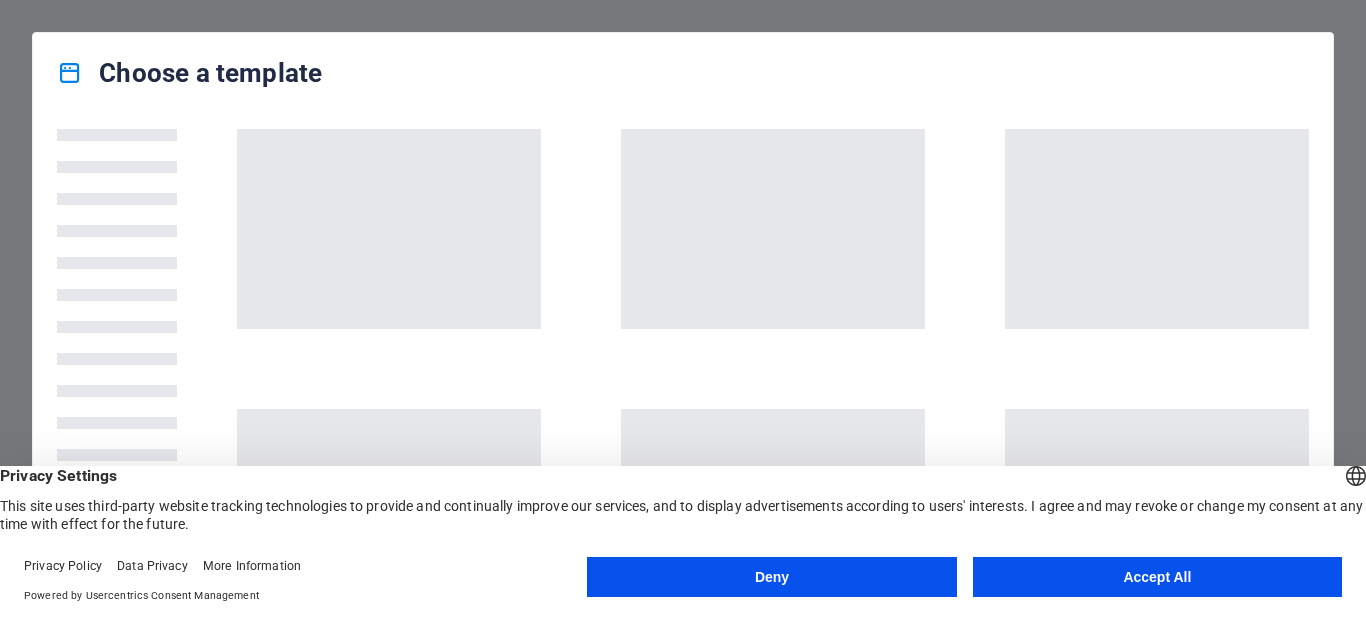 scroll, scrollTop: 0, scrollLeft: 0, axis: both 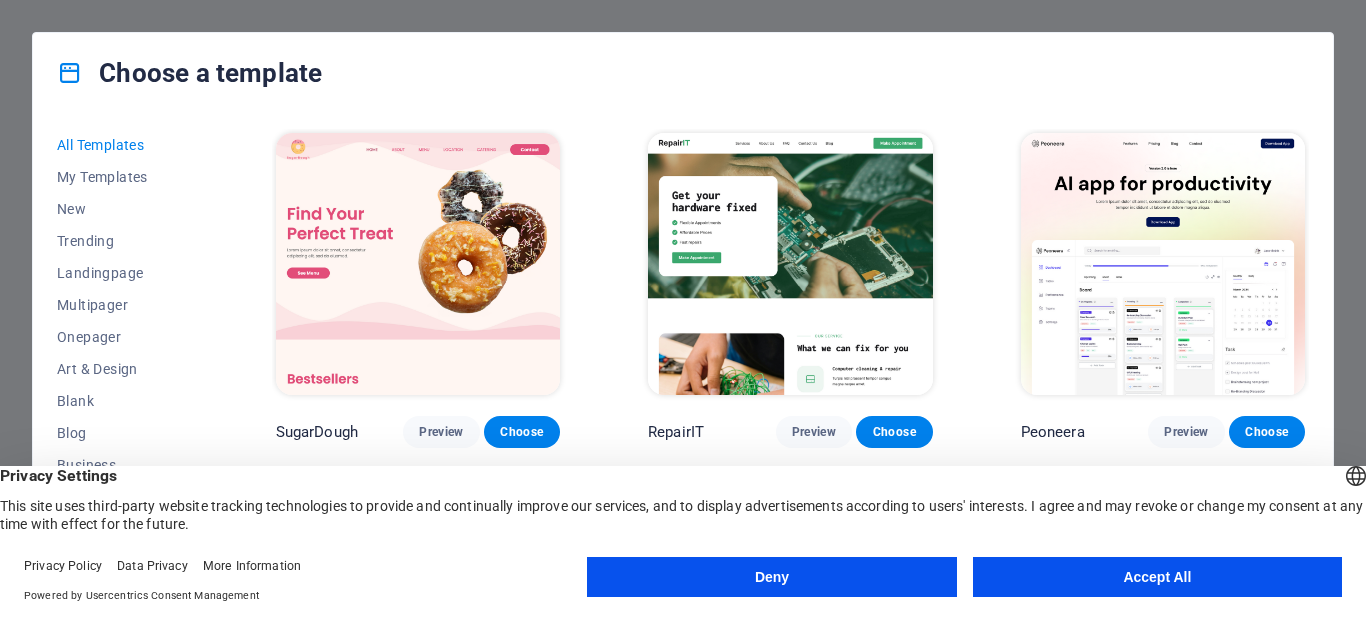 click on "Accept All" at bounding box center [1157, 577] 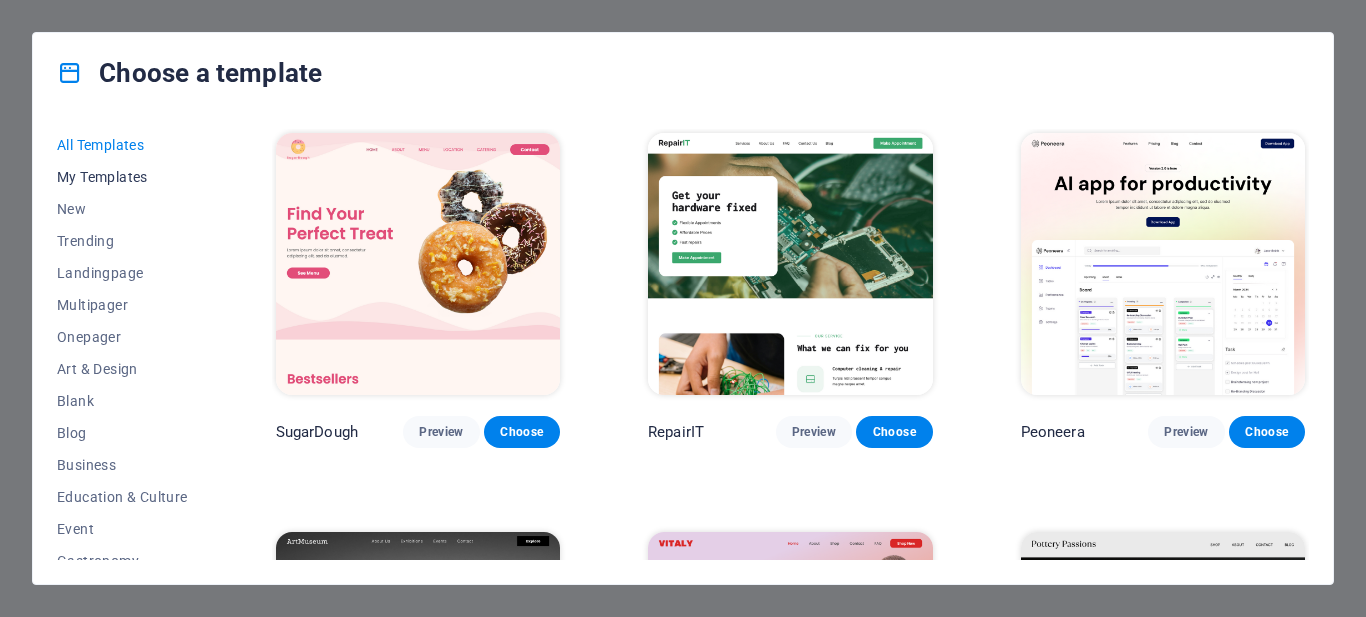click on "My Templates" at bounding box center [122, 177] 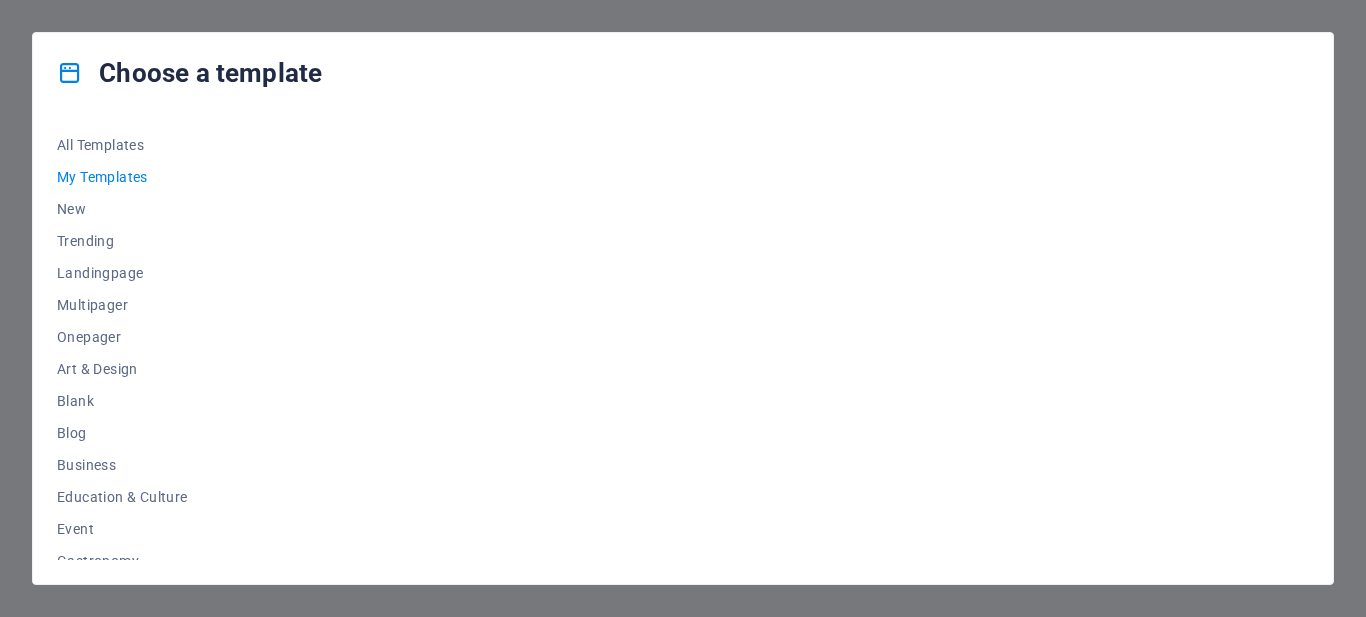 click on "All Templates My Templates New Trending Landingpage Multipager Onepager Art & Design Blank Blog Business Education & Culture Event Gastronomy Health IT & Media Legal & Finance Non-Profit Performance Portfolio Services Shop Sports & Beauty Trades Travel Wireframe" at bounding box center [134, 344] 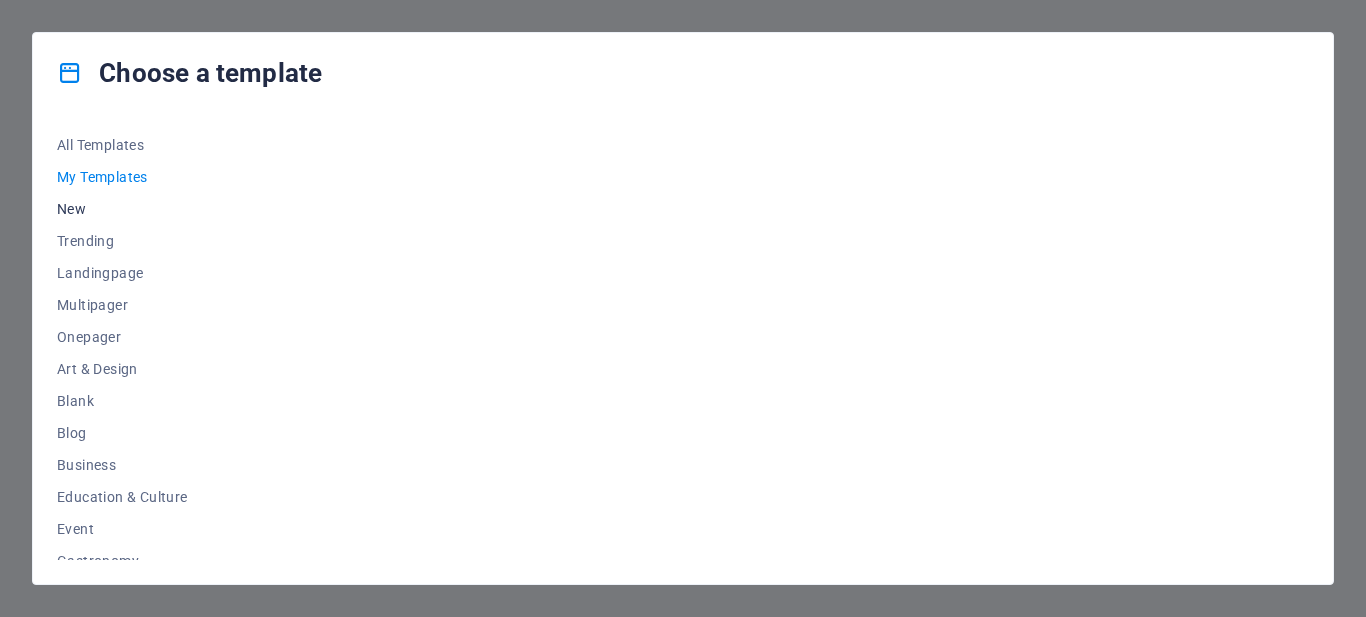 click on "New" at bounding box center [122, 209] 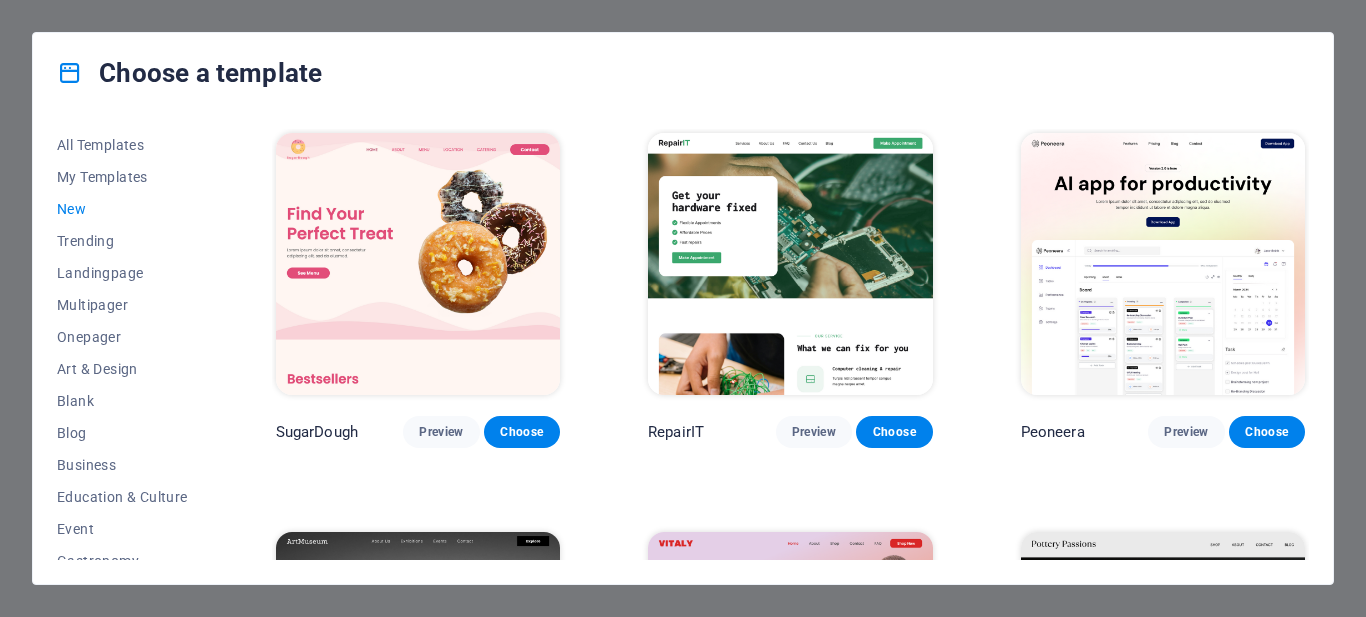 click on "All Templates My Templates New Trending Landingpage Multipager Onepager Art & Design Blank Blog Business Education & Culture Event Gastronomy Health IT & Media Legal & Finance Non-Profit Performance Portfolio Services Shop Sports & Beauty Trades Travel Wireframe SugarDough Preview Choose RepairIT Preview Choose Peoneera Preview Choose Art Museum Preview Choose Vitaly Preview Choose Pottery Passions Preview Choose Home Decor Preview Choose Toyland Preview Choose Pet Shop Preview Choose Wonder Planner Preview Choose Transportable Preview Choose S&L Preview Choose WePaint Preview Choose Eco-Con Preview Choose MeetUp Preview Choose Help & Care Preview Choose Podcaster Preview Choose Academix Preview Choose" at bounding box center [683, 348] 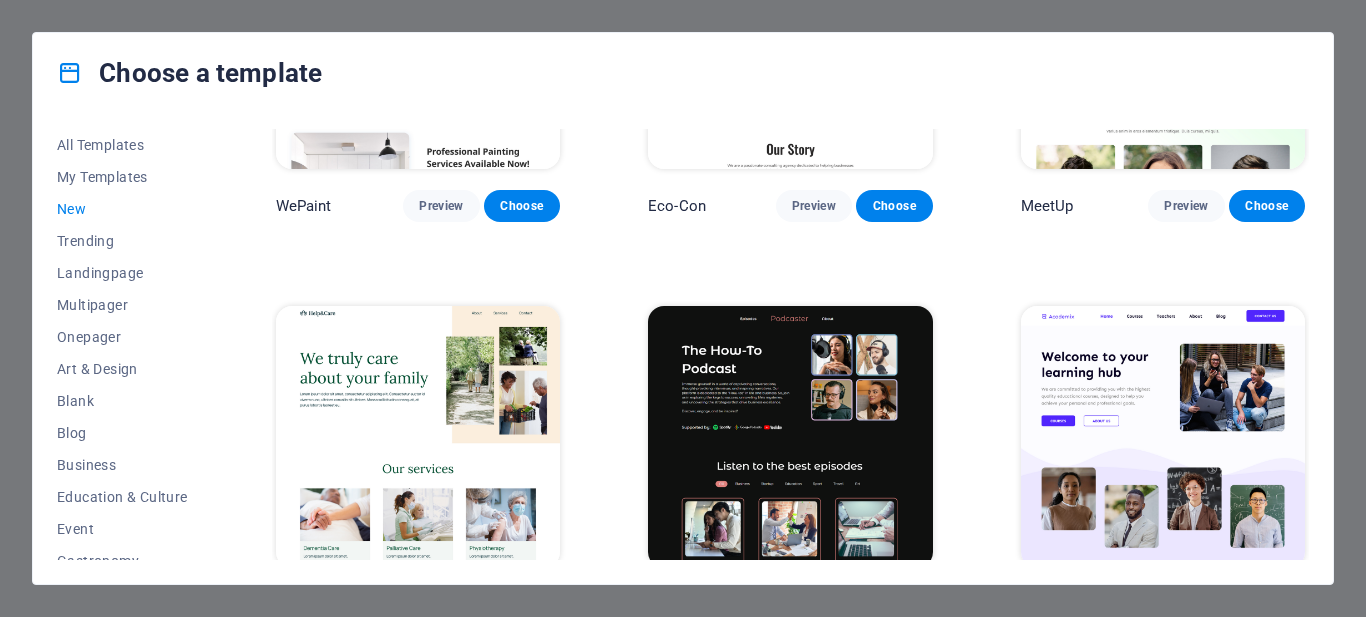 scroll, scrollTop: 1870, scrollLeft: 0, axis: vertical 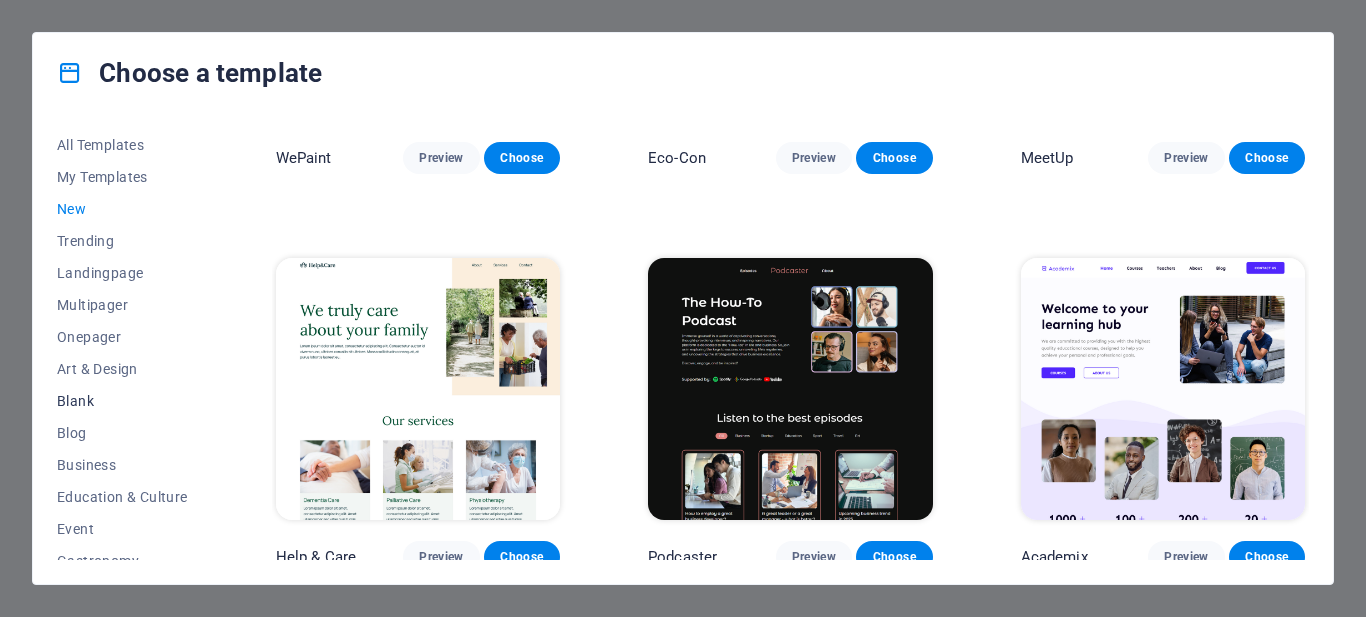 click on "Blank" at bounding box center (122, 401) 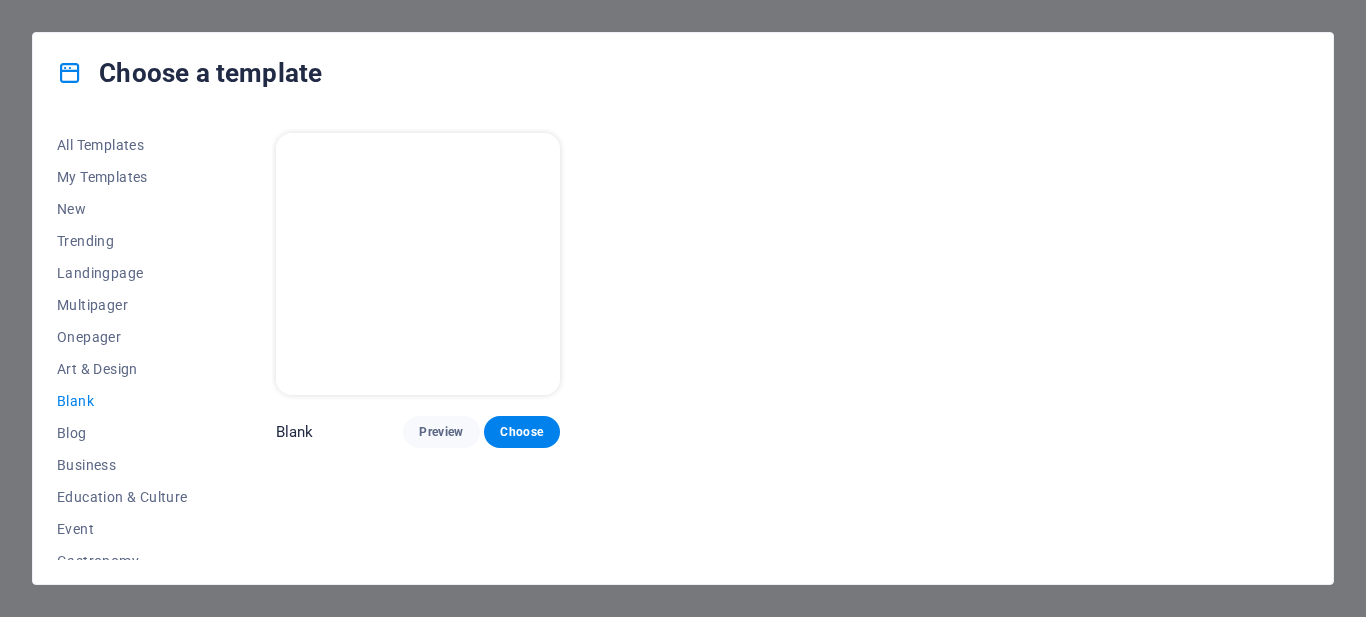 scroll, scrollTop: 0, scrollLeft: 0, axis: both 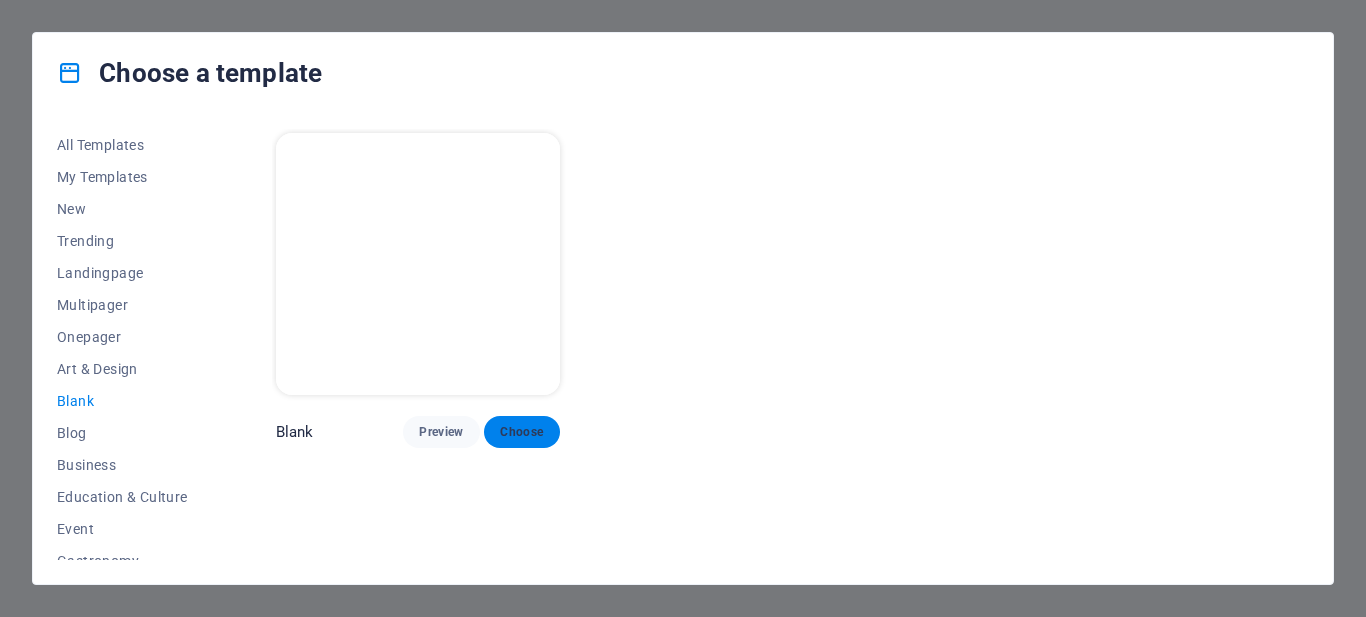 click on "Choose" at bounding box center (522, 432) 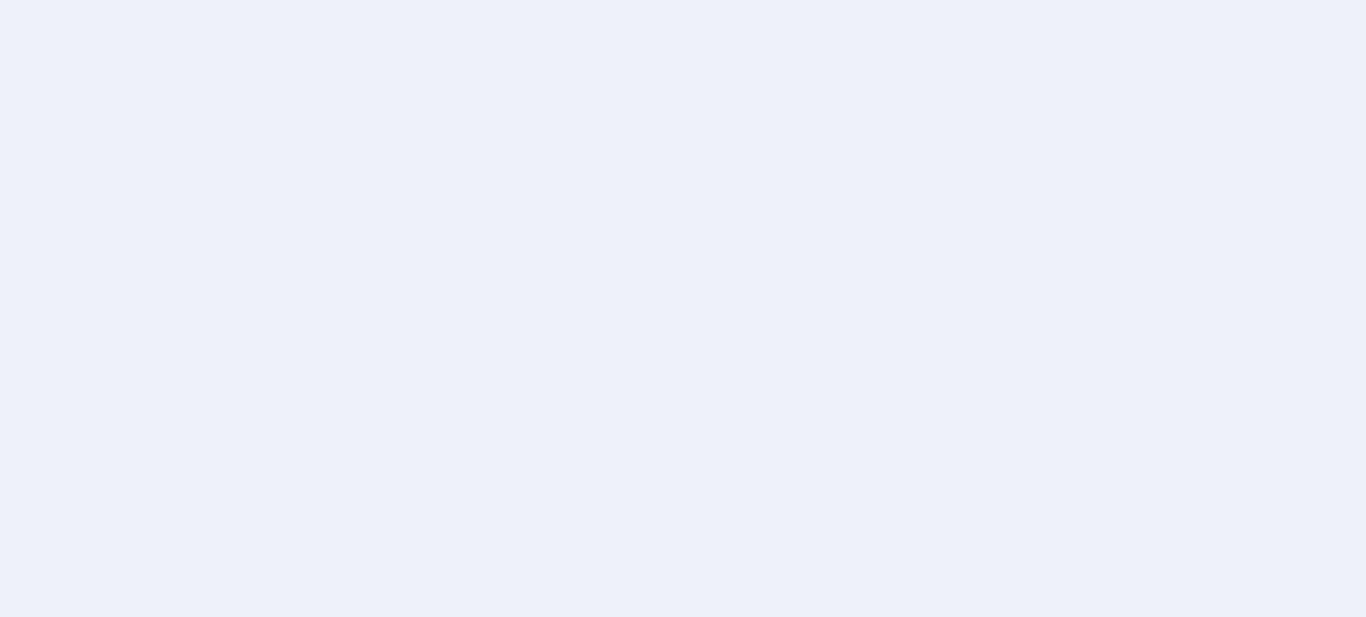 scroll, scrollTop: 0, scrollLeft: 0, axis: both 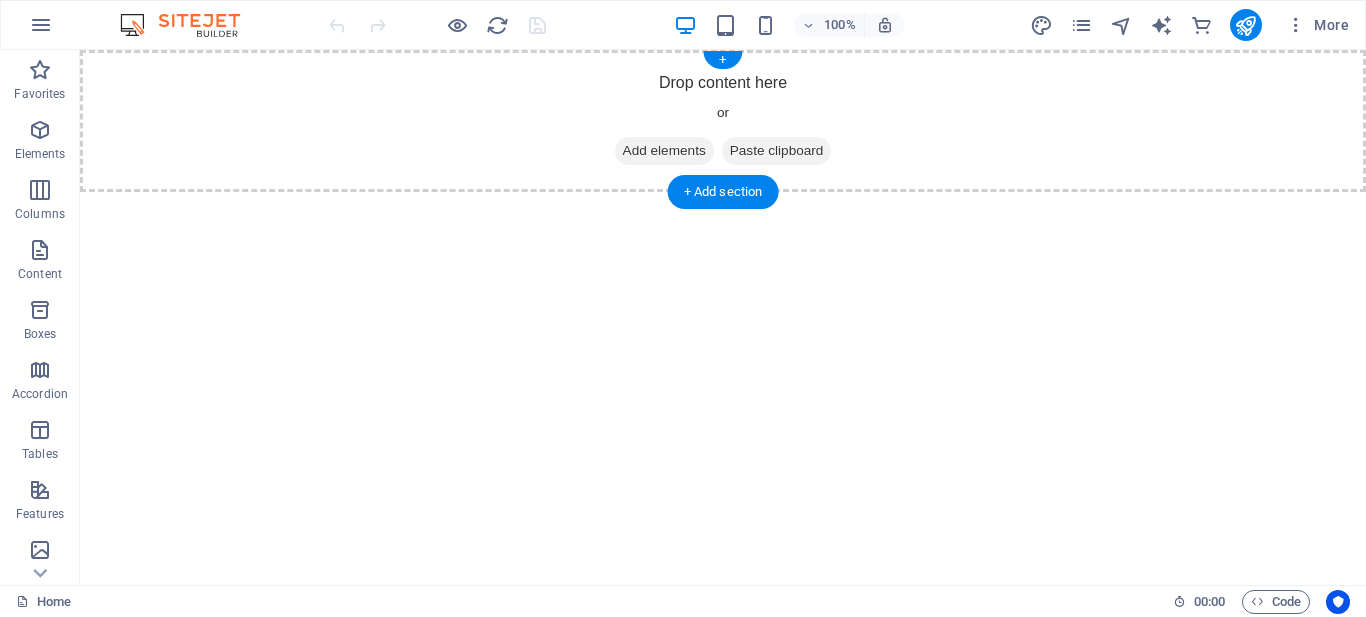 click on "Add elements" at bounding box center (664, 151) 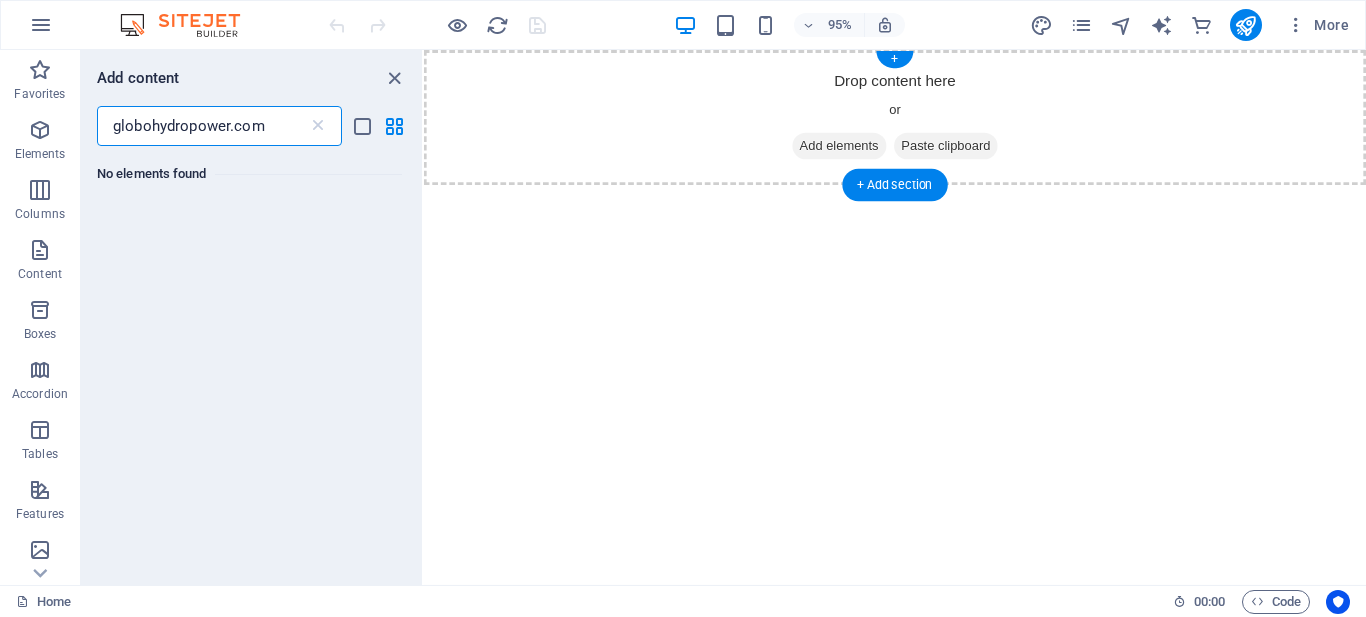 type on "globohydropower.com" 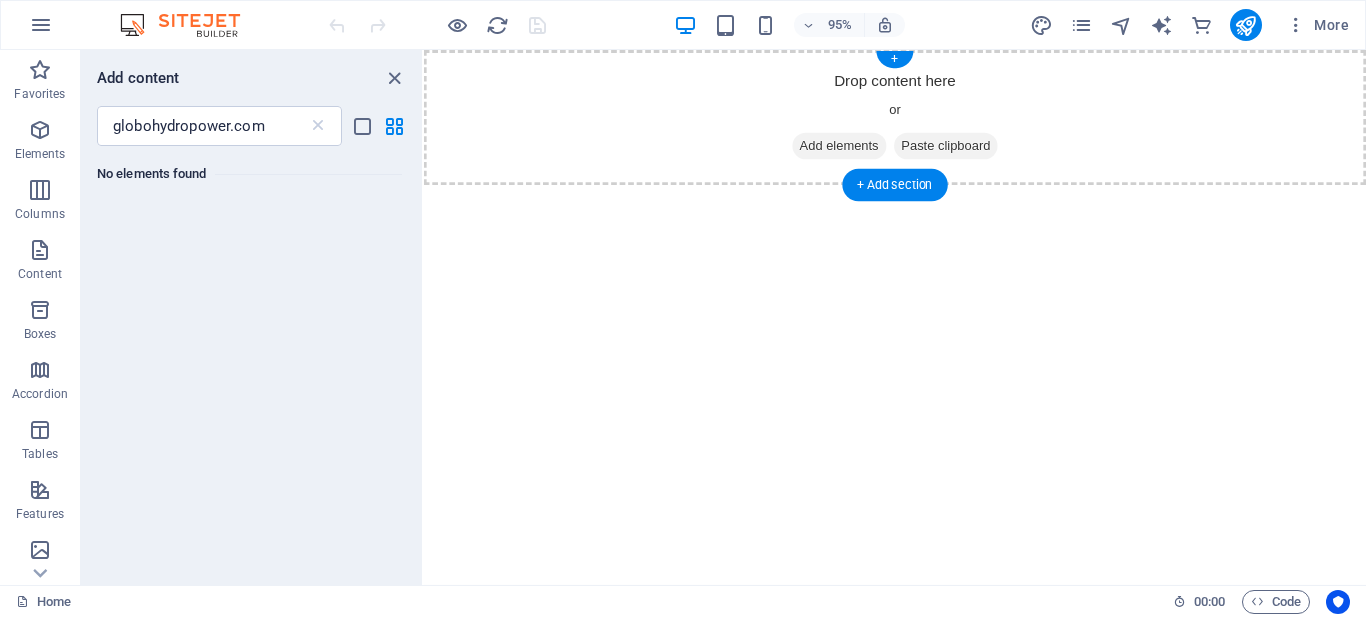 type 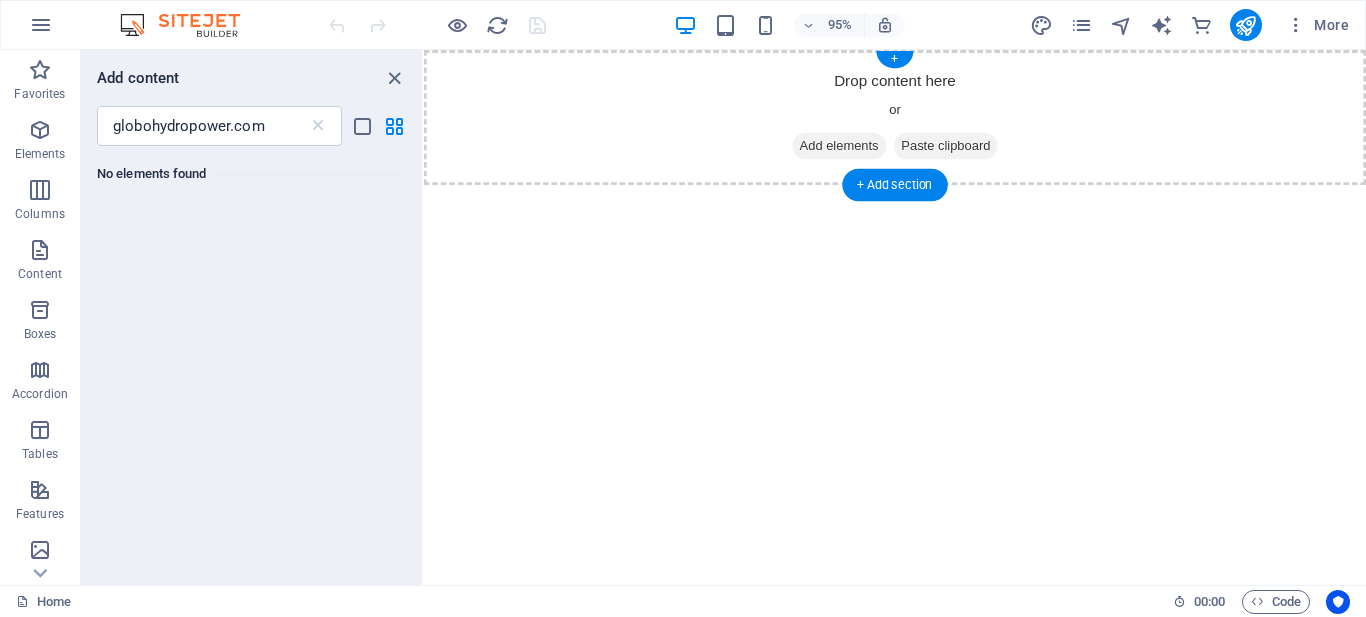 click on "Paste clipboard" at bounding box center [974, 151] 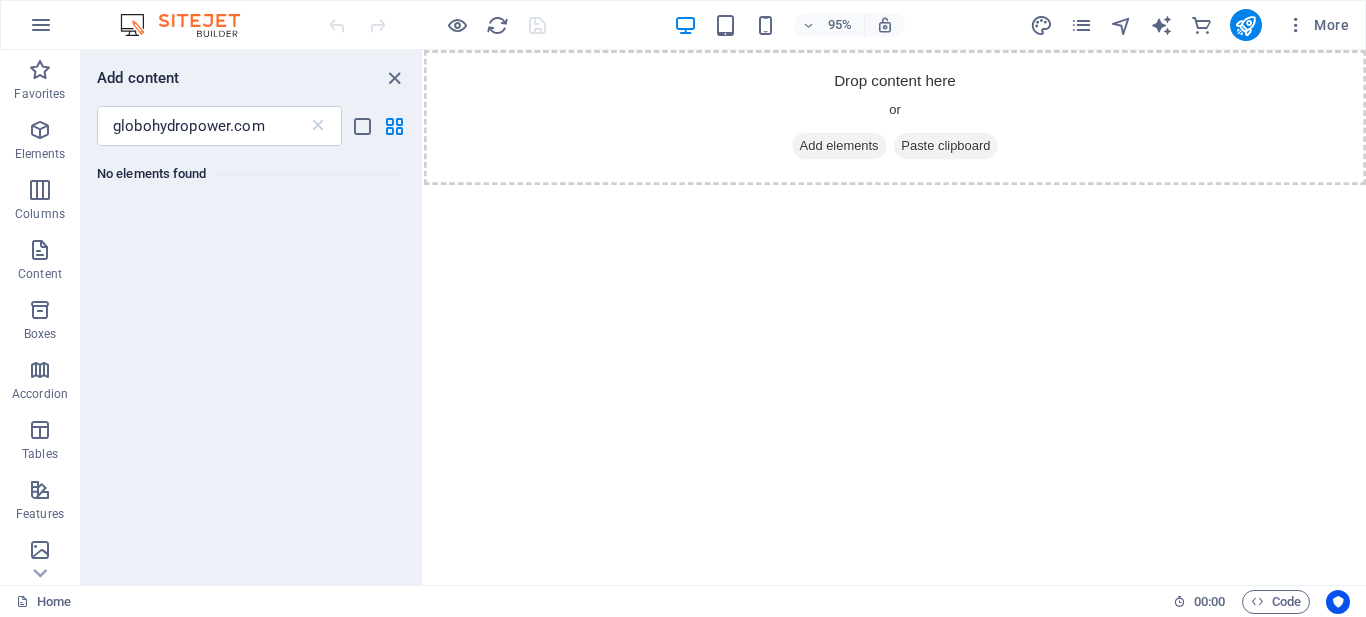 click on "Skip to main content
Drop content here or  Add elements  Paste clipboard" at bounding box center (920, 121) 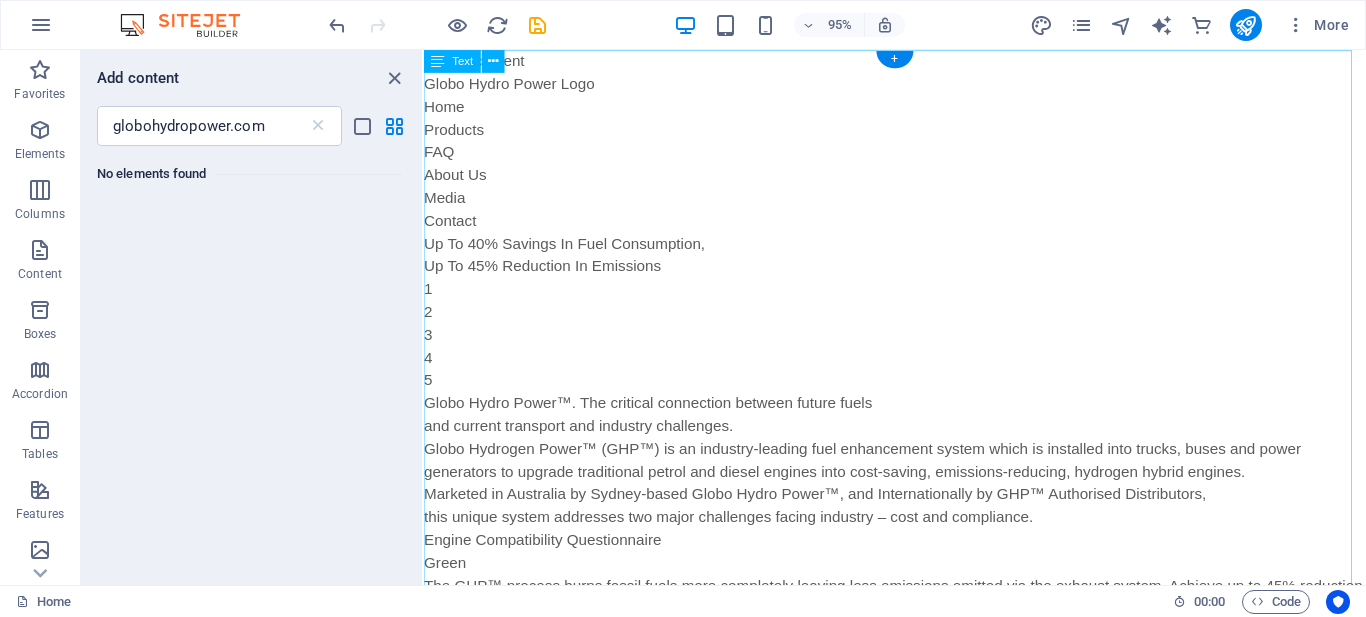 click on "Marketed in Australia by Sydney-based Globo Hydro Power™, and Internationally by GHP™ Authorised Distributors,
this unique system addresses two major challenges facing industry – cost and compliance.
Engine Compatibility Questionnaire
Green
Read More
Economic
Safe
Read More
Reduce Costs, Increase Productivity,
Improve Competitiveness" at bounding box center (920, 1070) 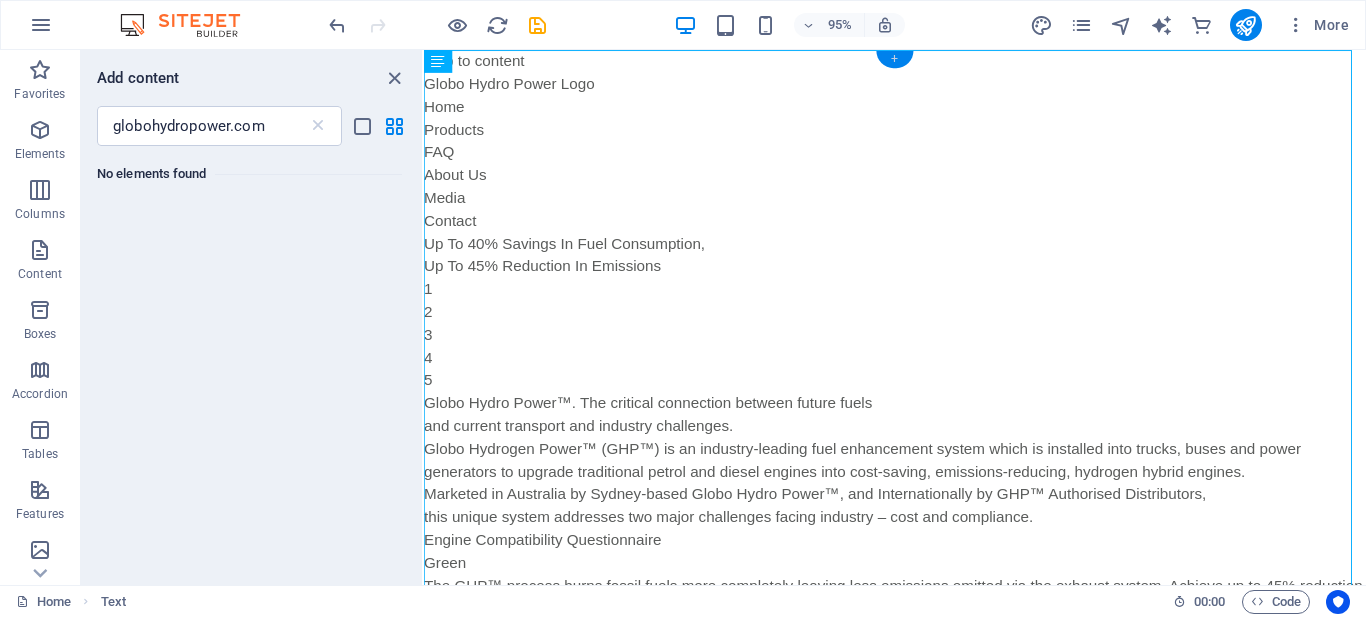 click on "+" at bounding box center [894, 59] 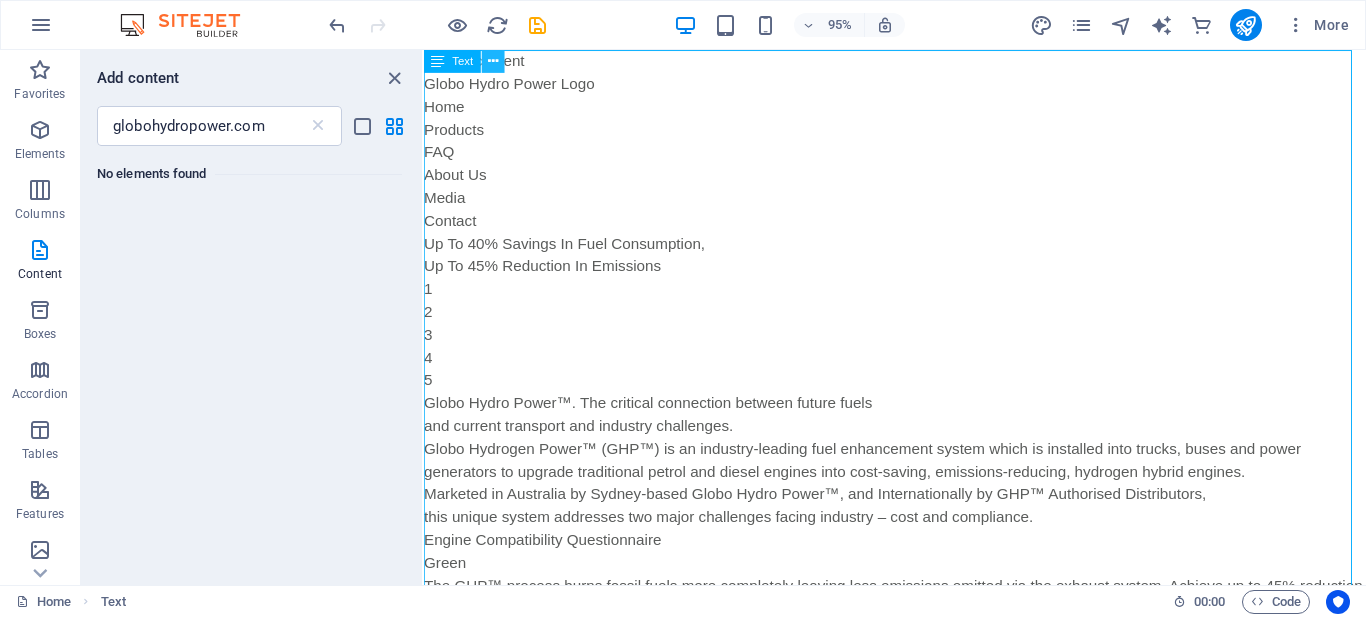drag, startPoint x: 437, startPoint y: 69, endPoint x: 496, endPoint y: 63, distance: 59.3043 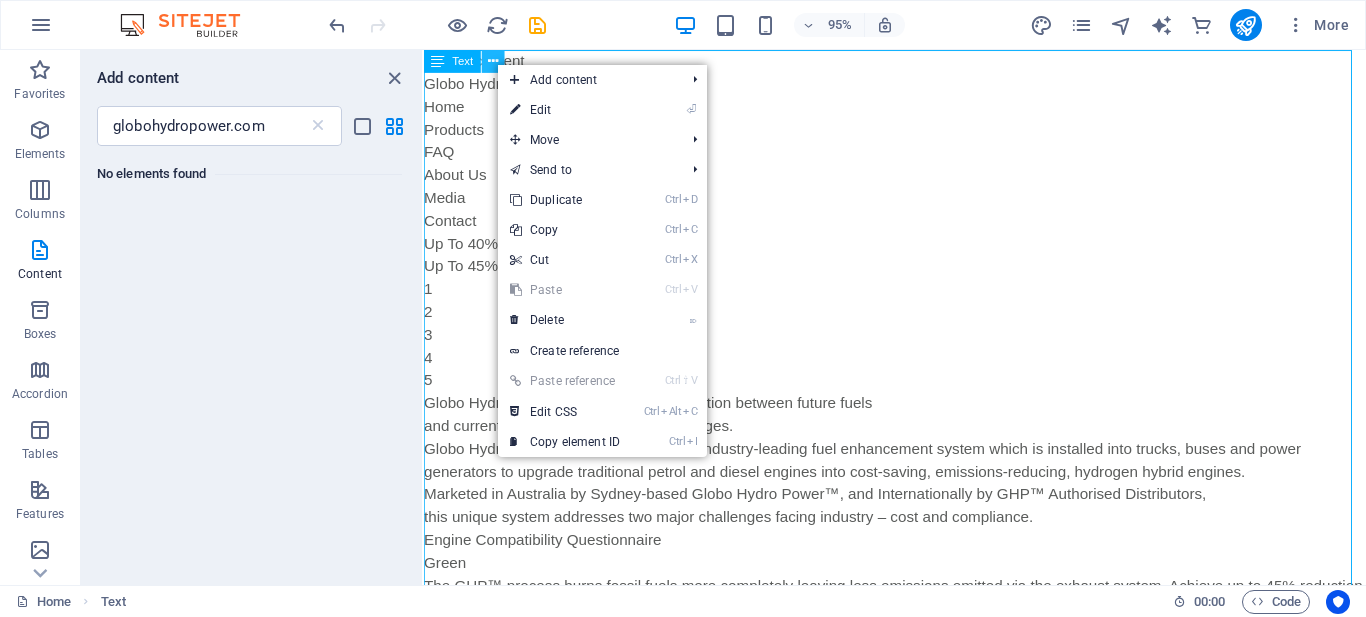 click at bounding box center (493, 61) 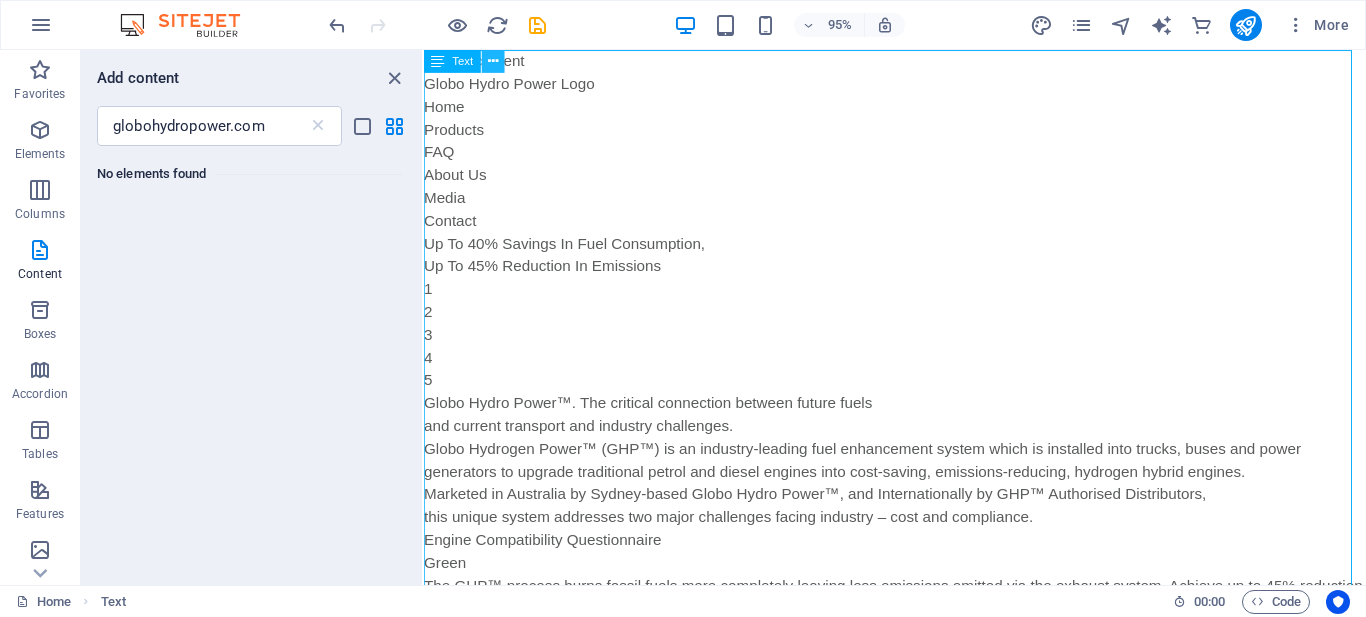 click at bounding box center (493, 61) 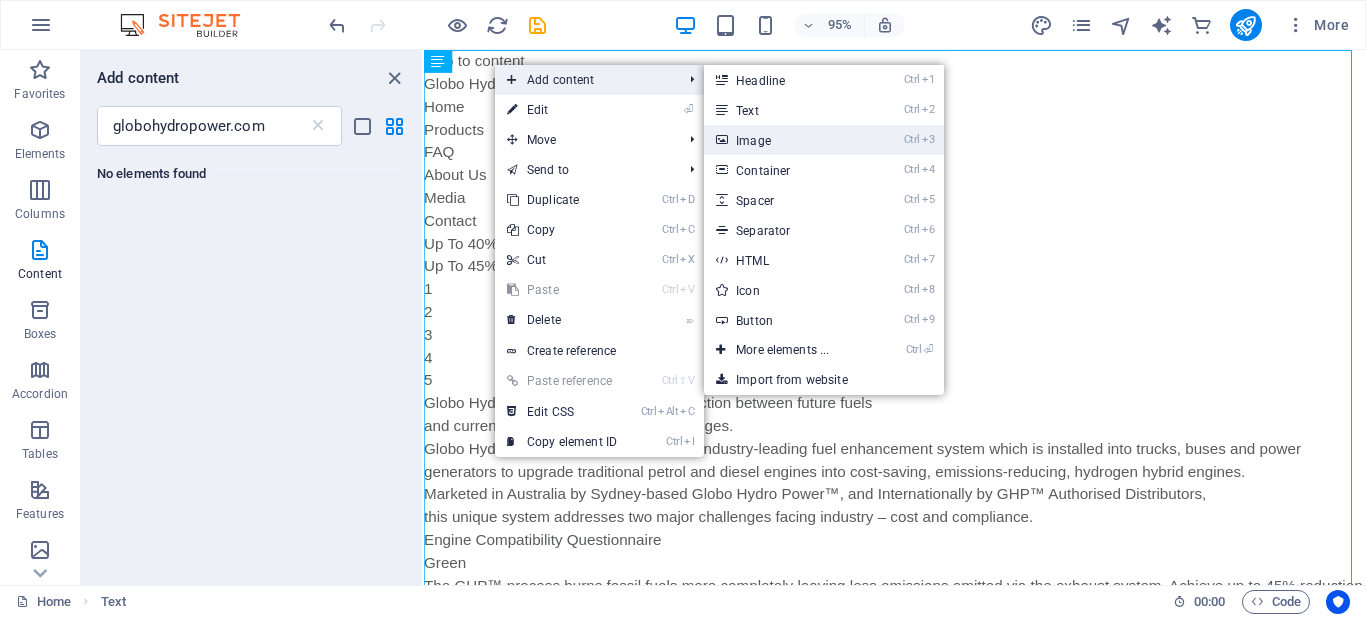 click on "Ctrl 3  Image" at bounding box center (786, 140) 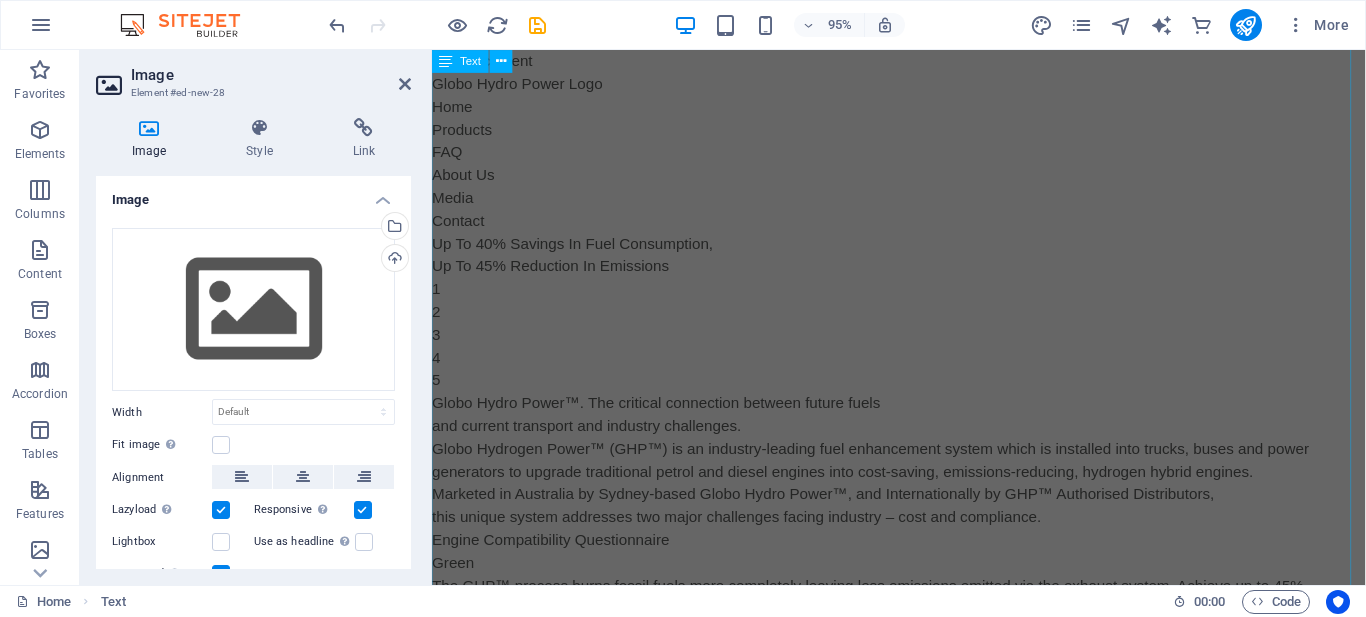 scroll, scrollTop: 1726, scrollLeft: 0, axis: vertical 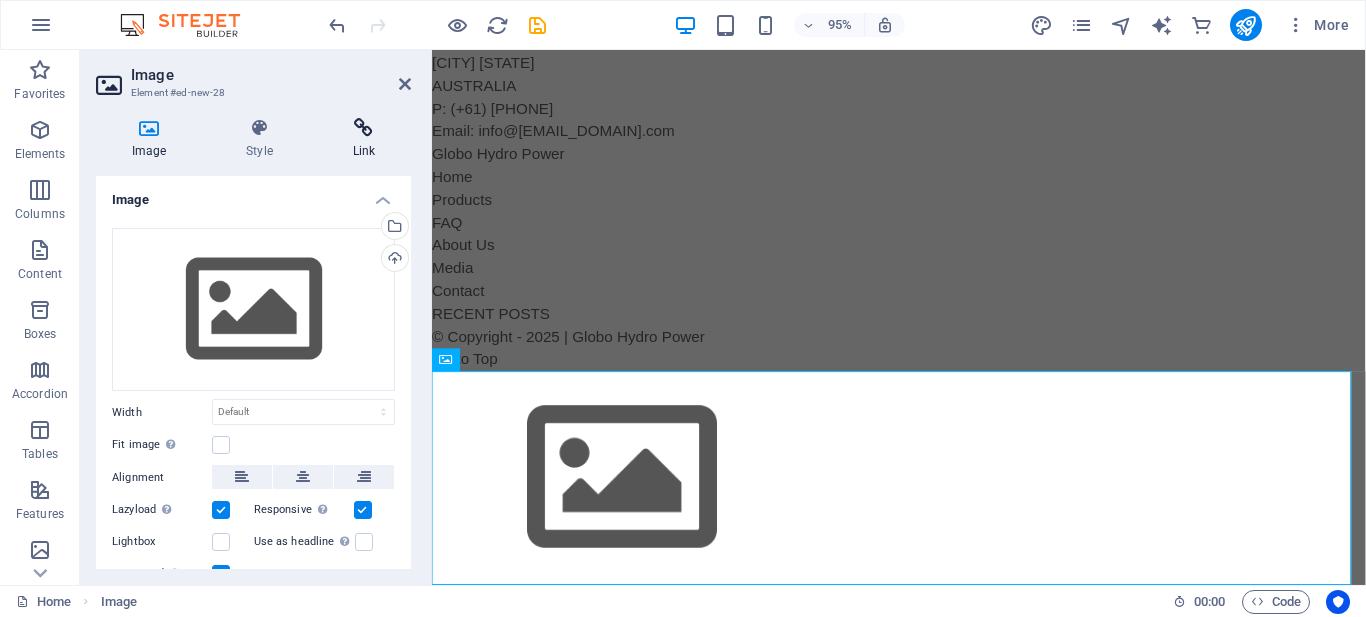 click at bounding box center (364, 128) 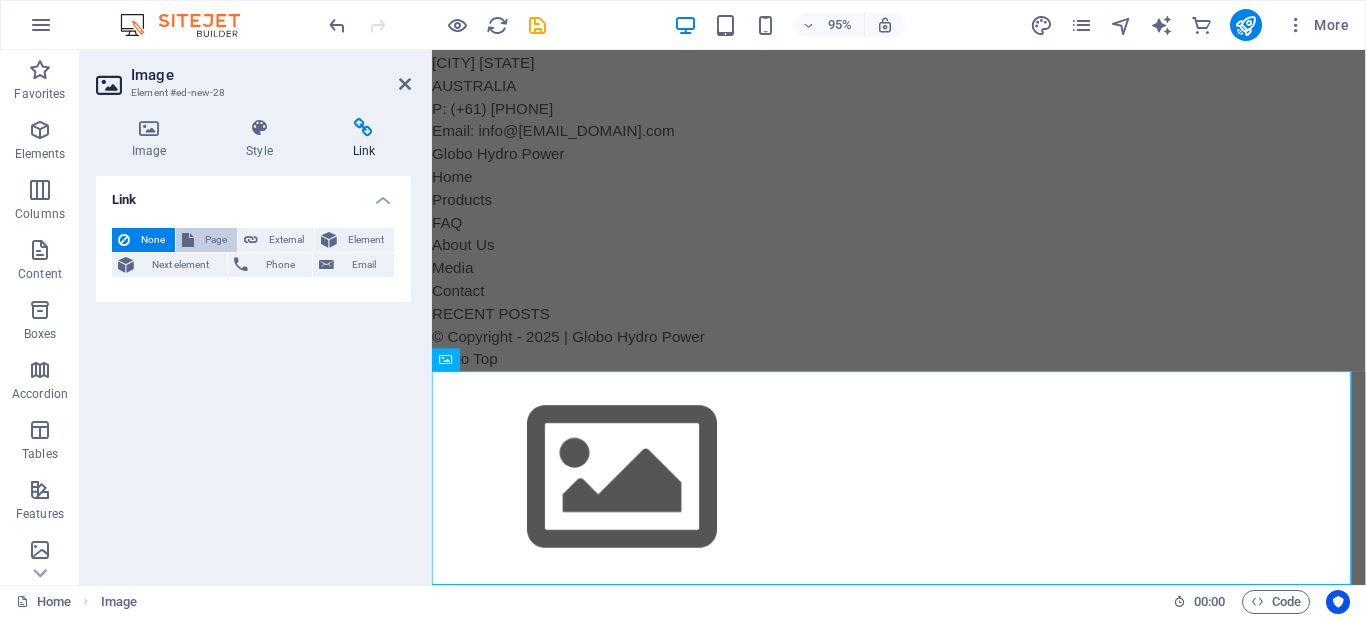 click on "Page" at bounding box center (215, 240) 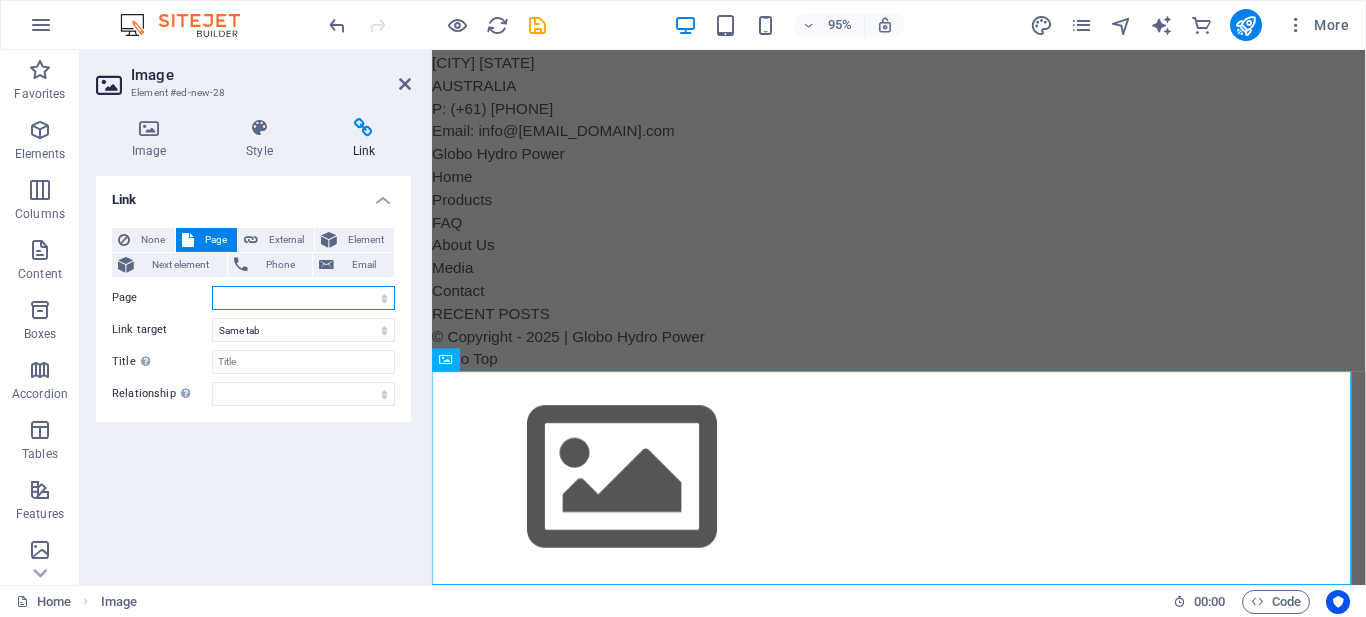 click on "Home Legal Notice Privacy" at bounding box center (303, 298) 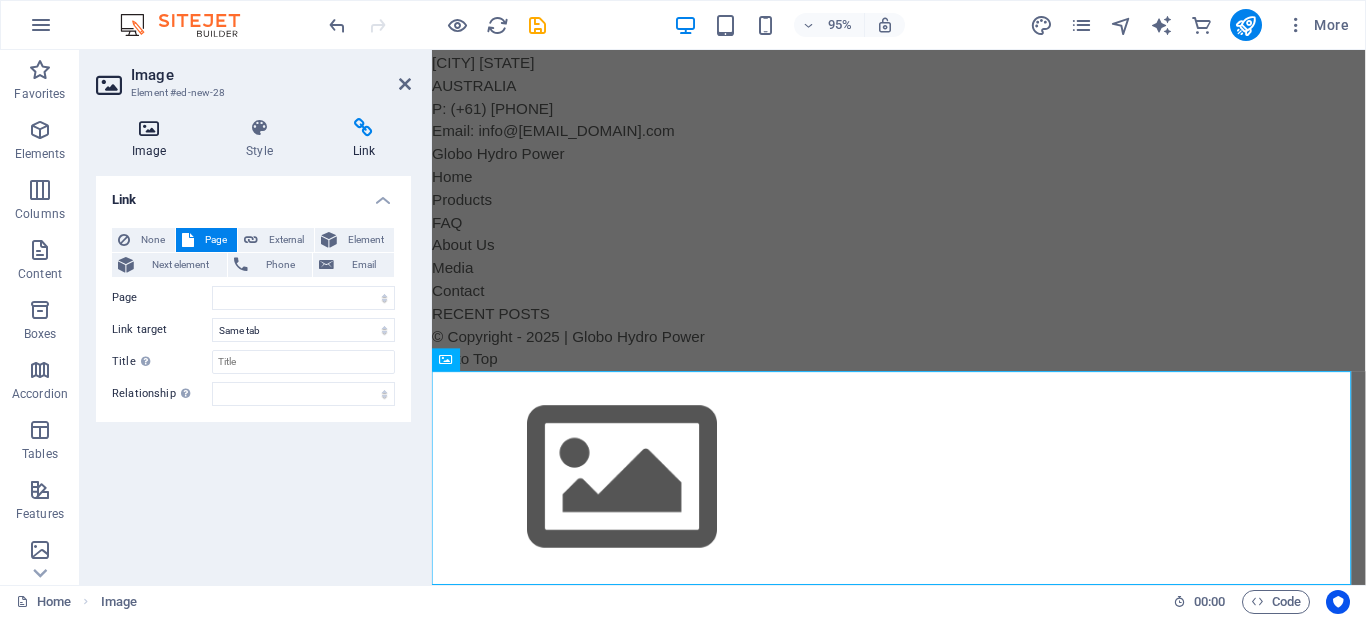 click on "Image" at bounding box center [153, 139] 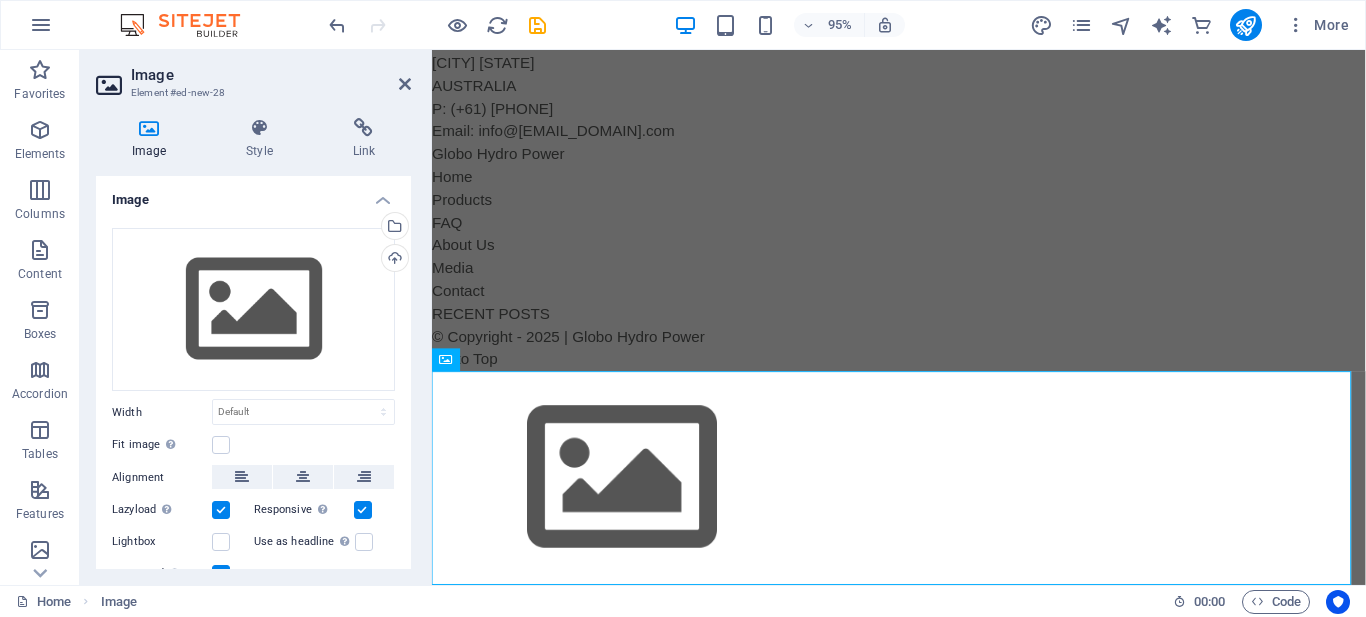 drag, startPoint x: 395, startPoint y: 348, endPoint x: 397, endPoint y: 493, distance: 145.0138 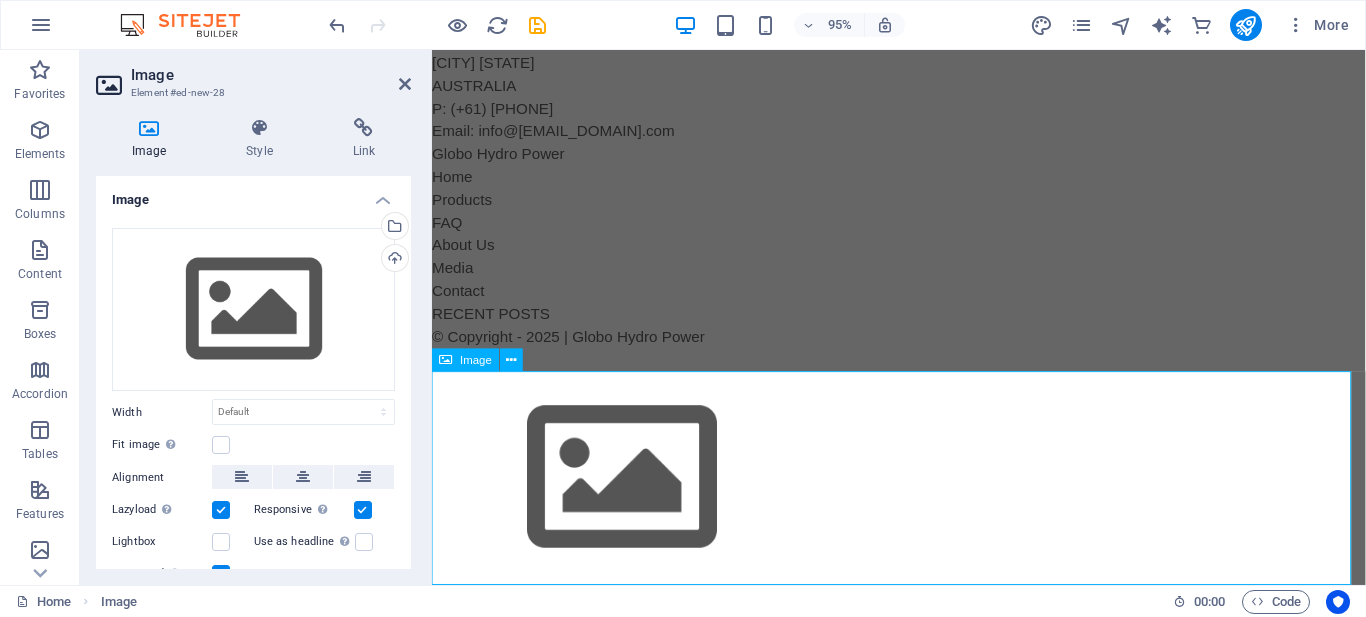 click at bounding box center [923, 500] 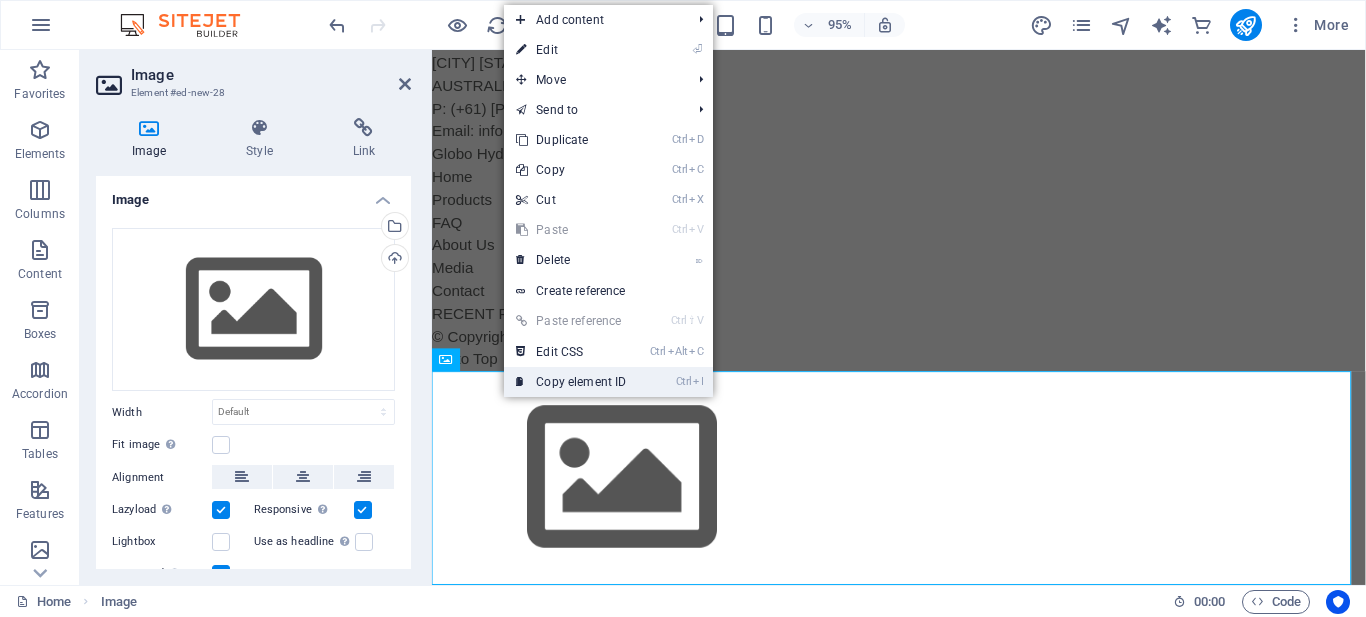 click on "Ctrl I  Copy element ID" at bounding box center [571, 382] 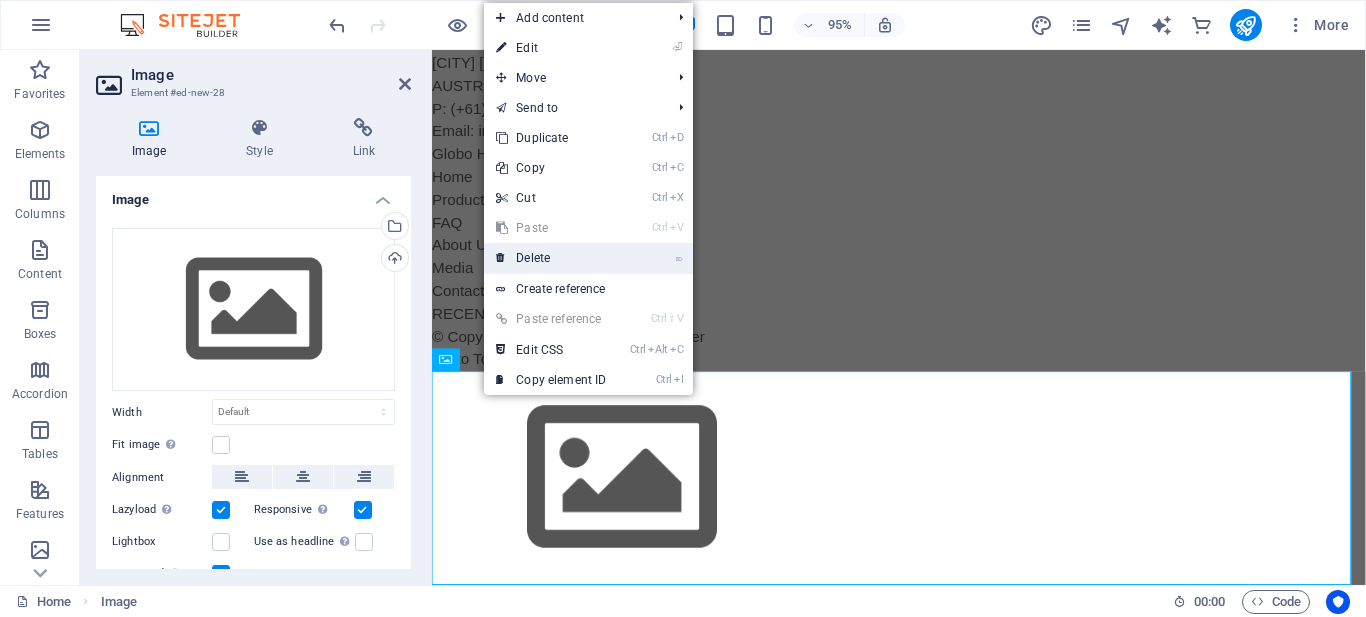 click on "⌦  Delete" at bounding box center (551, 258) 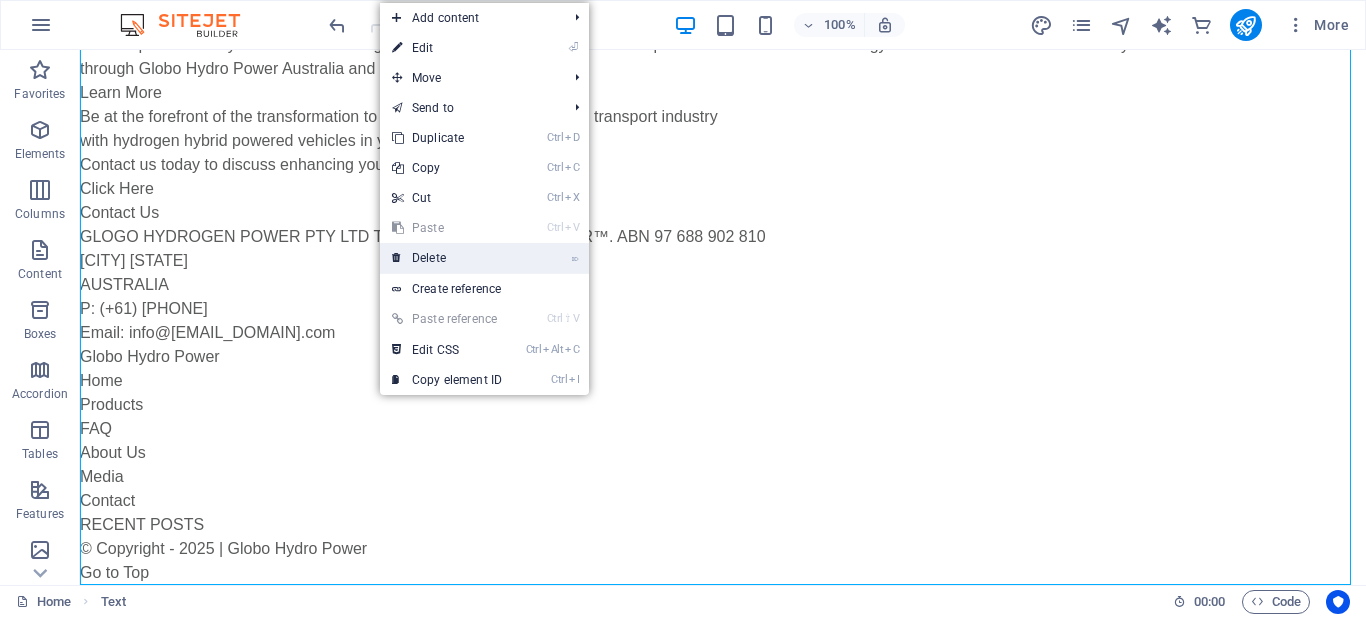 click on "⌦  Delete" at bounding box center (447, 258) 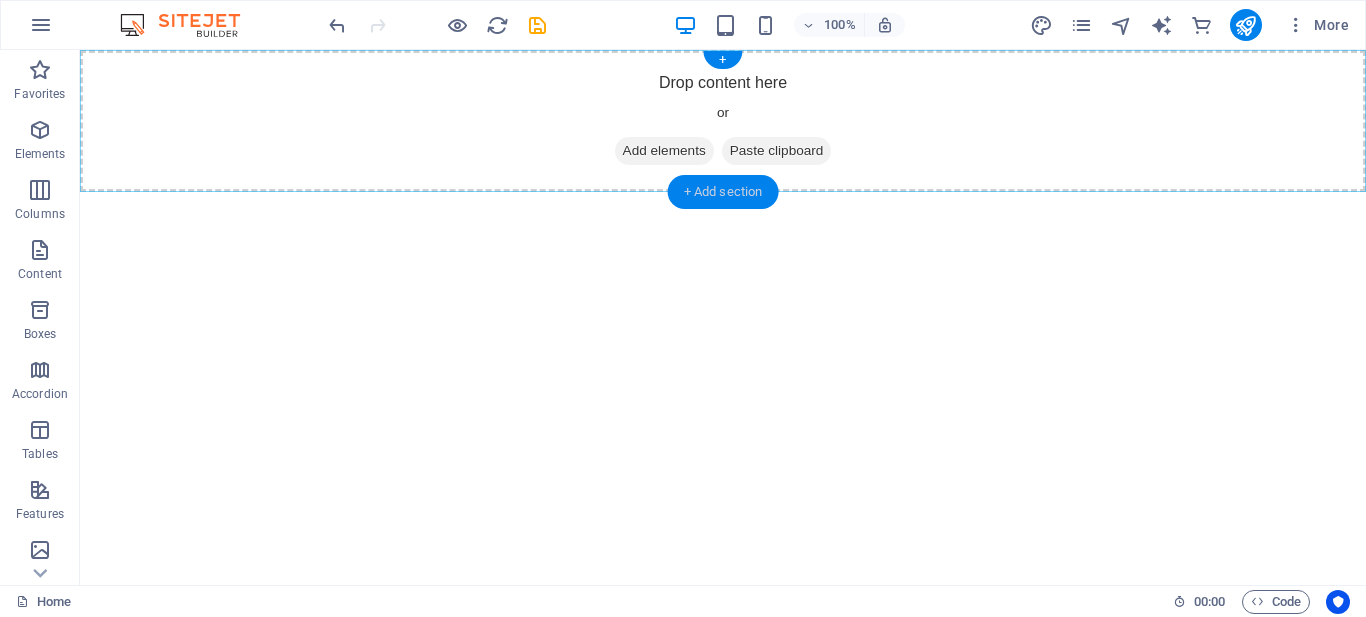 click on "+ Add section" at bounding box center [723, 192] 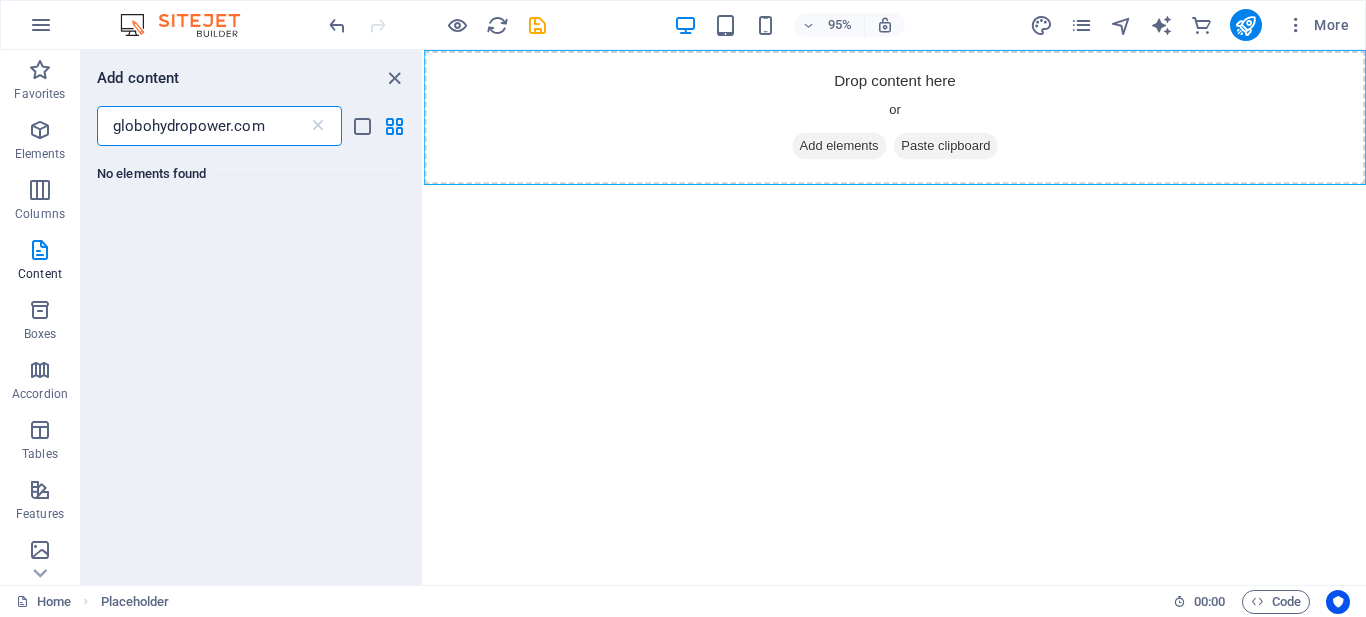 click on "Skip to main content
Drop content here or  Add elements  Paste clipboard" at bounding box center [920, 121] 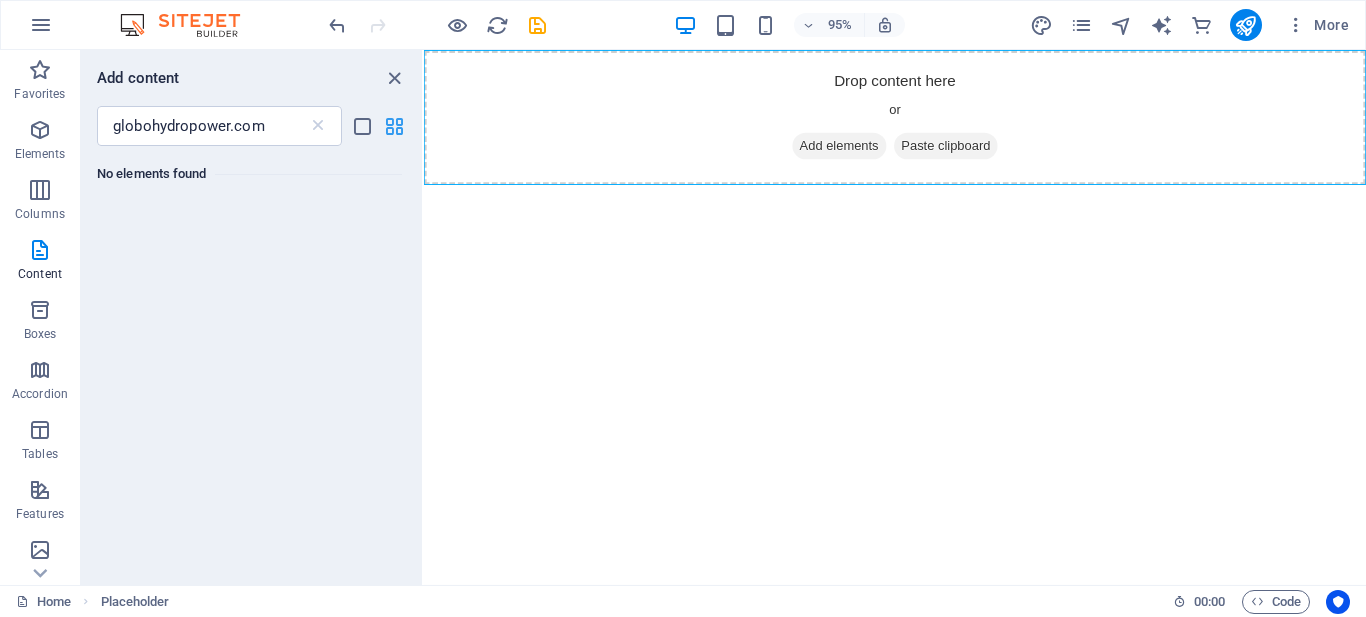 click at bounding box center (394, 126) 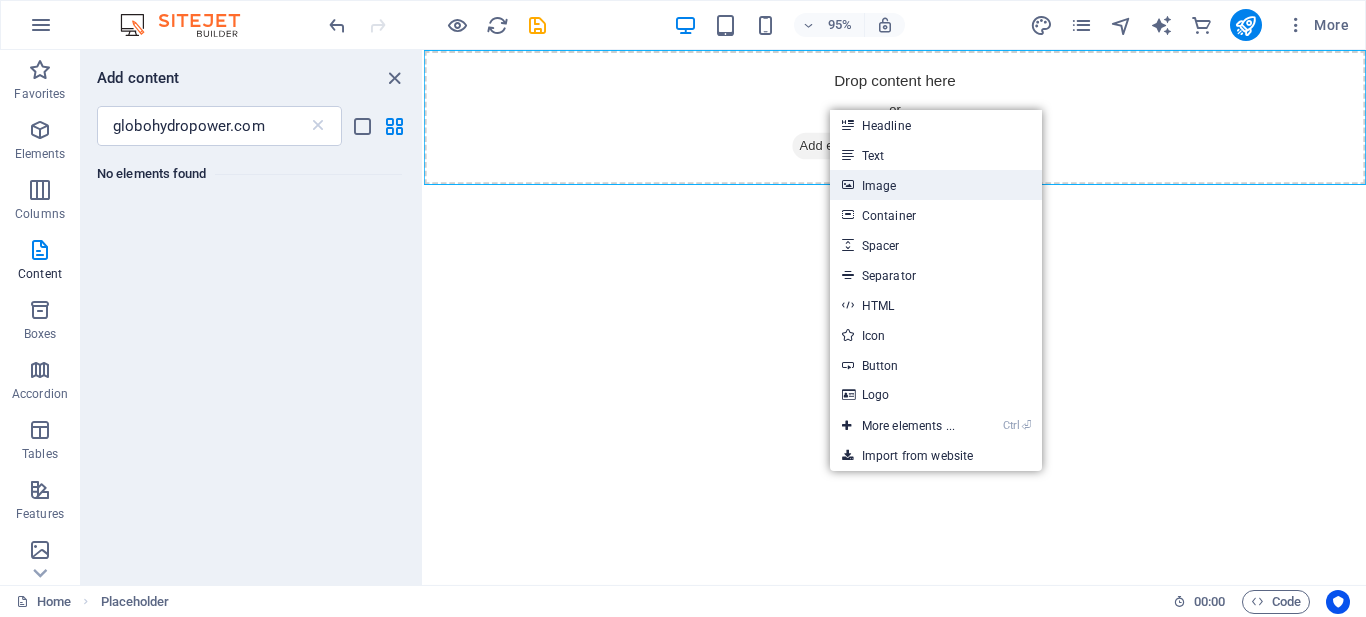click on "Image" at bounding box center [936, 185] 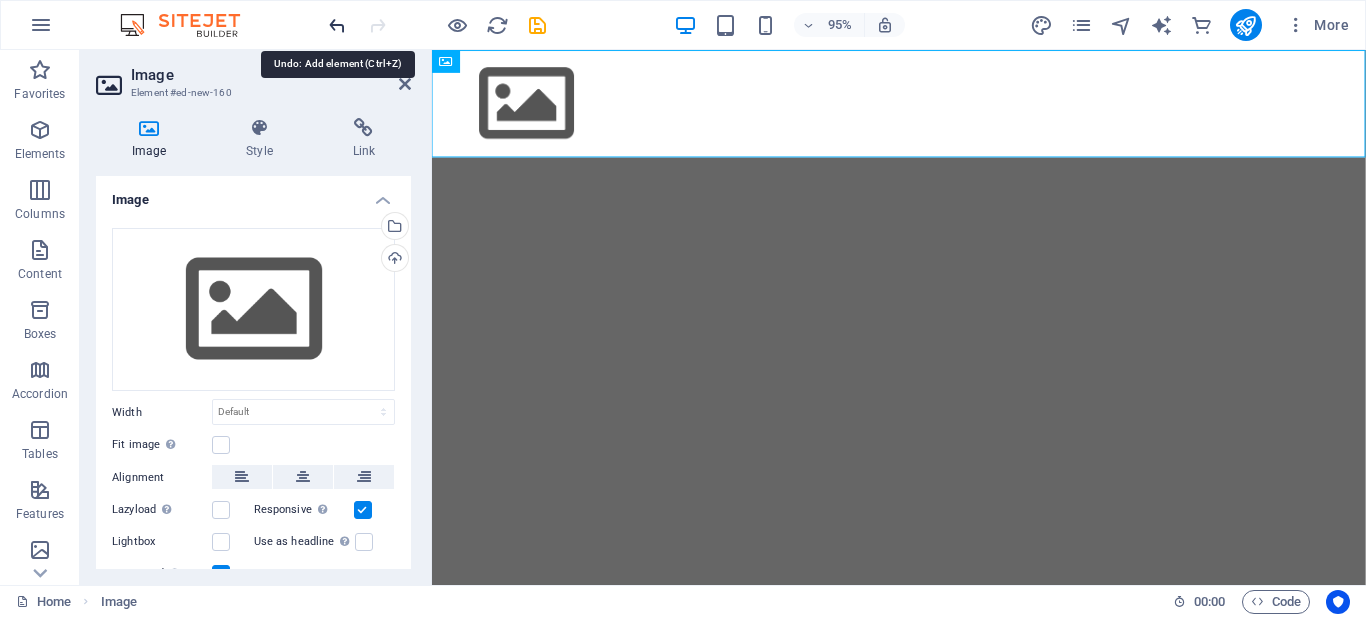 click at bounding box center (337, 25) 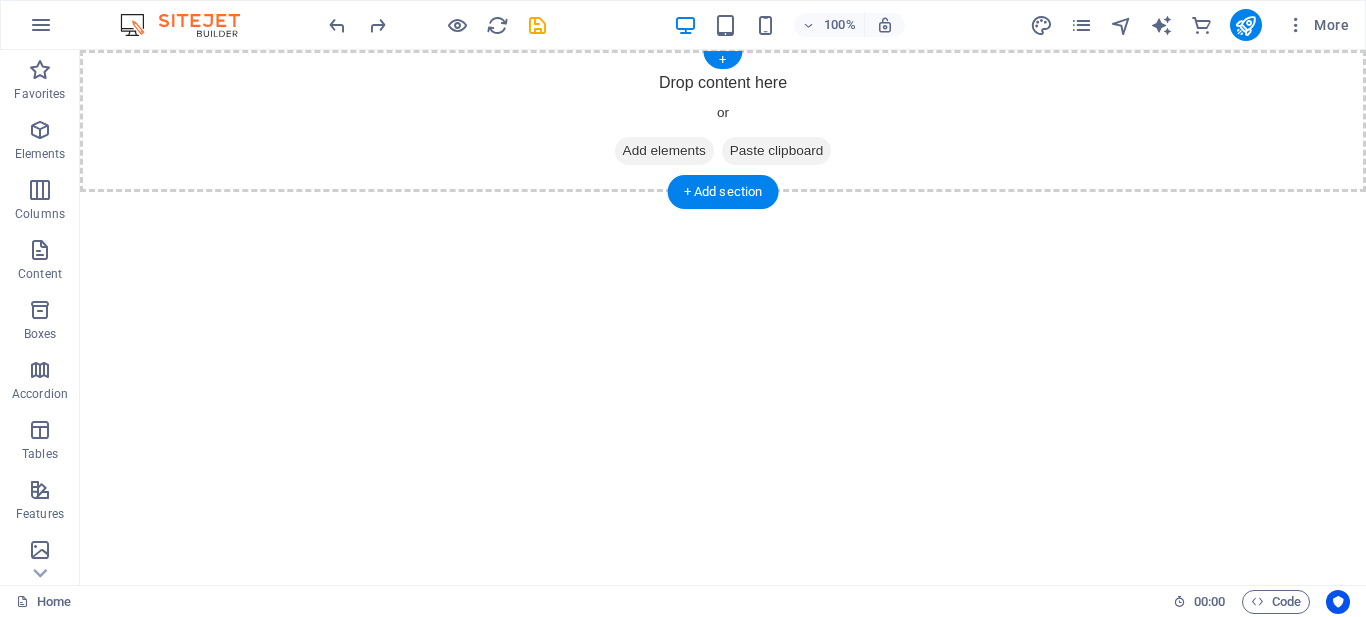 click on "Add elements" at bounding box center (664, 151) 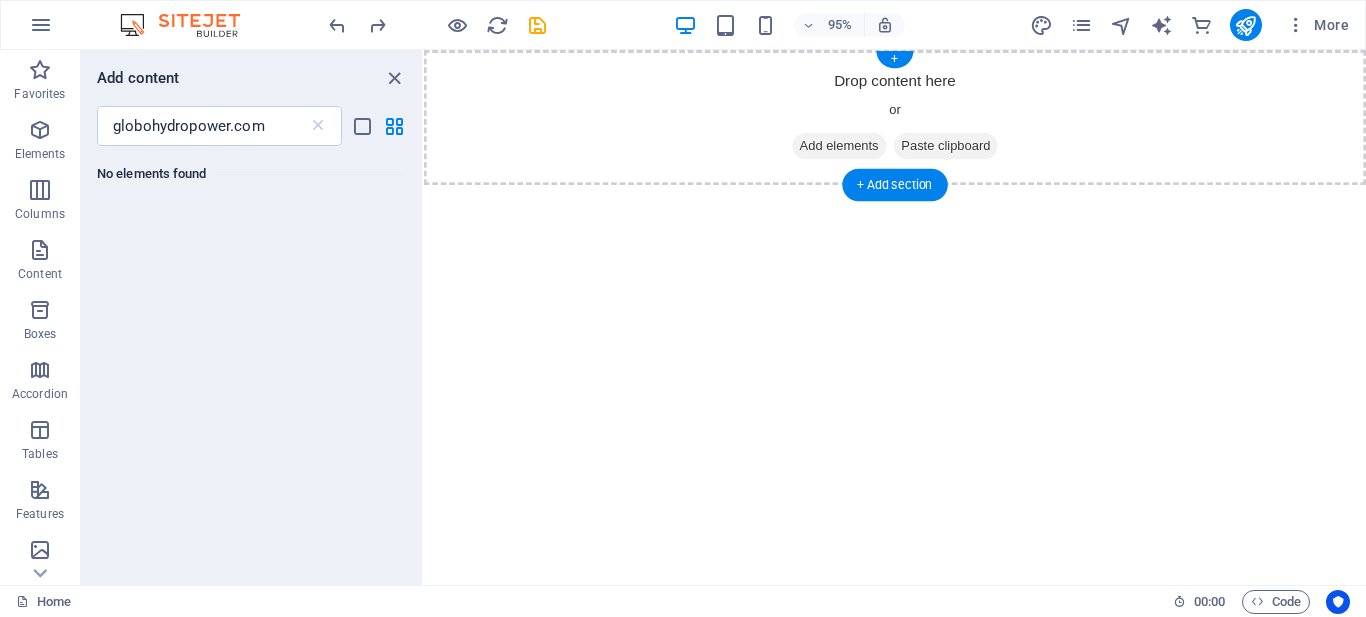 click on "Drop content here or  Add elements  Paste clipboard" at bounding box center [920, 121] 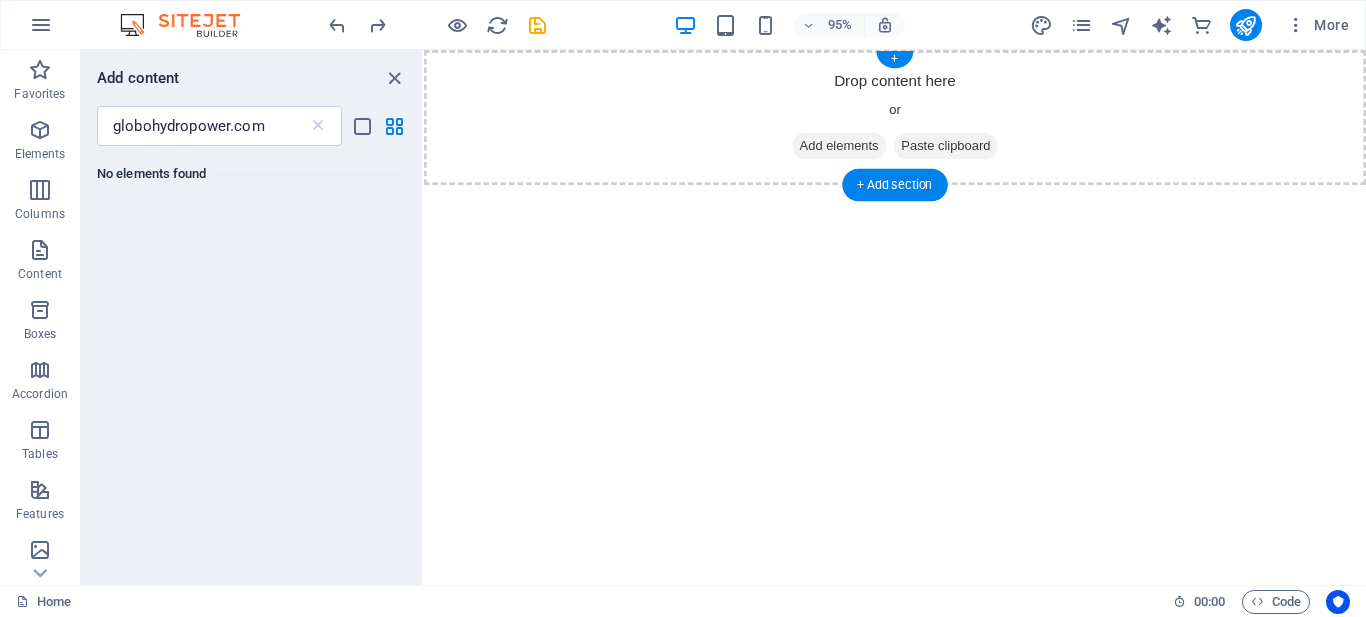 click on "Add elements" at bounding box center [861, 151] 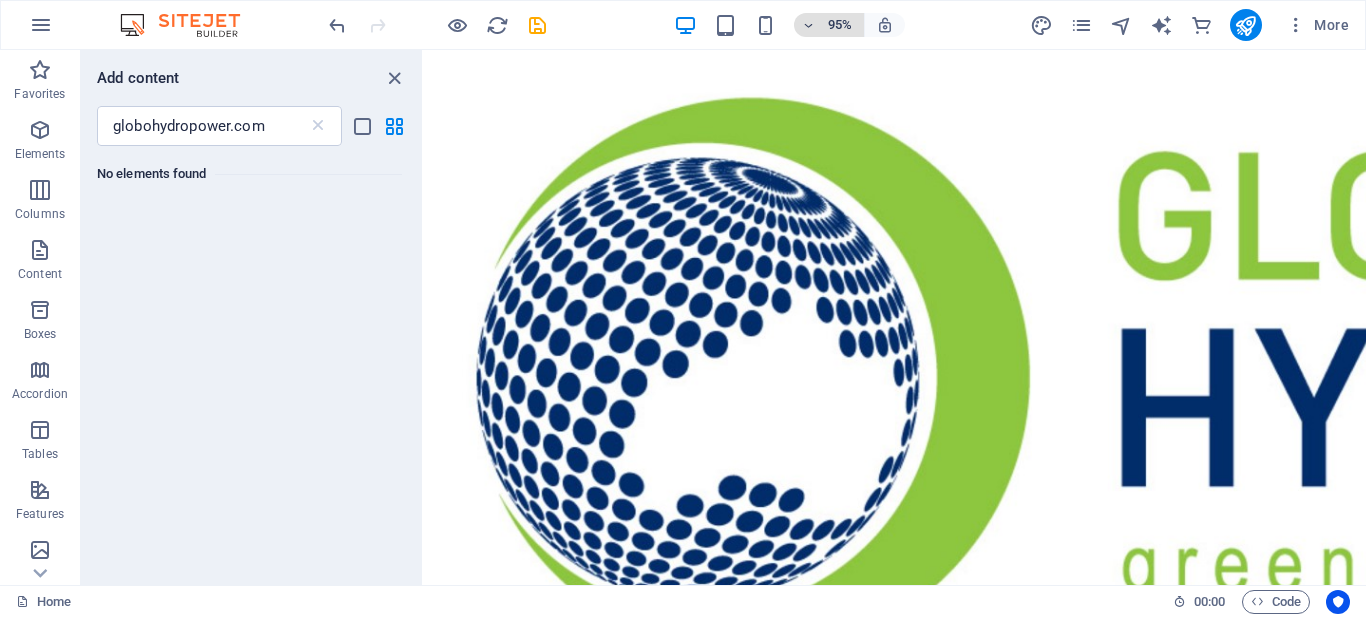 click at bounding box center (809, 25) 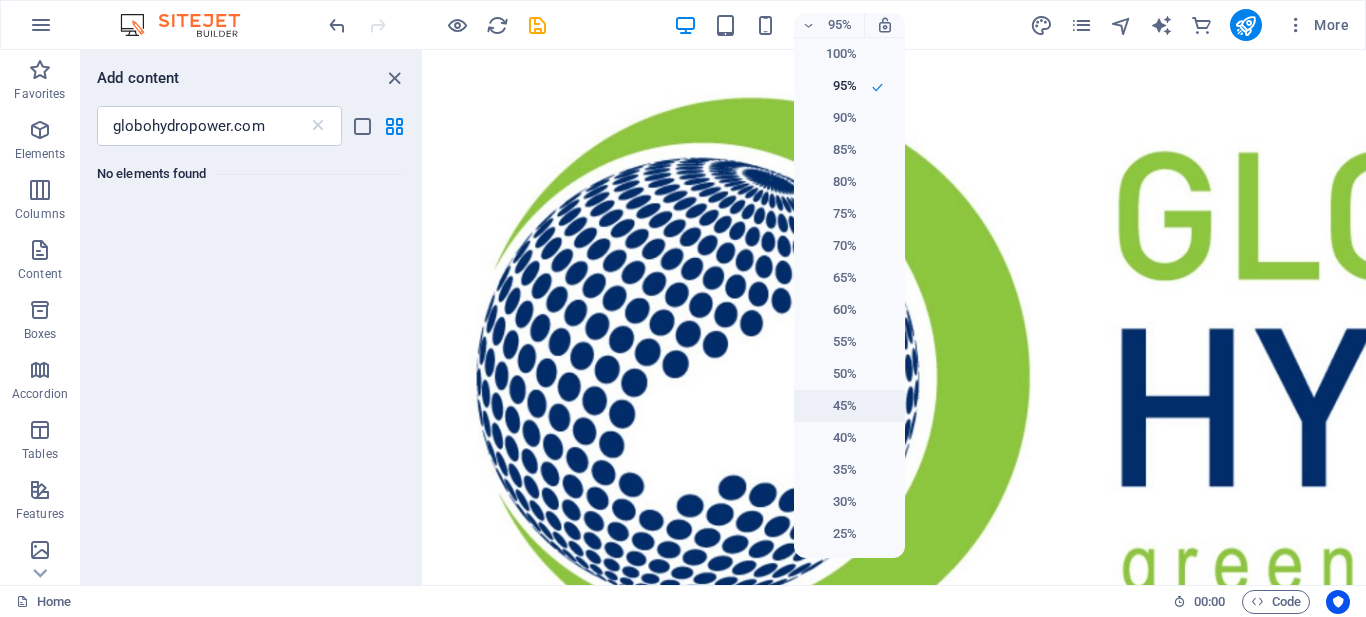 click on "45%" at bounding box center [831, 406] 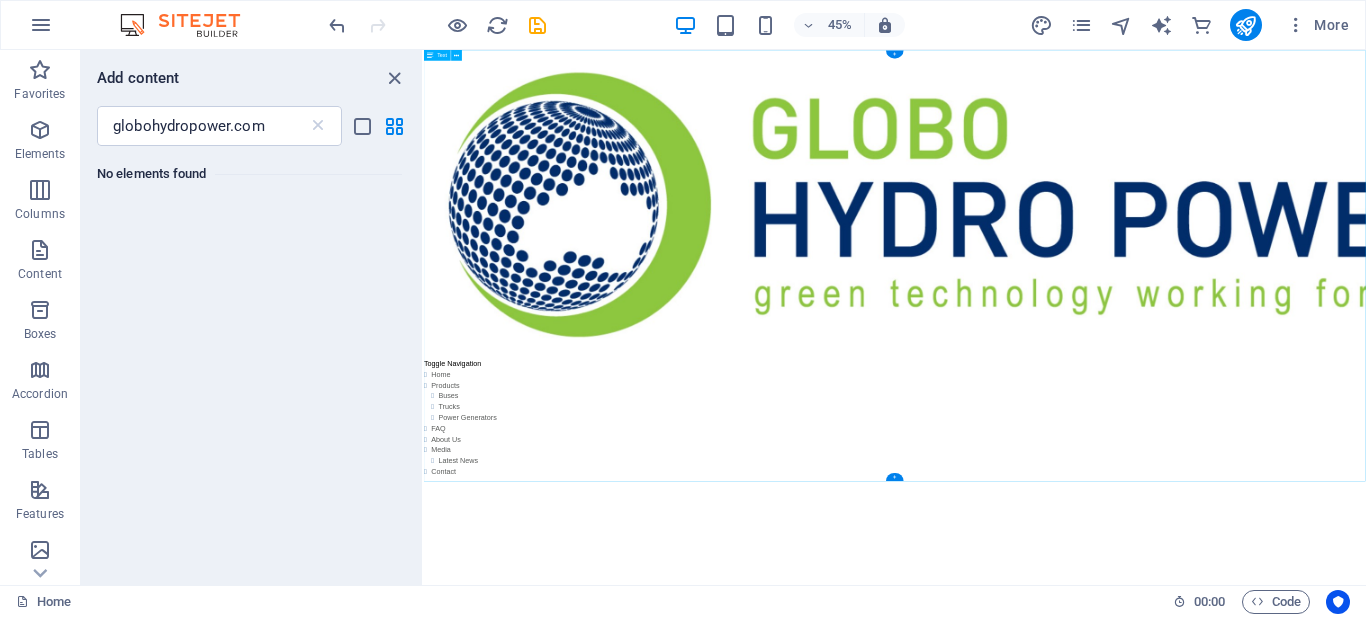 click on "Toggle Navigation Home Products Buses Trucks Power Generators FAQ About Us Media Latest News Contact" at bounding box center (1470, 524) 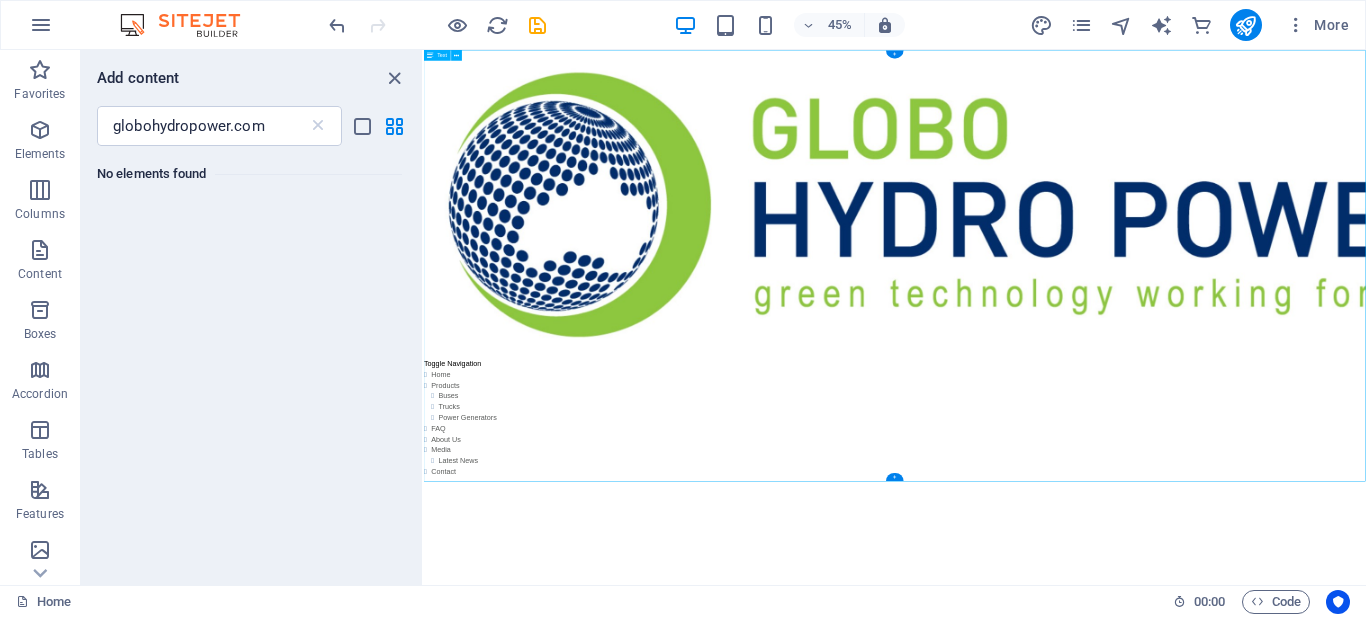 click on "Toggle Navigation Home Products Buses Trucks Power Generators FAQ About Us Media Latest News Contact" at bounding box center (1470, 524) 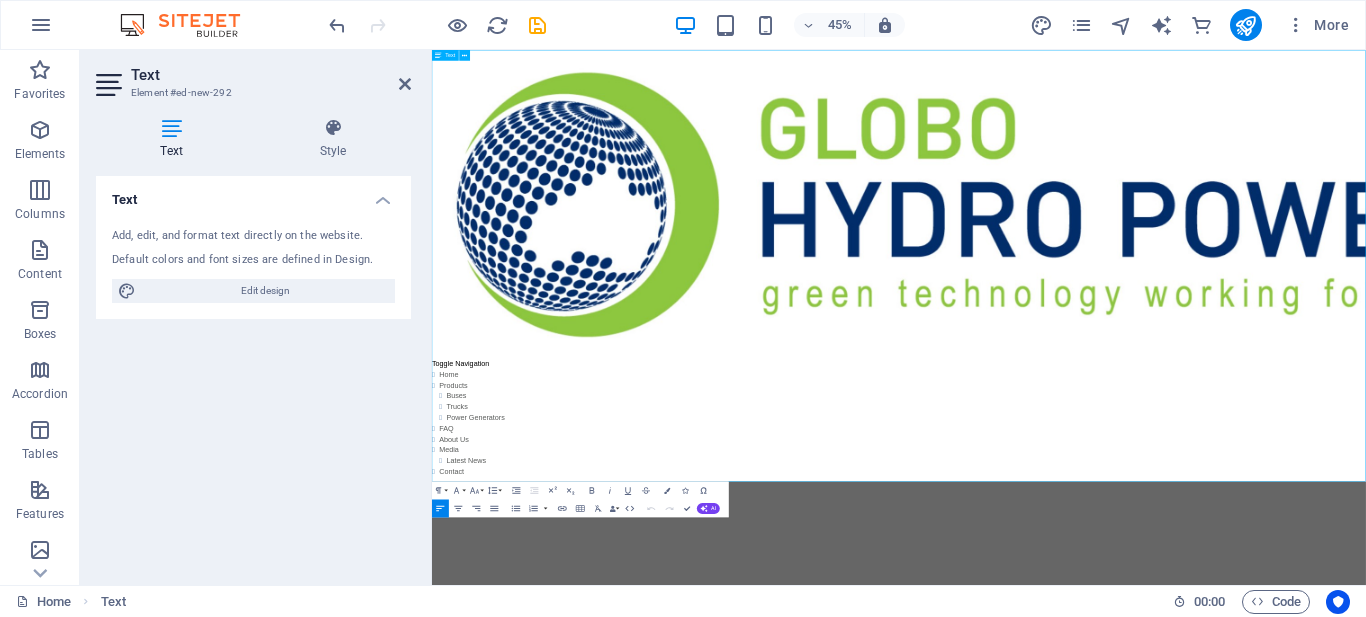 click at bounding box center (1608, 392) 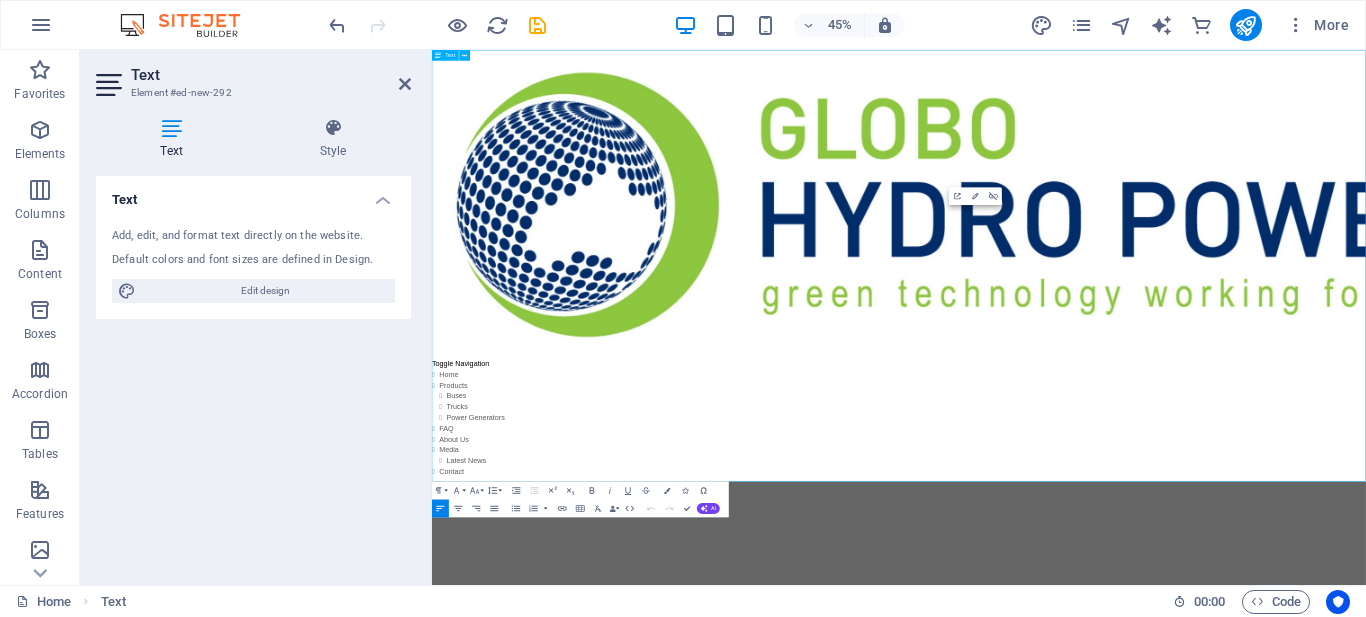 click at bounding box center [1608, 392] 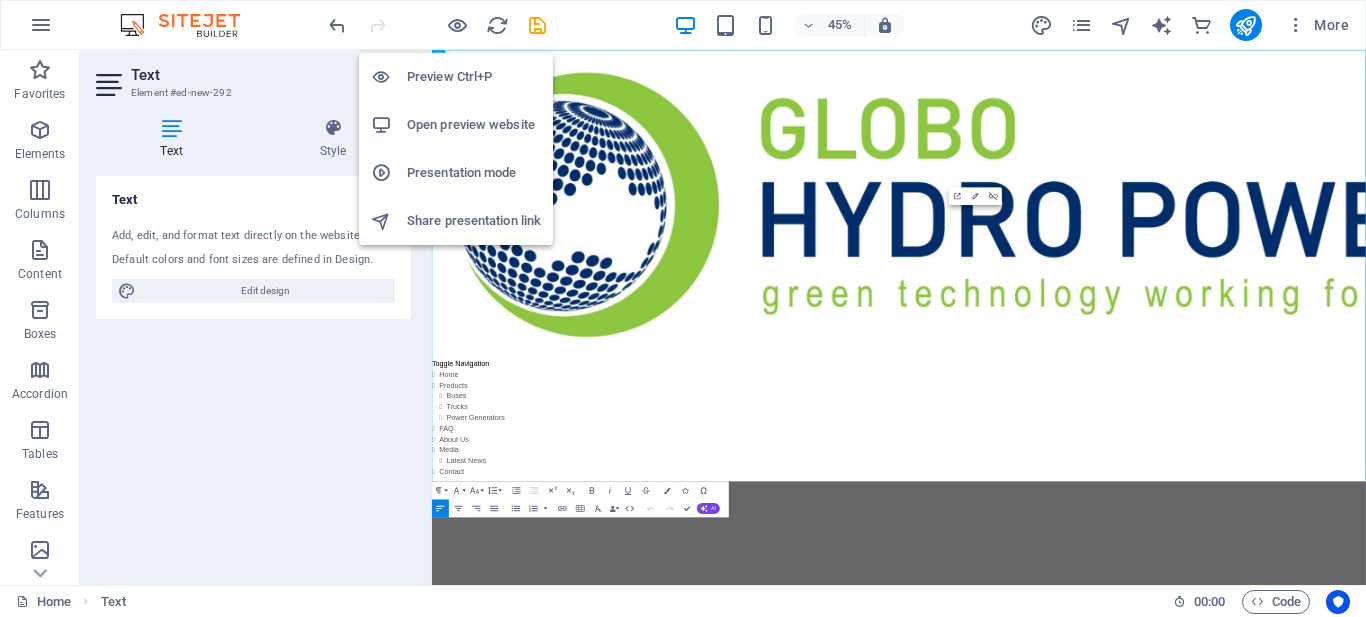 click on "Preview Ctrl+P" at bounding box center [474, 77] 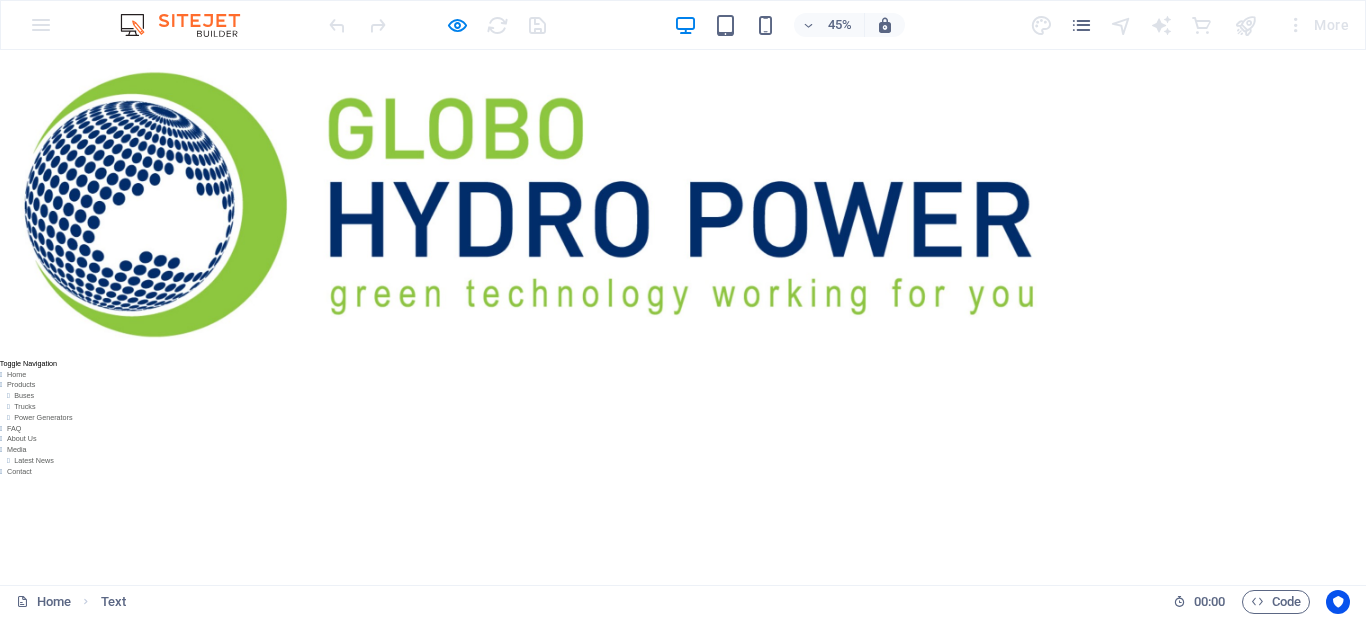 click at bounding box center [1176, 392] 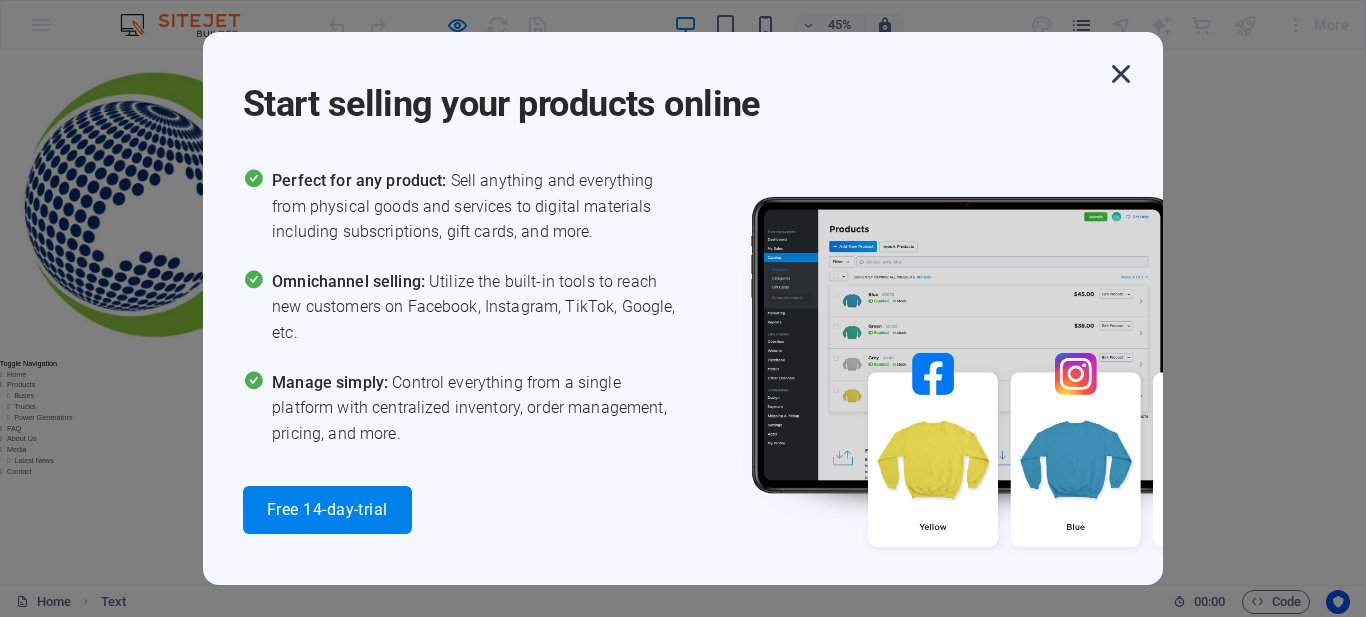 click at bounding box center [1121, 74] 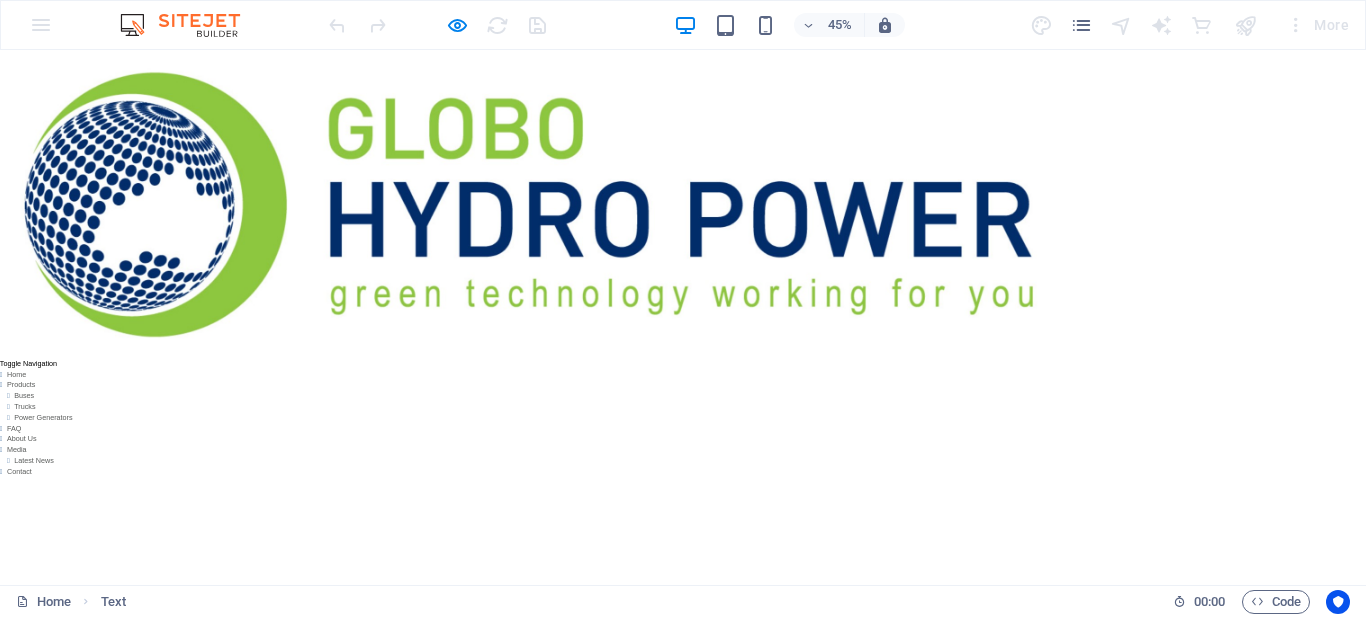 click at bounding box center [1176, 392] 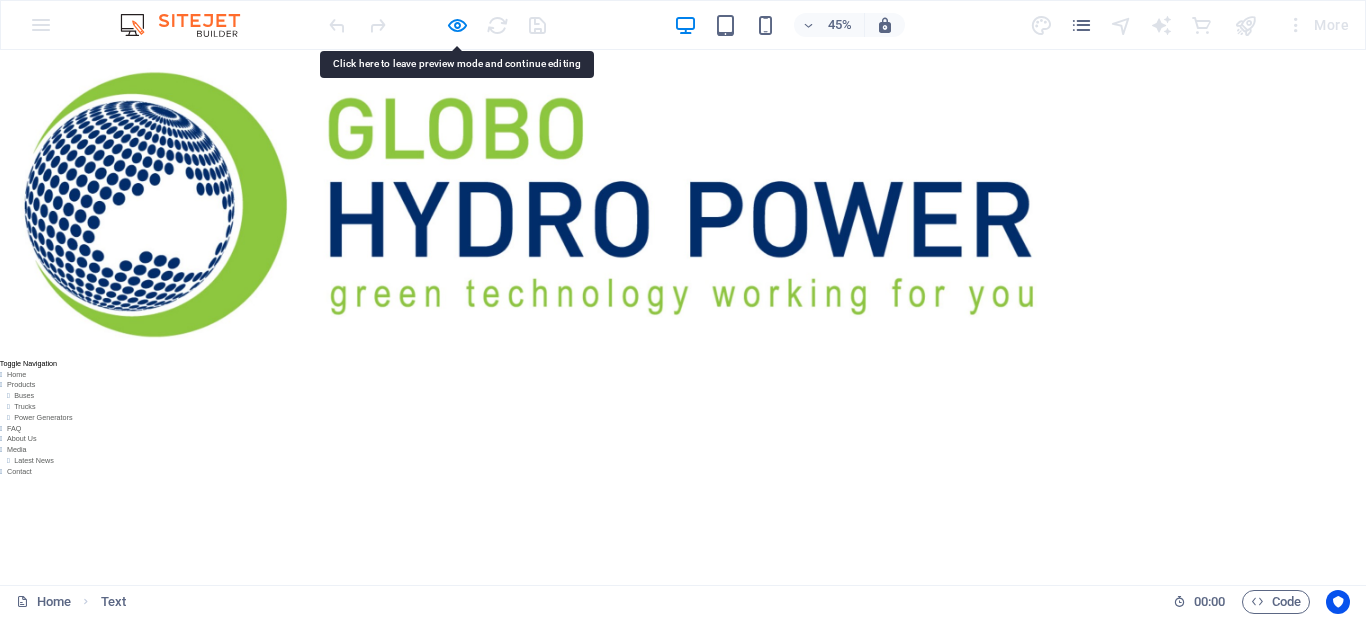 click at bounding box center [1176, 392] 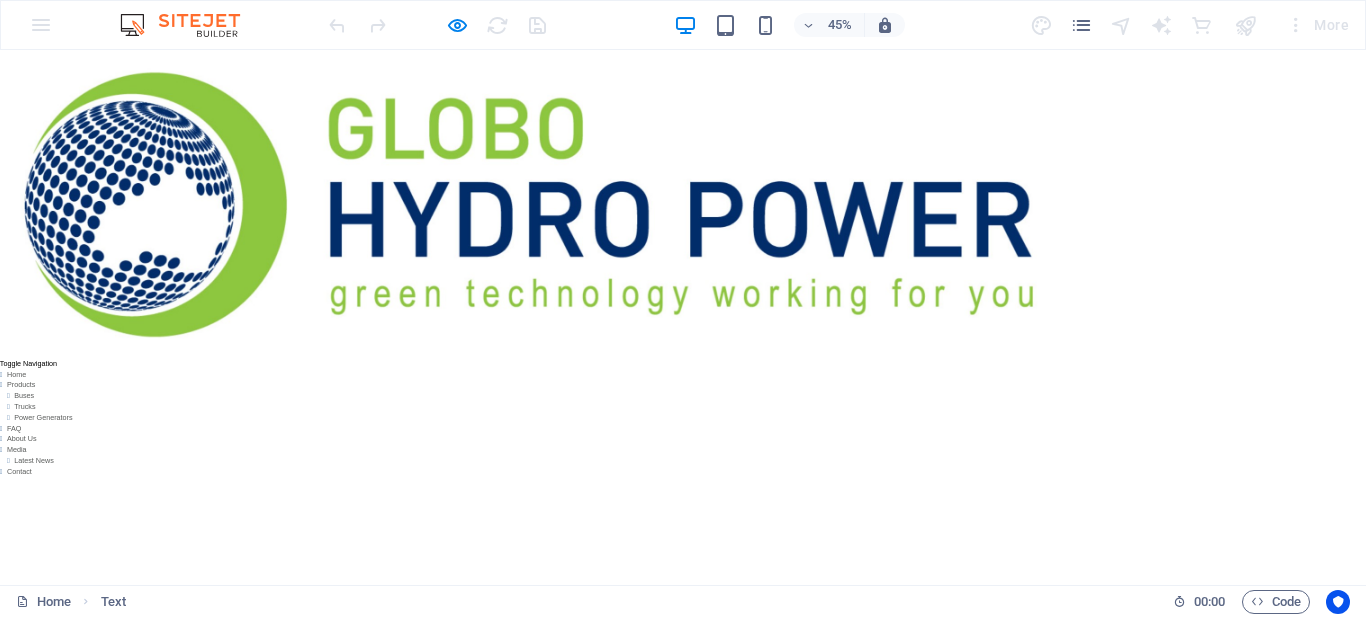 click at bounding box center [1176, 392] 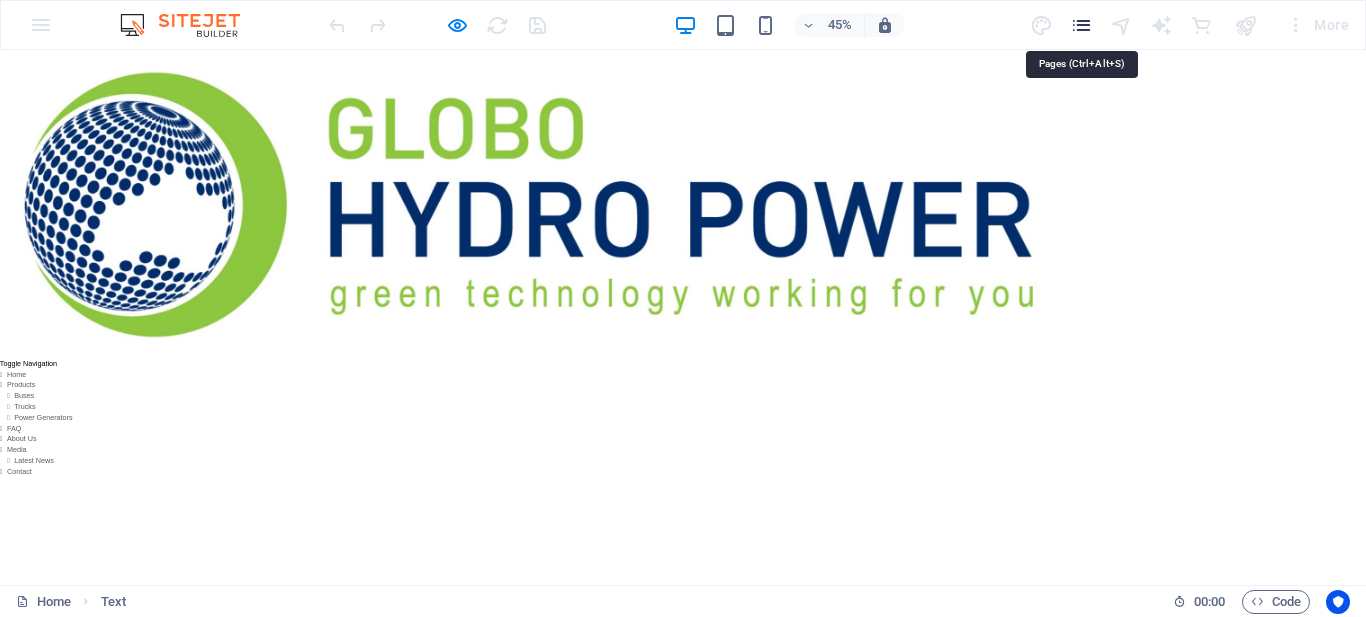 click at bounding box center [1081, 25] 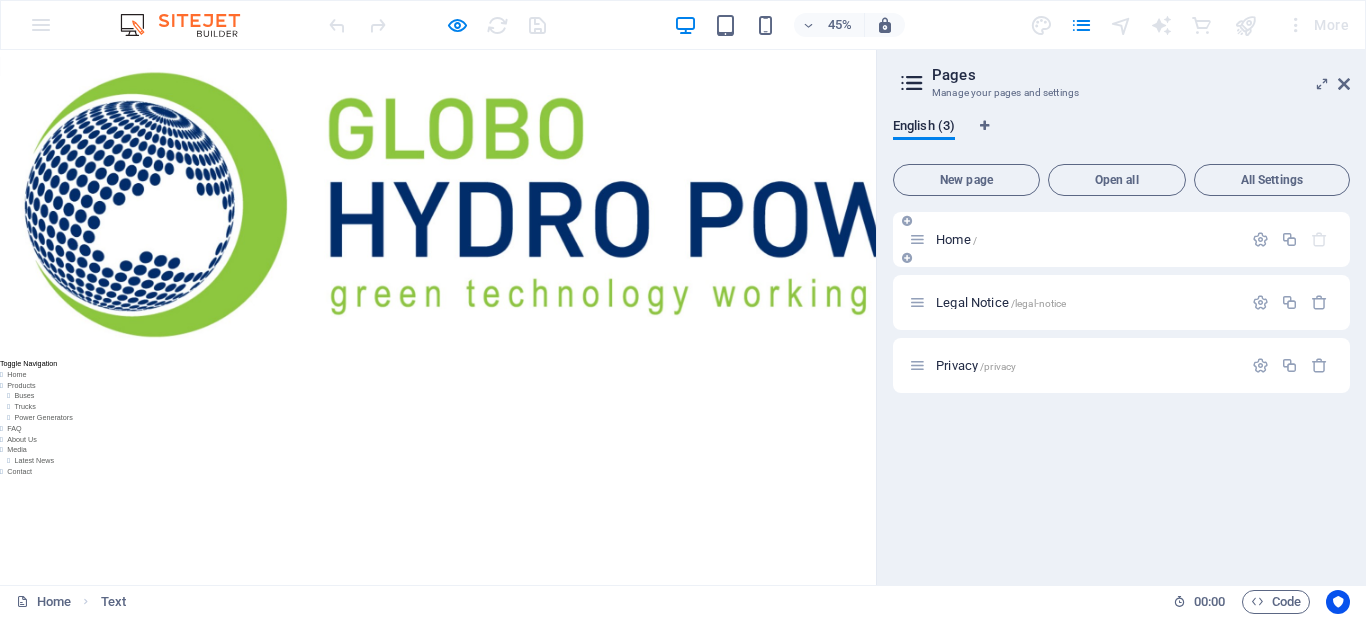 click on "Home /" at bounding box center [1075, 239] 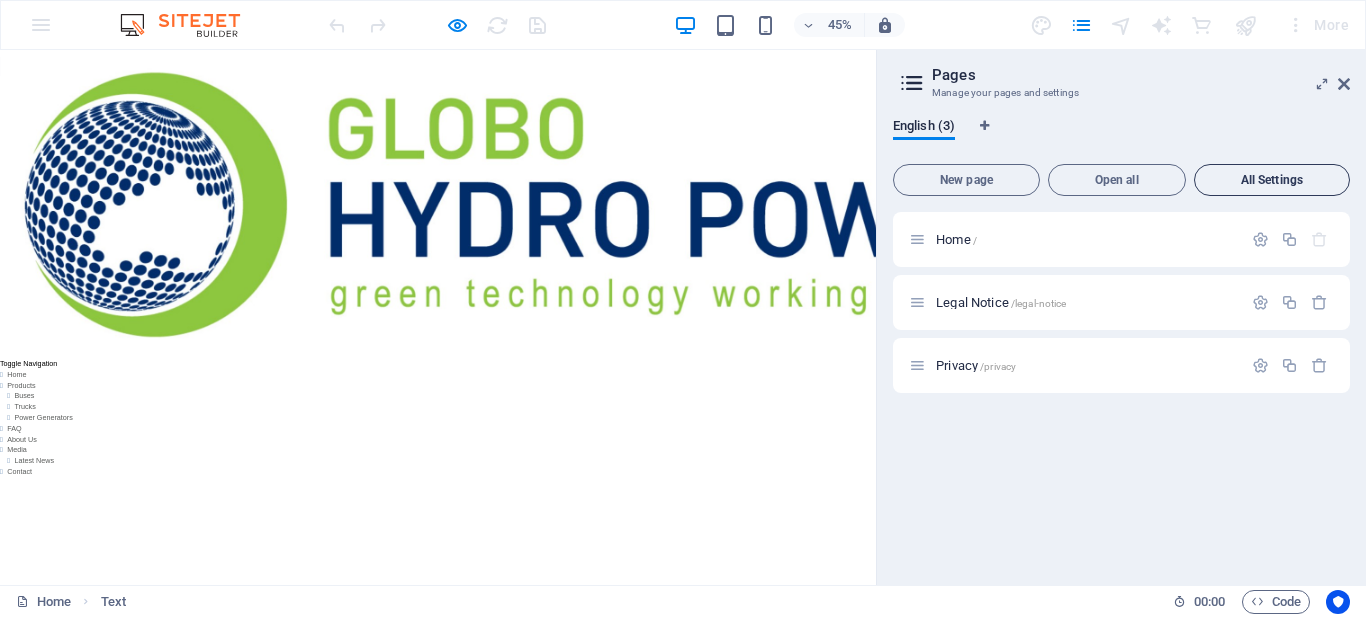 click on "All Settings" at bounding box center [1272, 180] 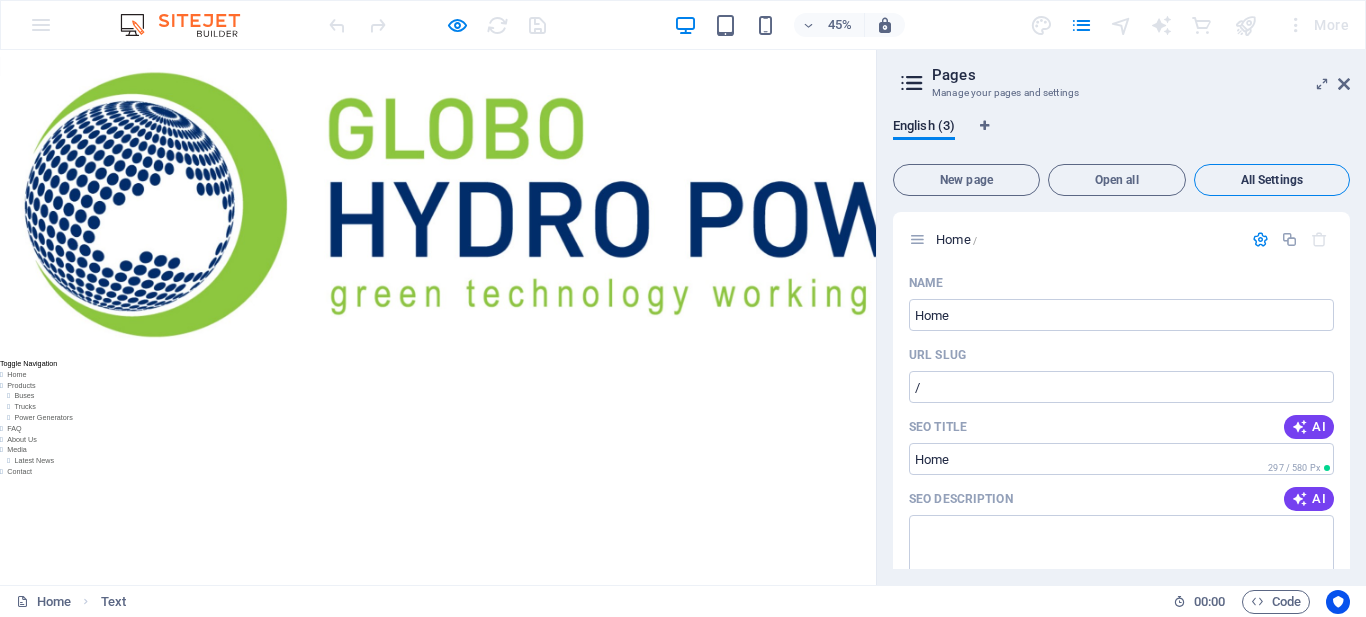 scroll, scrollTop: 1597, scrollLeft: 0, axis: vertical 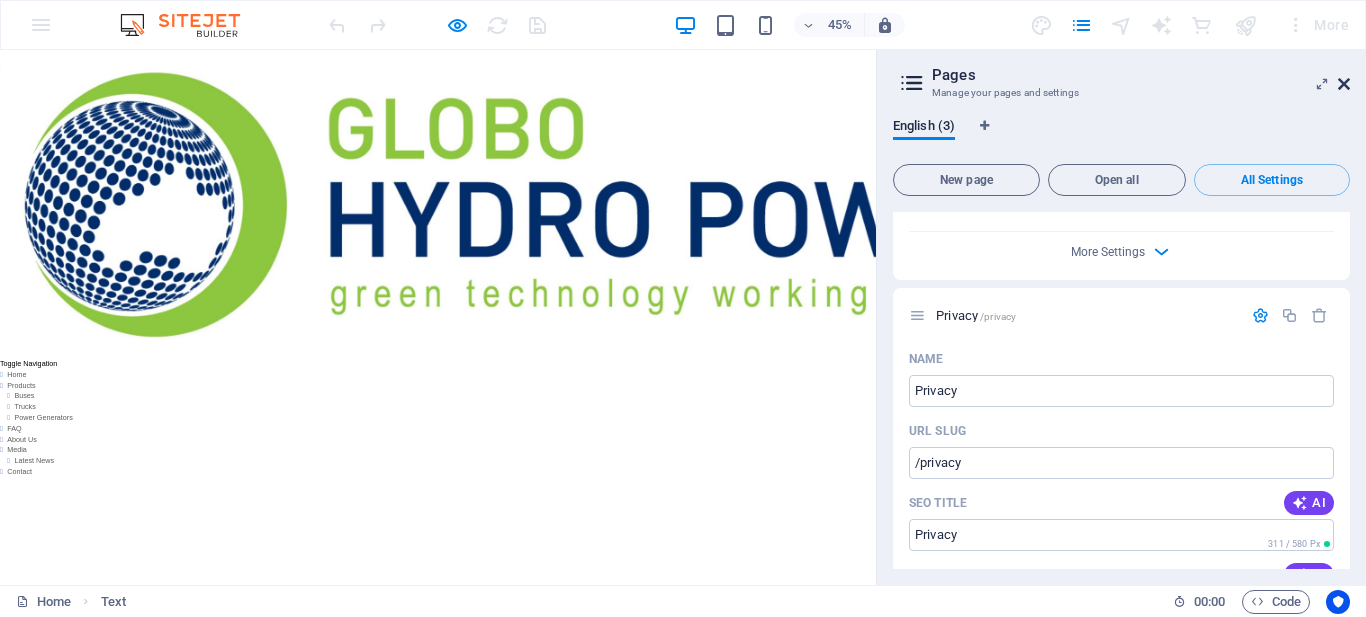 click at bounding box center [1344, 84] 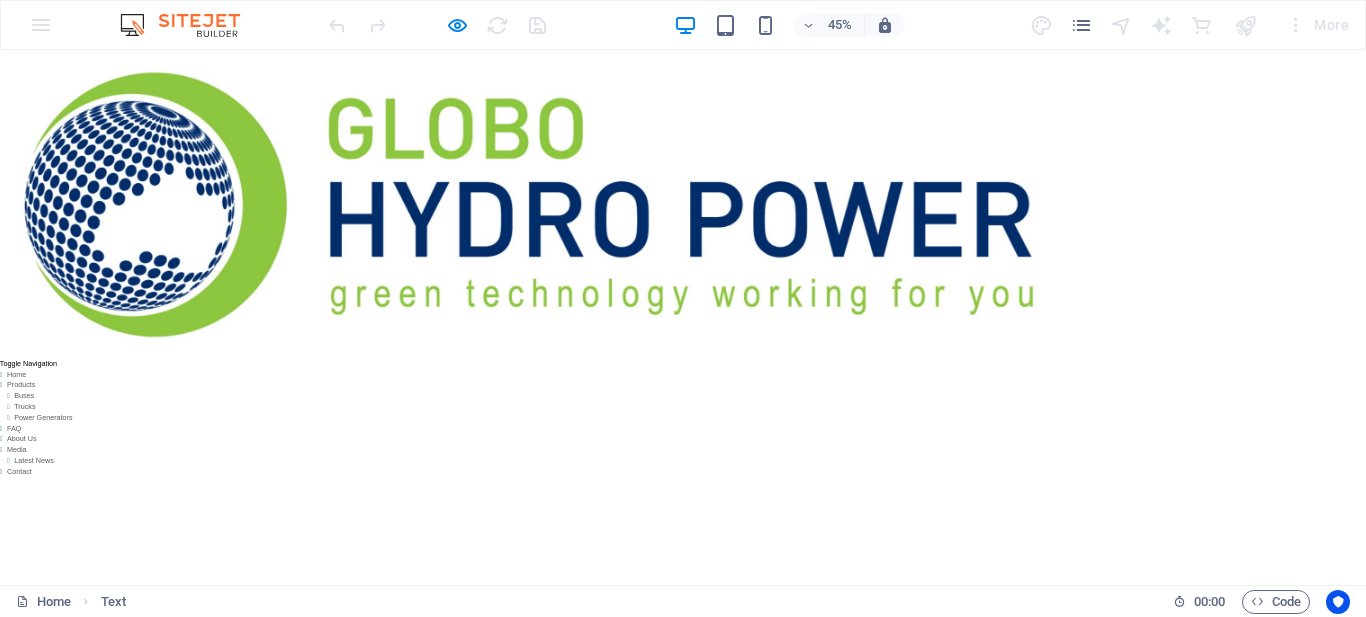 click at bounding box center (1176, 392) 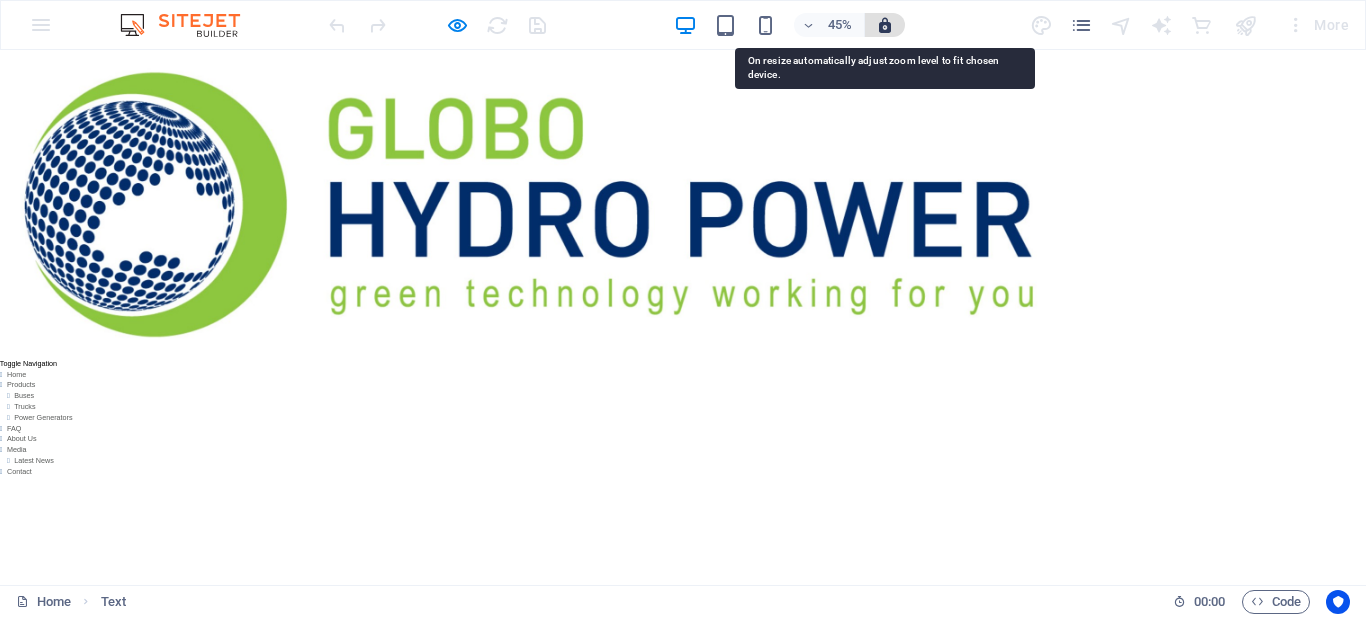 click at bounding box center [885, 25] 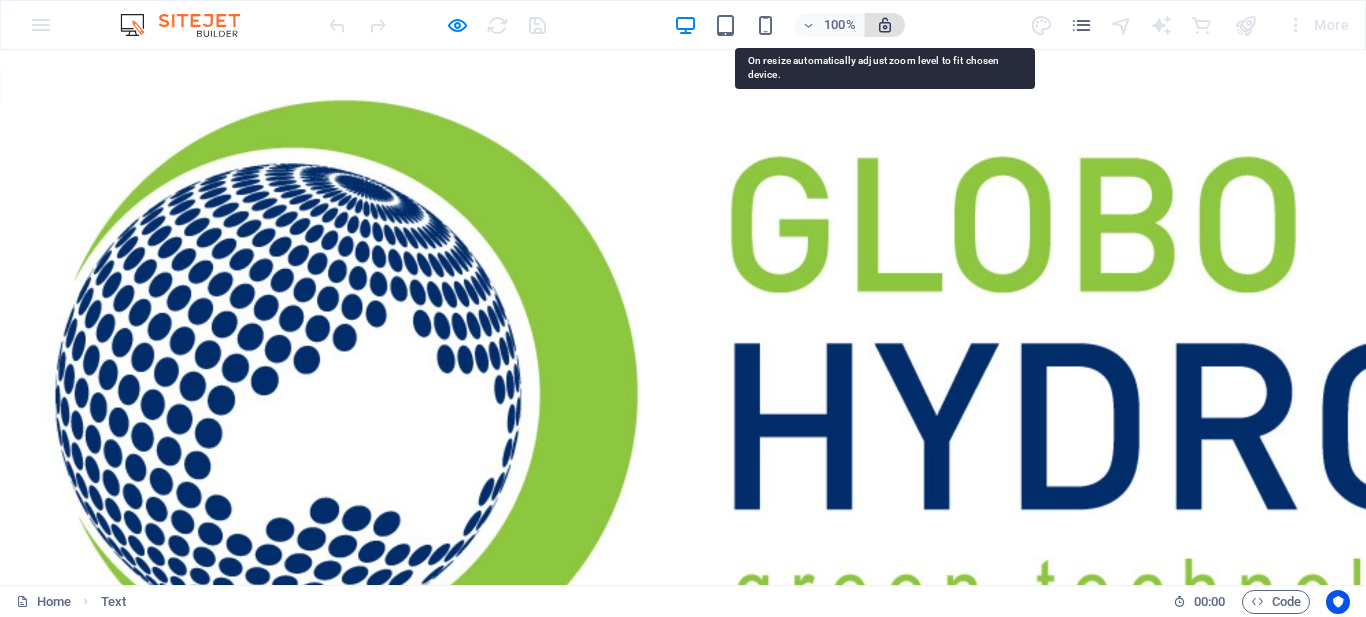 click at bounding box center (885, 25) 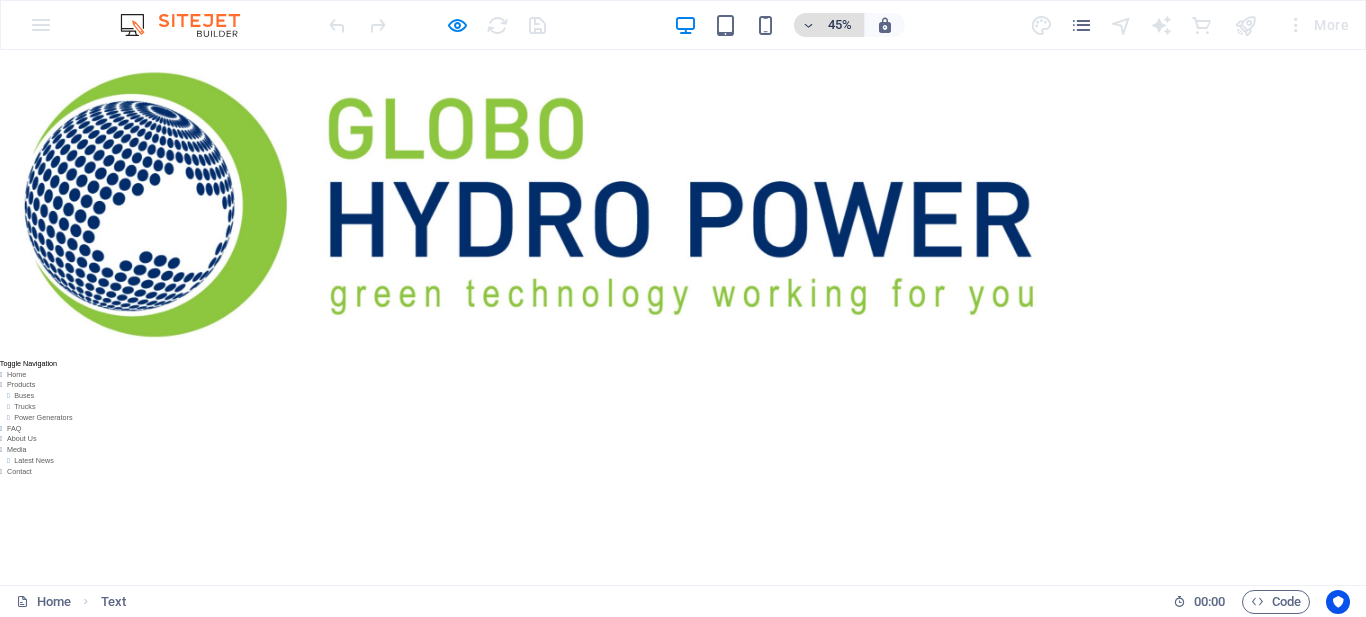 click at bounding box center [809, 25] 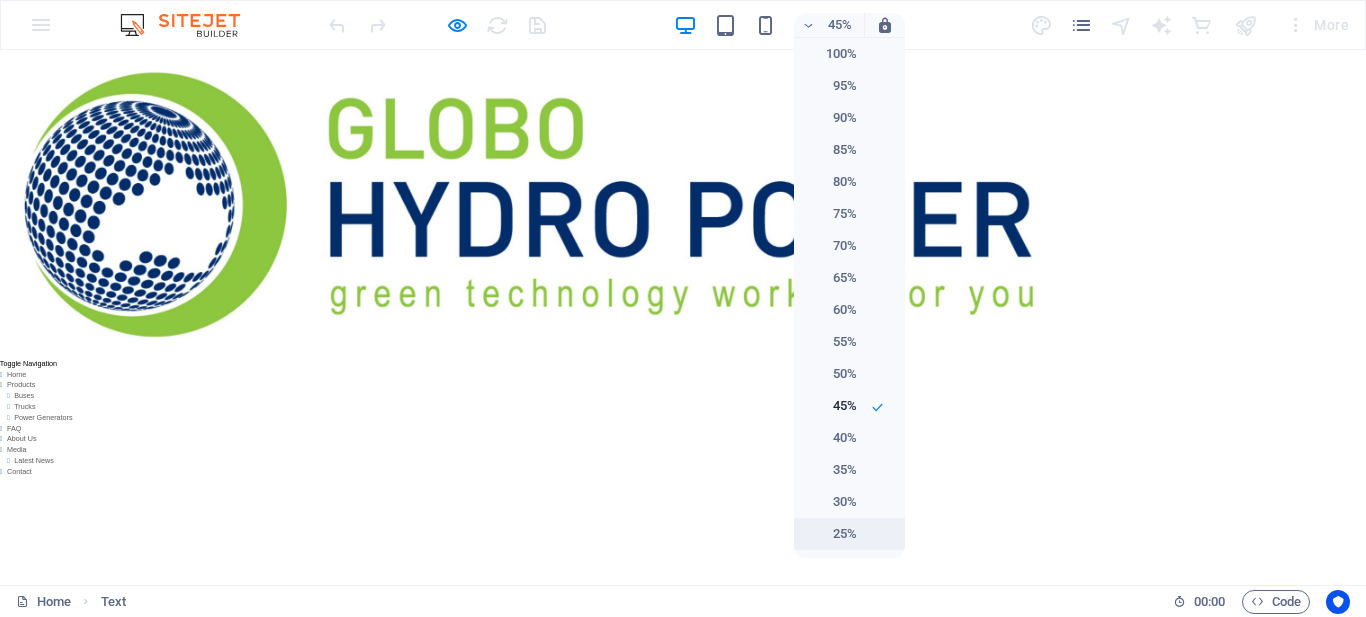 click on "25%" at bounding box center [831, 534] 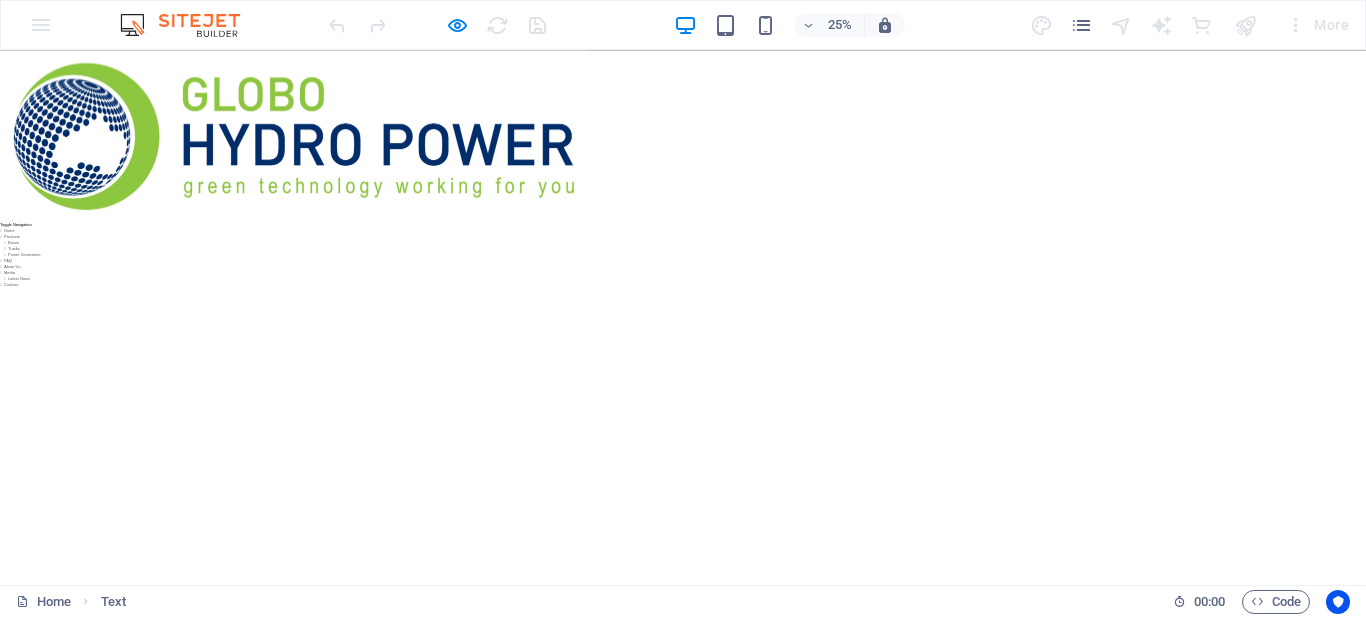 click on "Trucks" at bounding box center (666, 843) 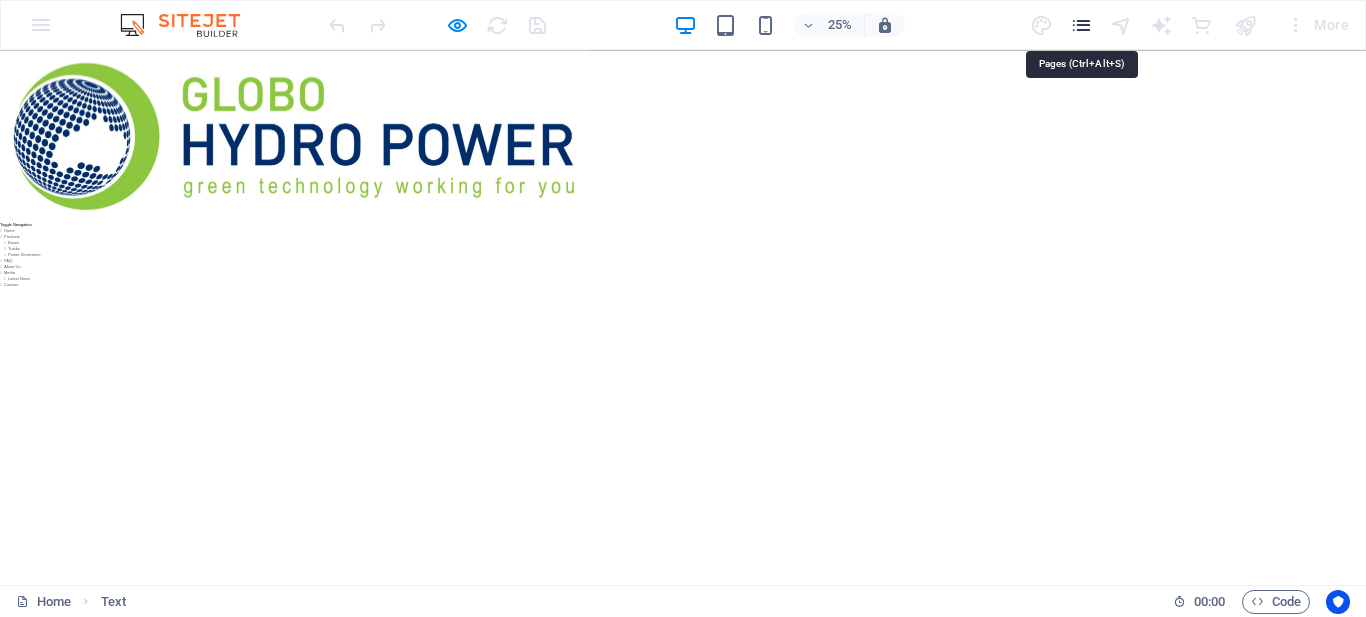 click at bounding box center (1081, 25) 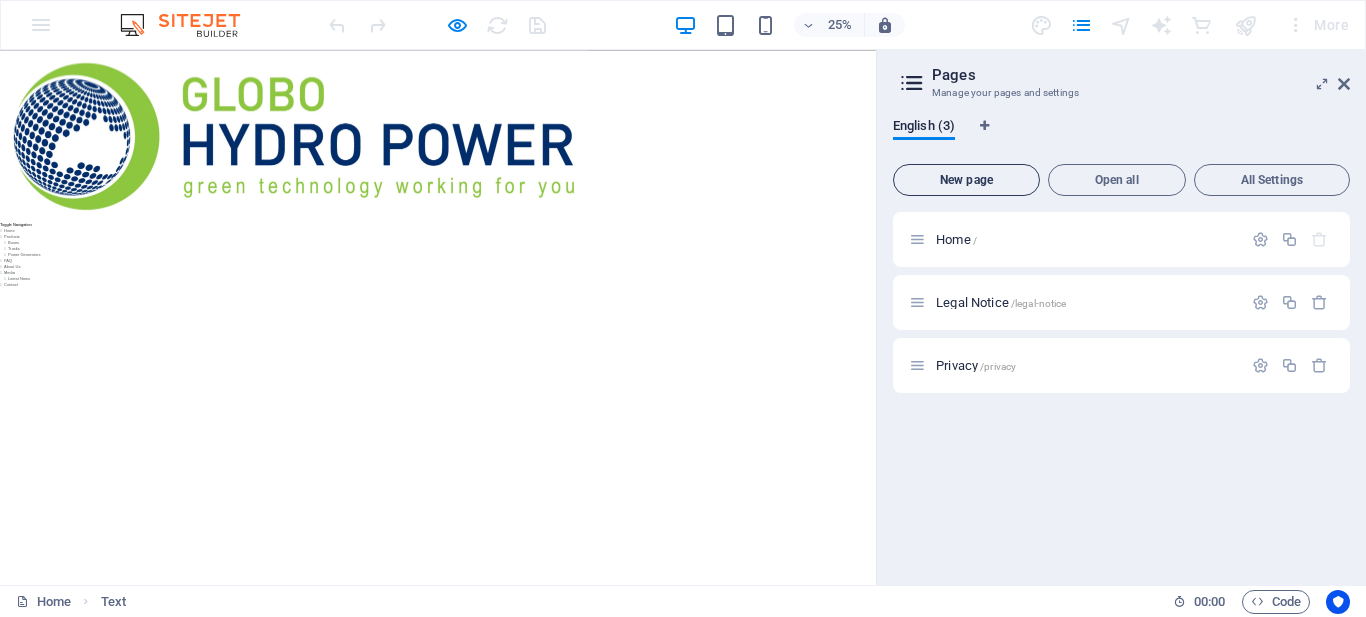 click on "New page" at bounding box center [966, 180] 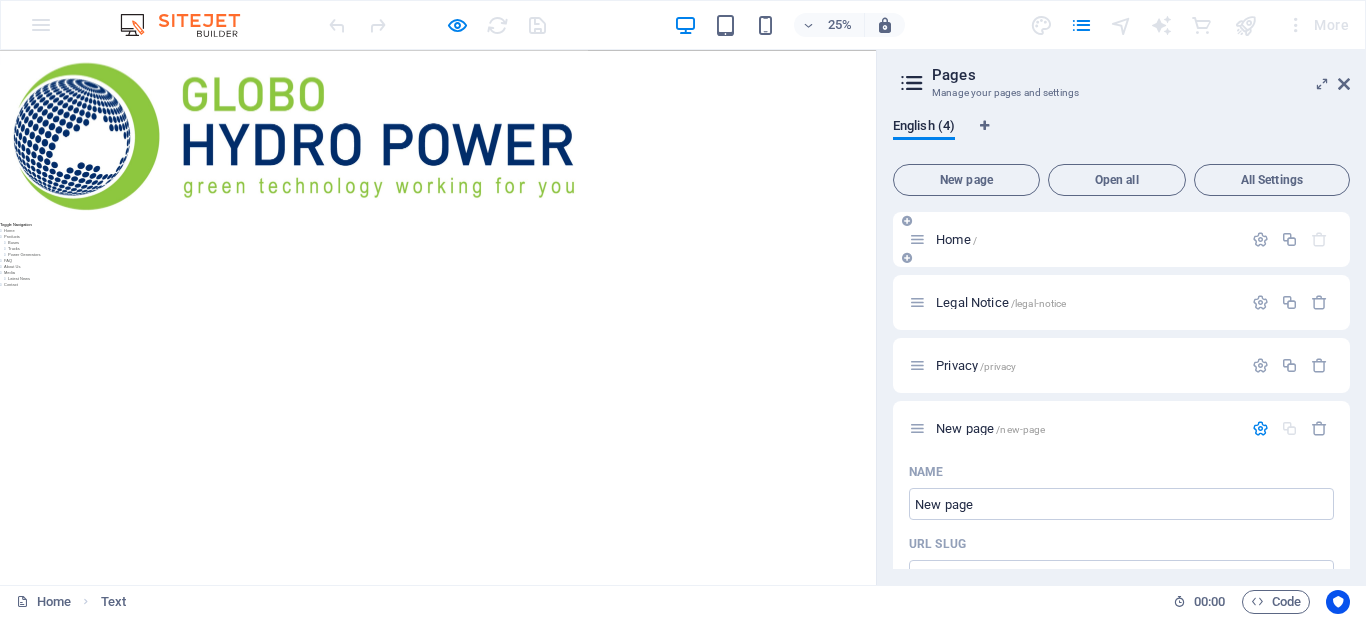 click on "Home /" at bounding box center (956, 239) 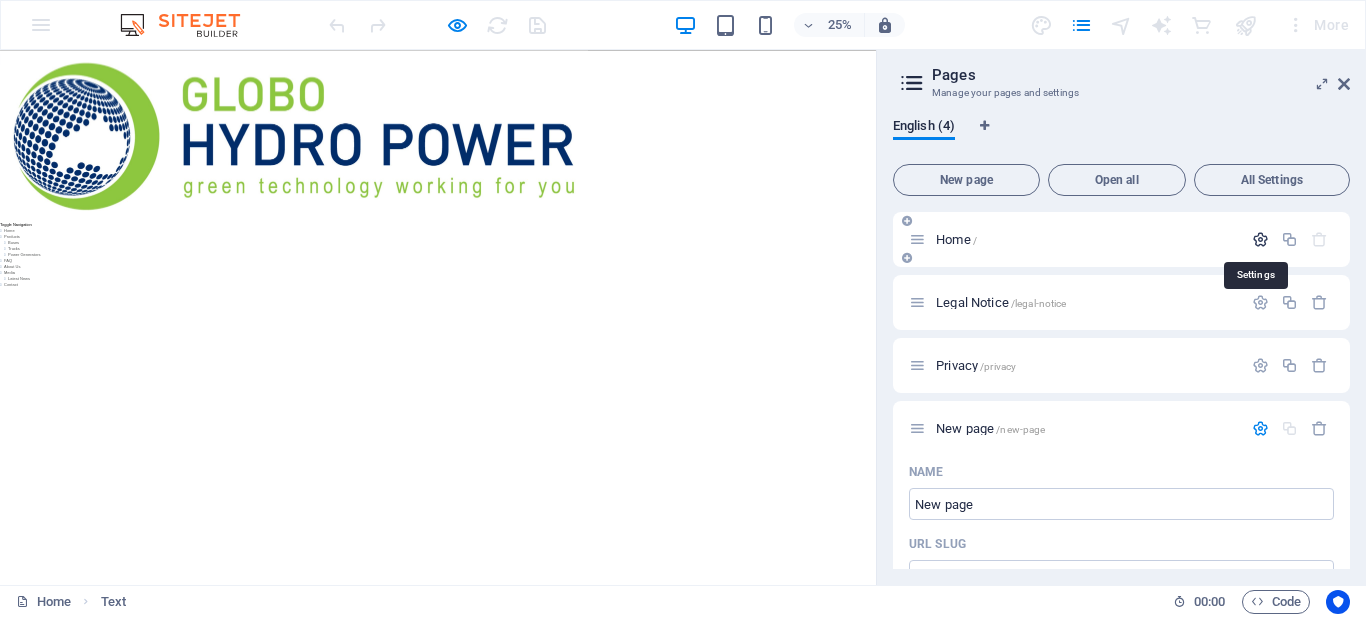 click at bounding box center (1260, 239) 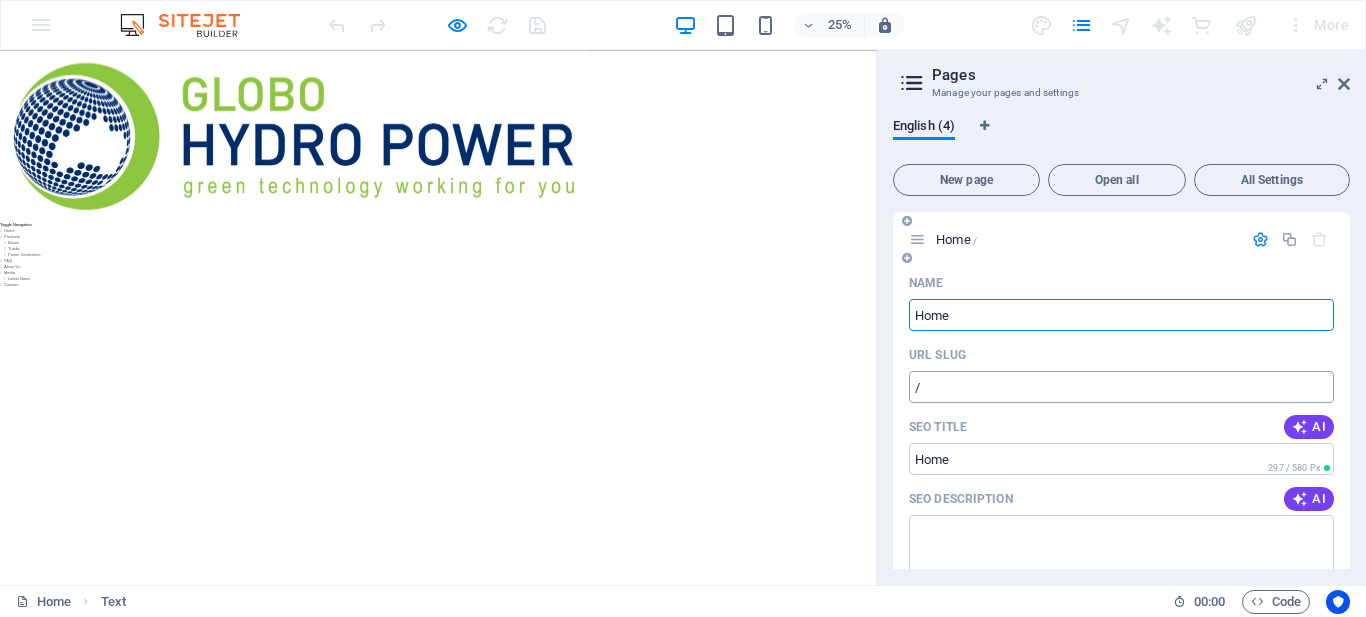 click on "/" at bounding box center [1121, 387] 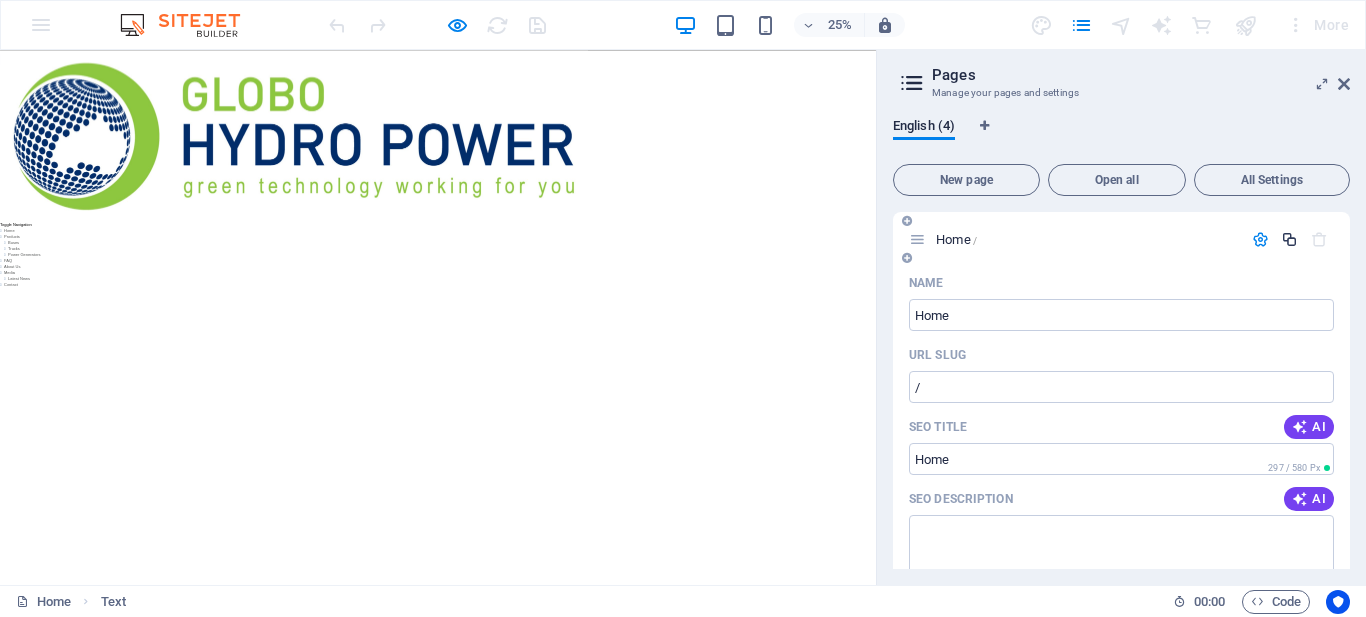 click at bounding box center (1289, 239) 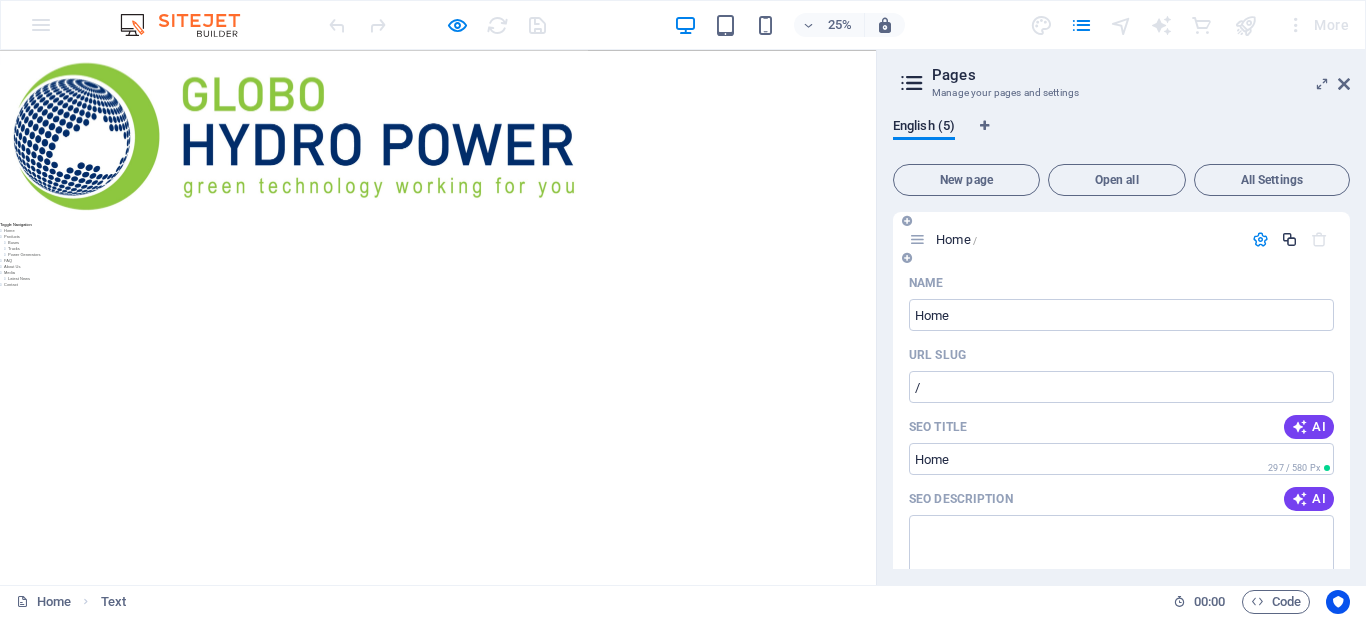 scroll, scrollTop: 761, scrollLeft: 0, axis: vertical 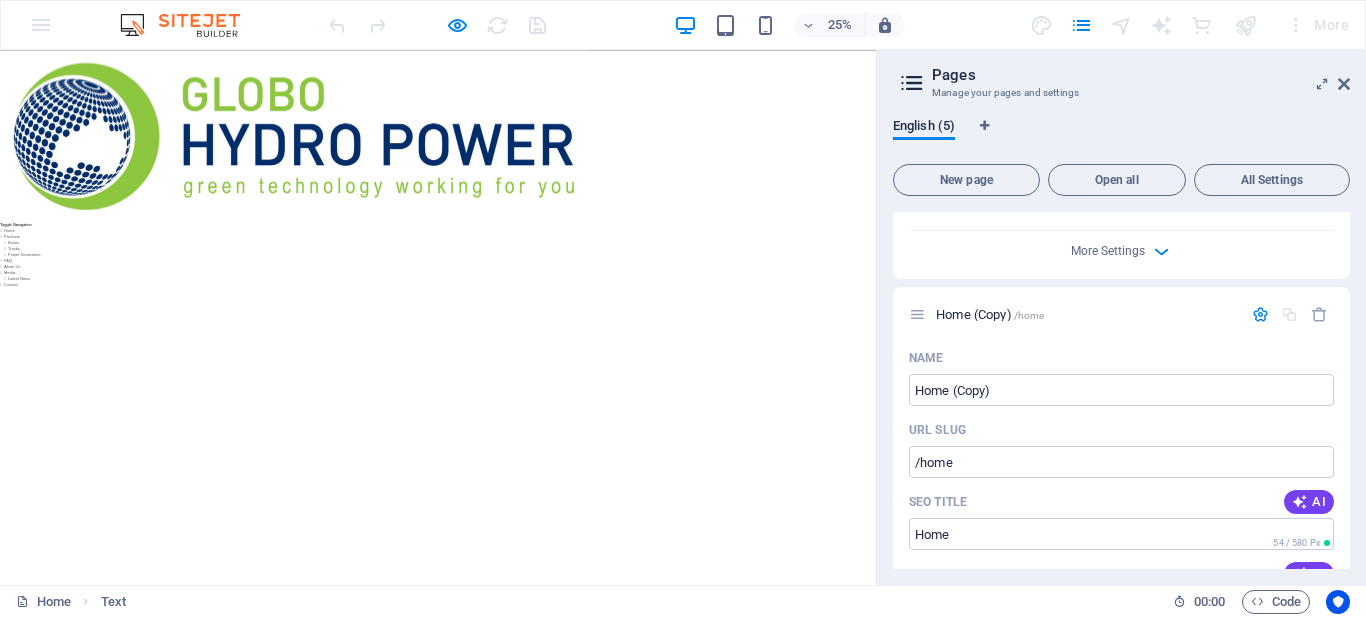drag, startPoint x: 1351, startPoint y: 346, endPoint x: 1346, endPoint y: 408, distance: 62.201286 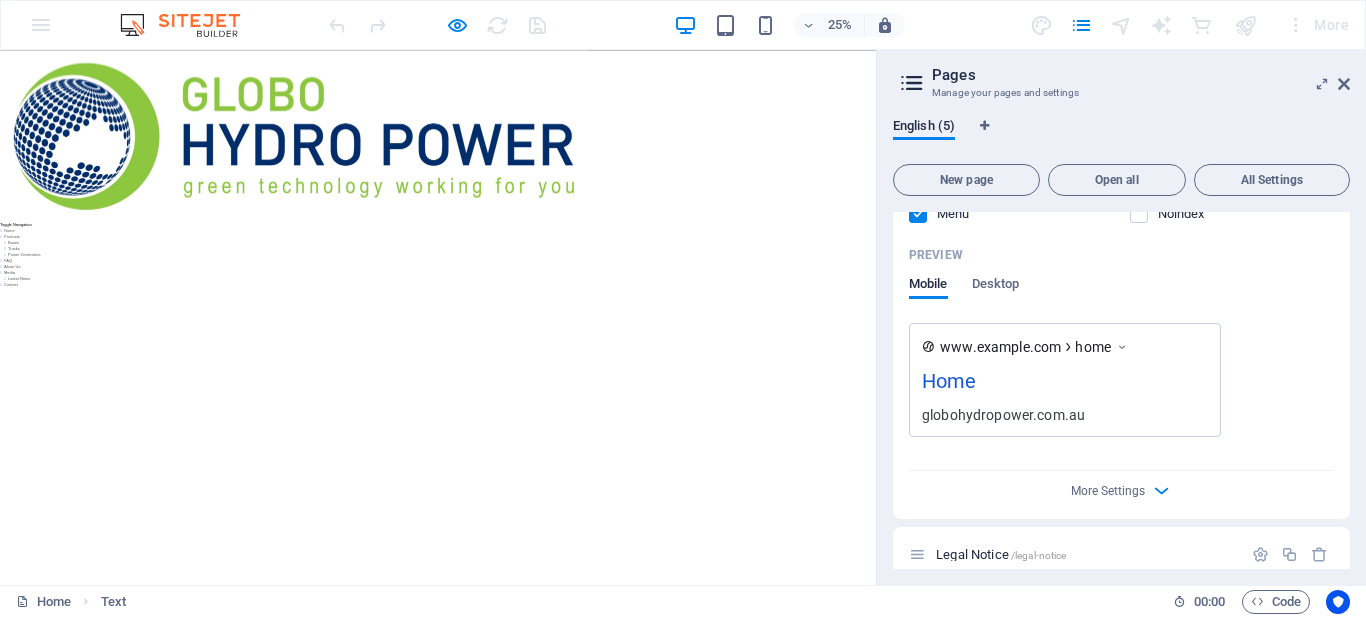 scroll, scrollTop: 1386, scrollLeft: 0, axis: vertical 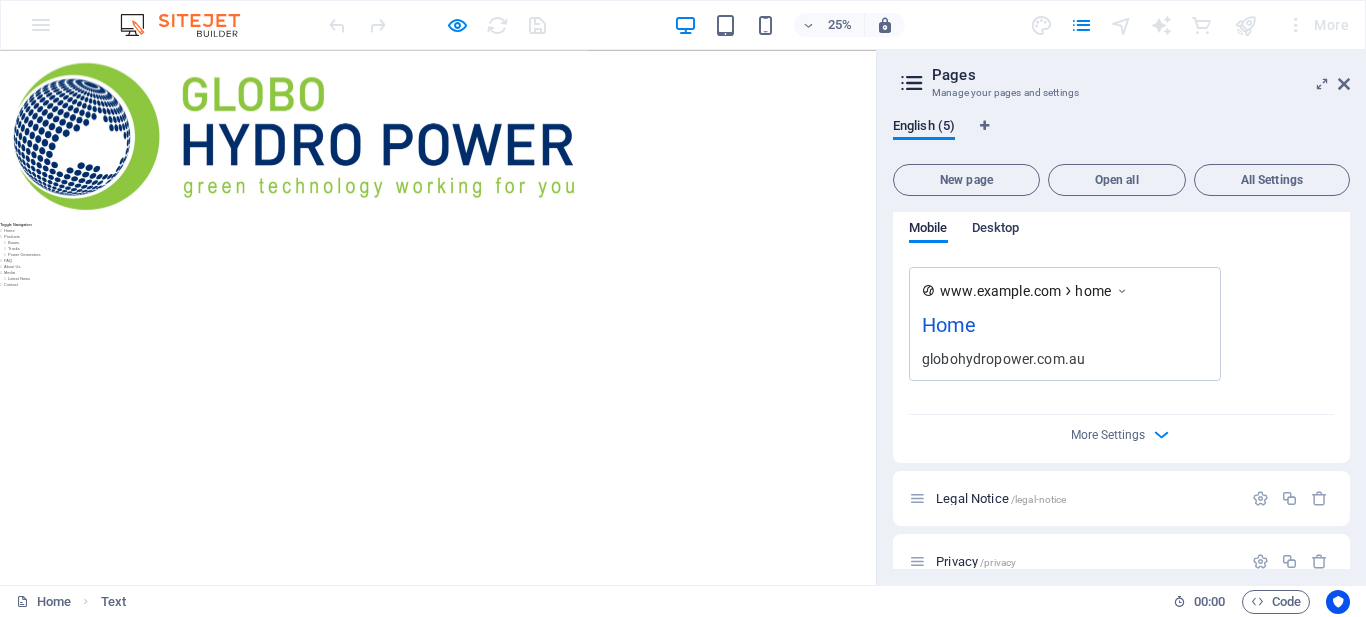 click on "Desktop" at bounding box center [996, 230] 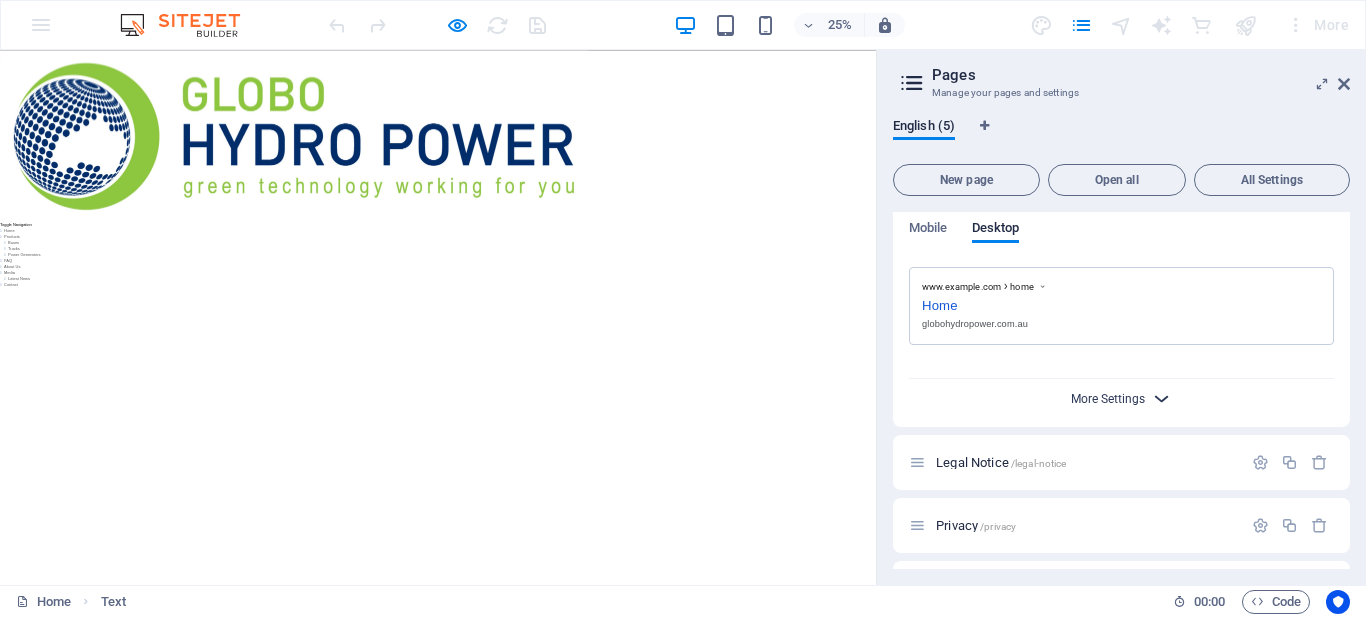 click on "More Settings" at bounding box center (1108, 399) 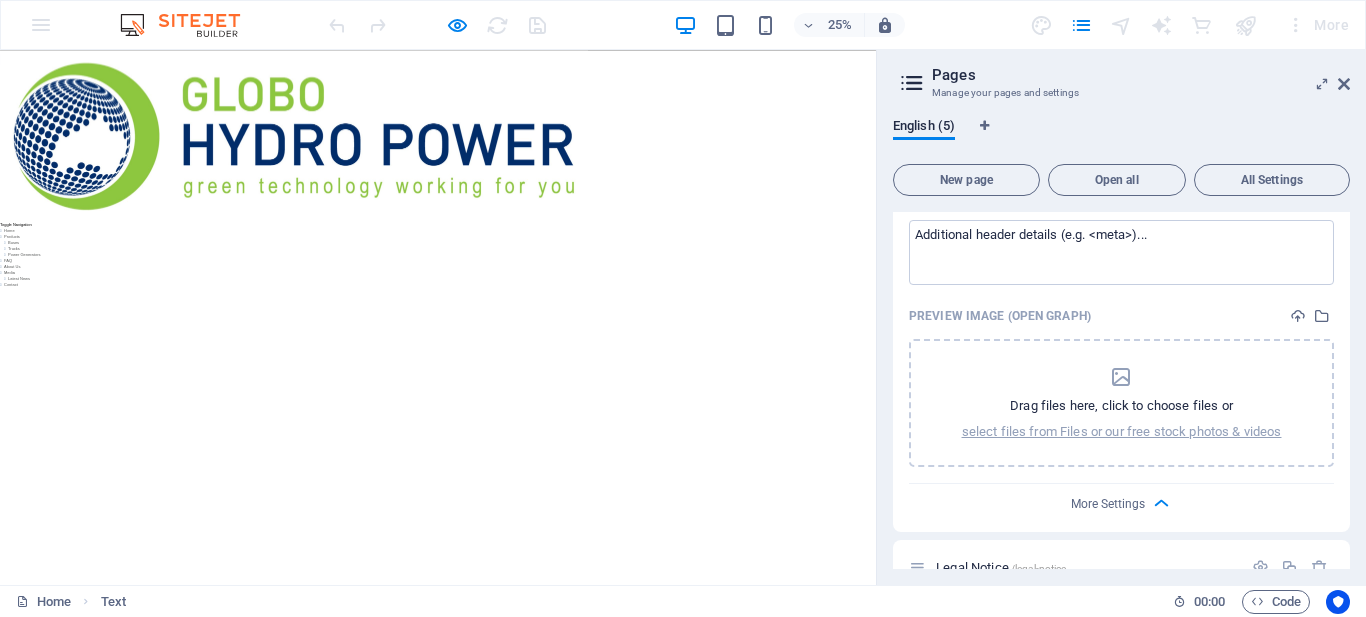 scroll, scrollTop: 1661, scrollLeft: 0, axis: vertical 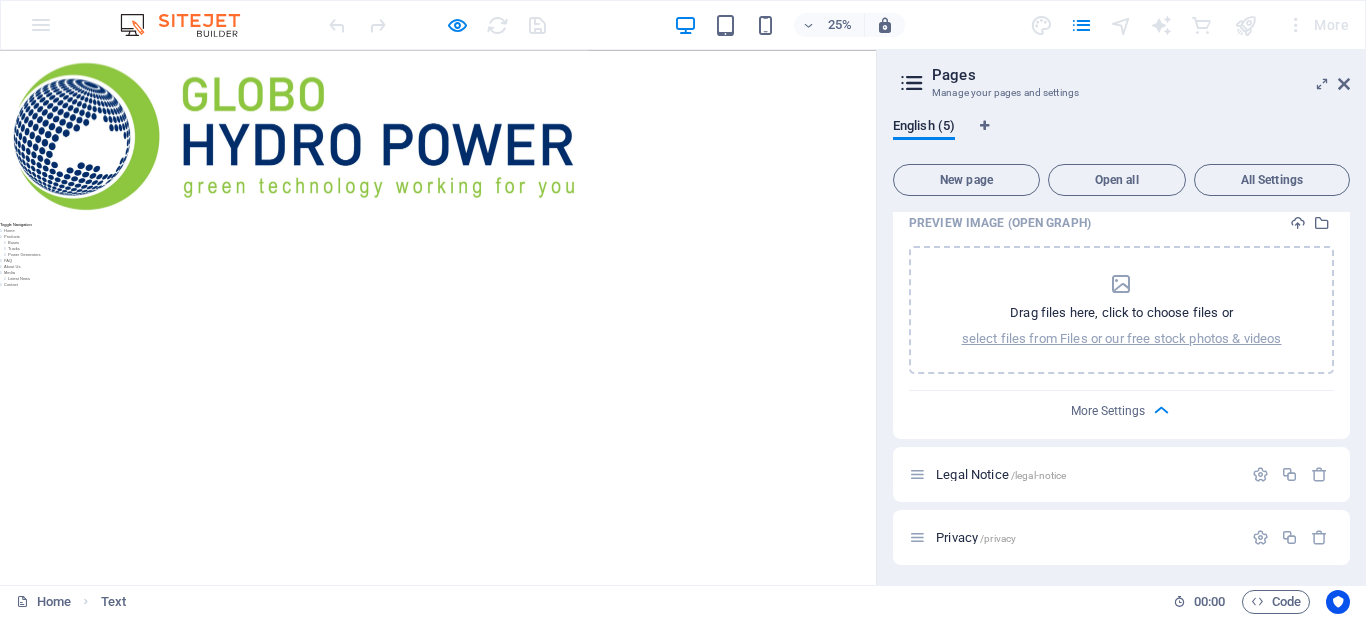 click at bounding box center (1176, 392) 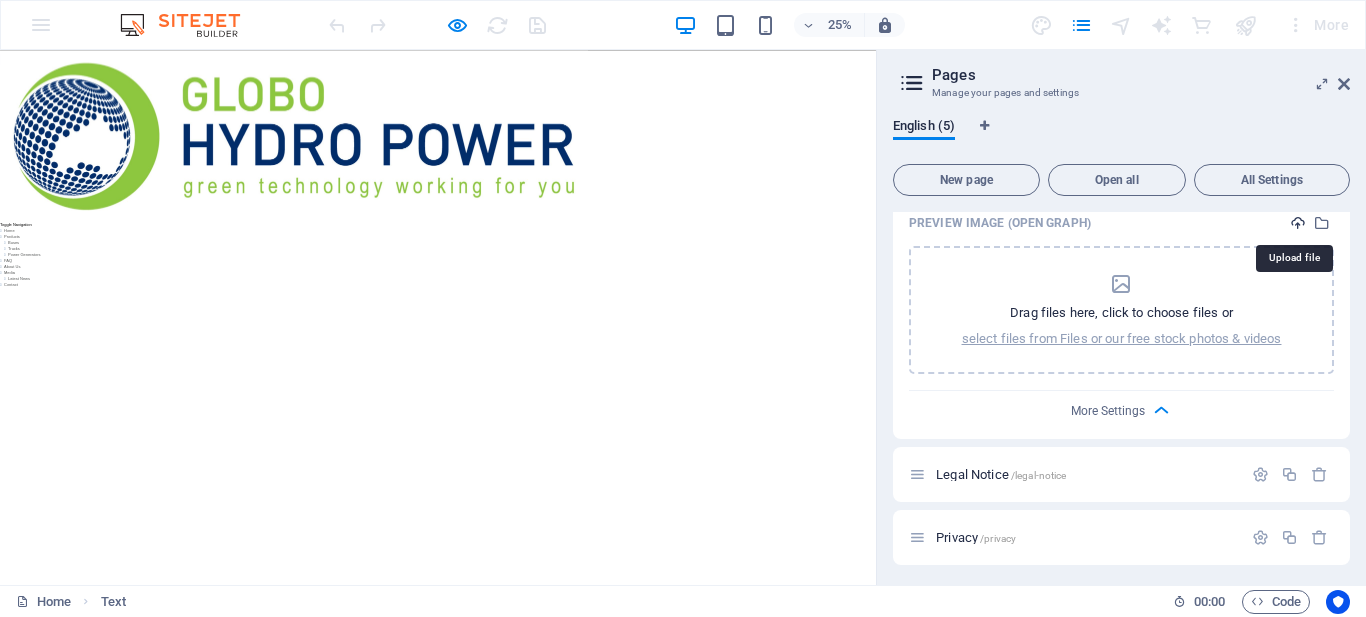 click at bounding box center [1298, 223] 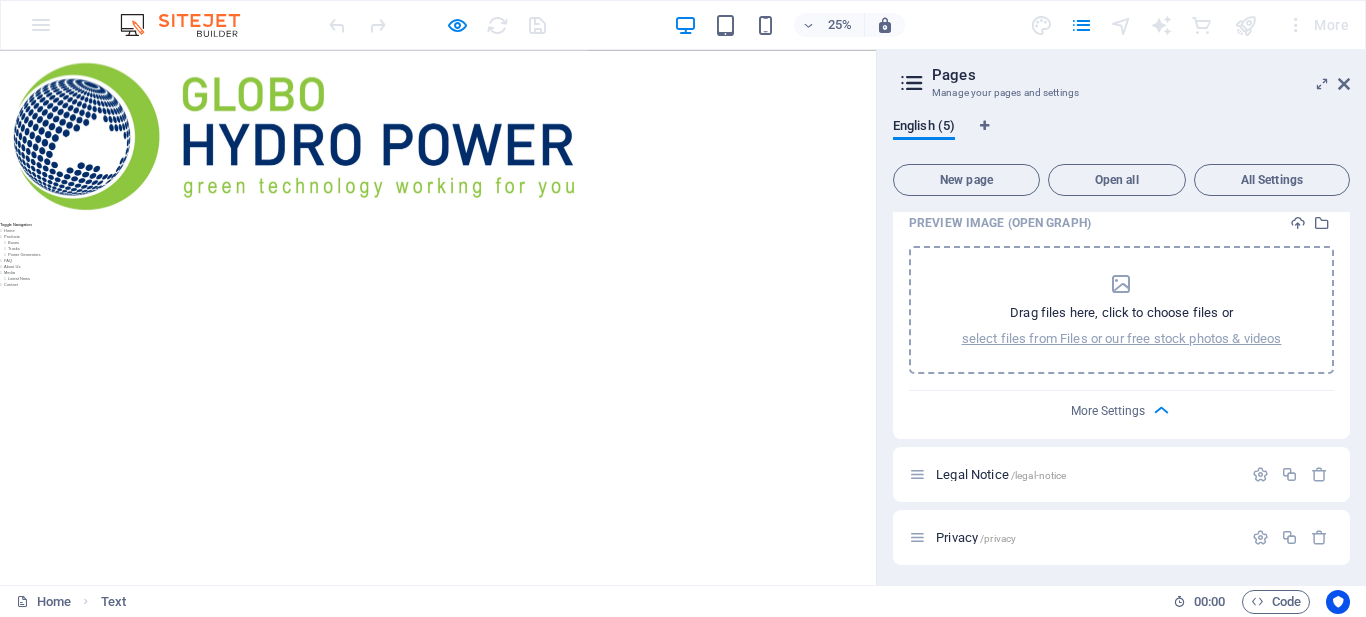 click on "Drag files here, click to choose files or select files from Files or our free stock photos & videos" at bounding box center (1122, 310) 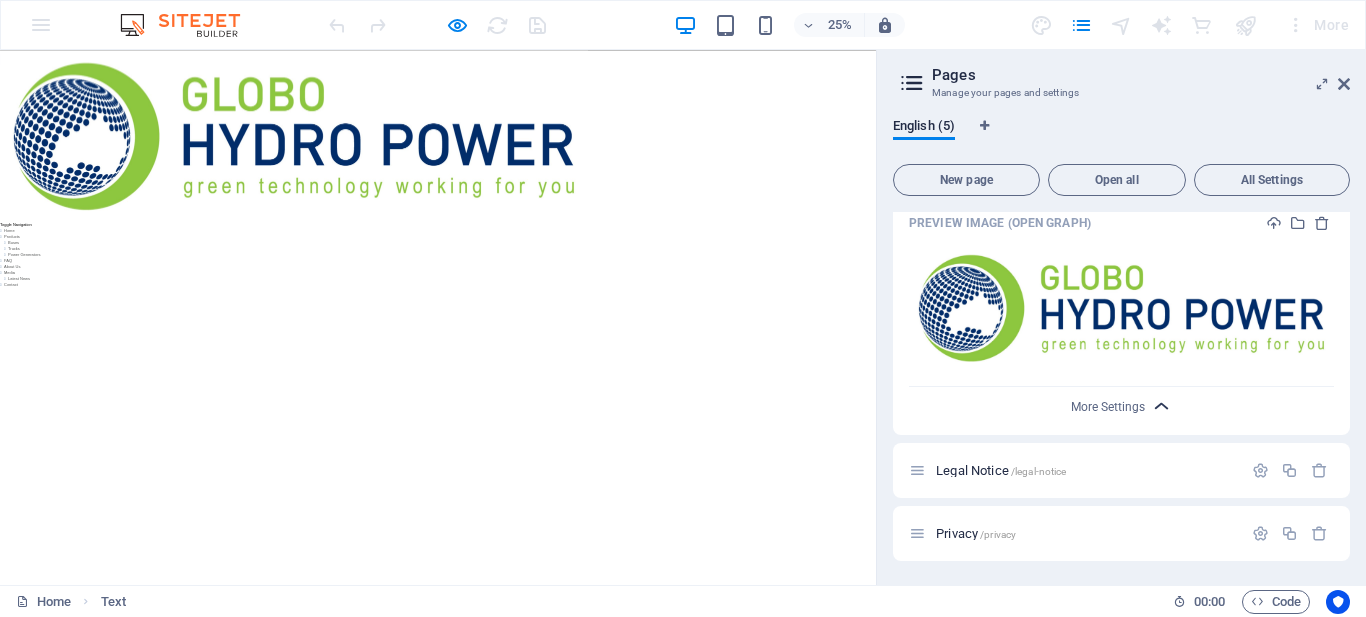 click at bounding box center (1161, 406) 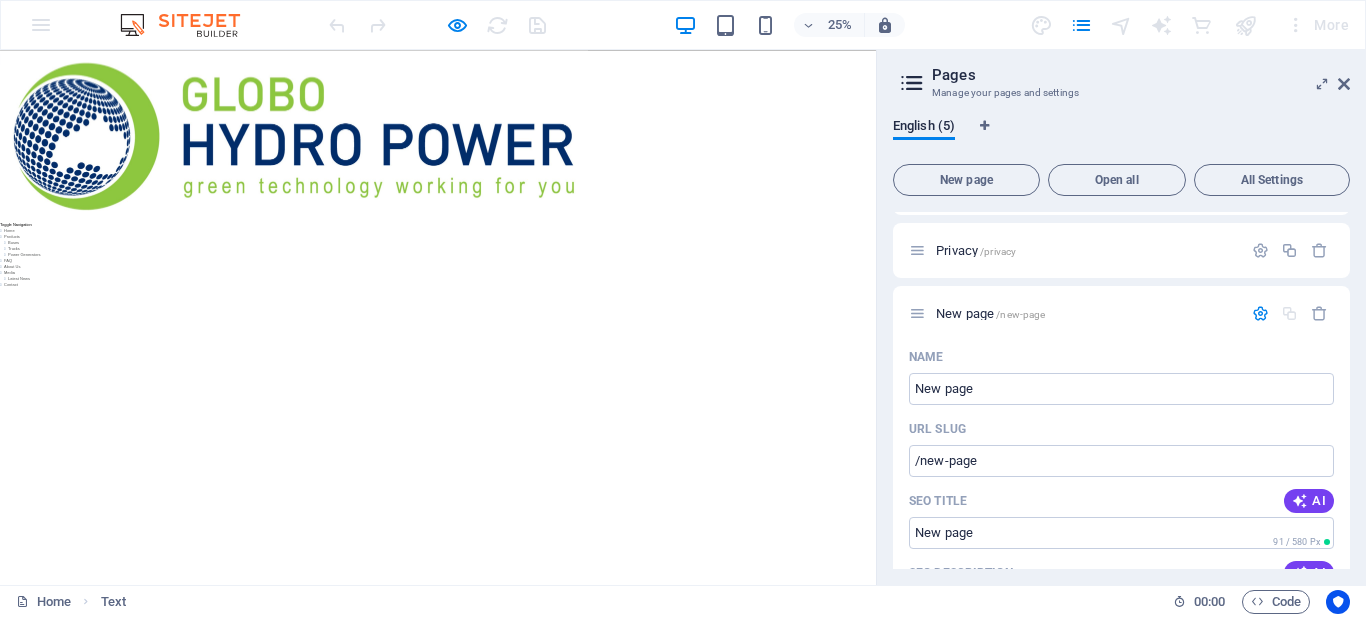 click on "English (5) New page Open all All Settings Home / Name Home ​ URL SLUG / ​ SEO Title AI ​ 297 / 580 Px SEO Description AI ​ 160 / 990 Px SEO Keywords AI ​ Settings Menu Noindex Preview Mobile Desktop www.example.com globohydropower.com.au - [CITY] globohydropower.com.au Meta tags ​ Preview Image (Open Graph) Drag files here, click to choose files or select files from Files or our free stock photos & videos More Settings Home (Copy) /home Name Home (Copy) ​ URL SLUG /home ​ SEO Title AI Home ​ 54 / 580 Px SEO Description AI ​ 160 / 990 Px SEO Keywords AI ​ Settings Menu Noindex Preview Mobile Desktop www.example.com home Home globohydropower.com.au Meta tags ​ Preview Image (Open Graph) More Settings Legal Notice /legal-notice Privacy /privacy New page /new-page Name New page ​ URL SLUG /new-page ​ SEO Title AI ​ 91 / 580 Px SEO Description AI ​ 0 / 990 Px SEO Keywords AI ​ Settings Menu Noindex Preview Mobile Desktop www.example.com new-page Meta tags ​ More Settings" at bounding box center [1121, 343] 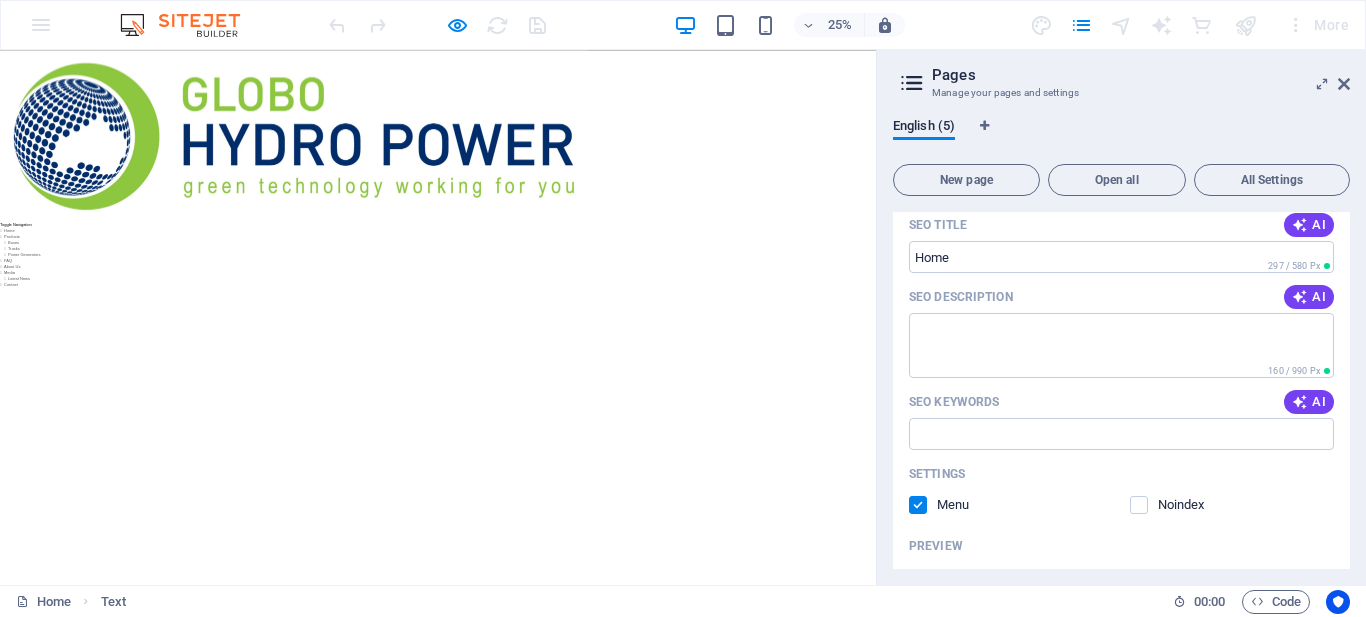scroll, scrollTop: 0, scrollLeft: 0, axis: both 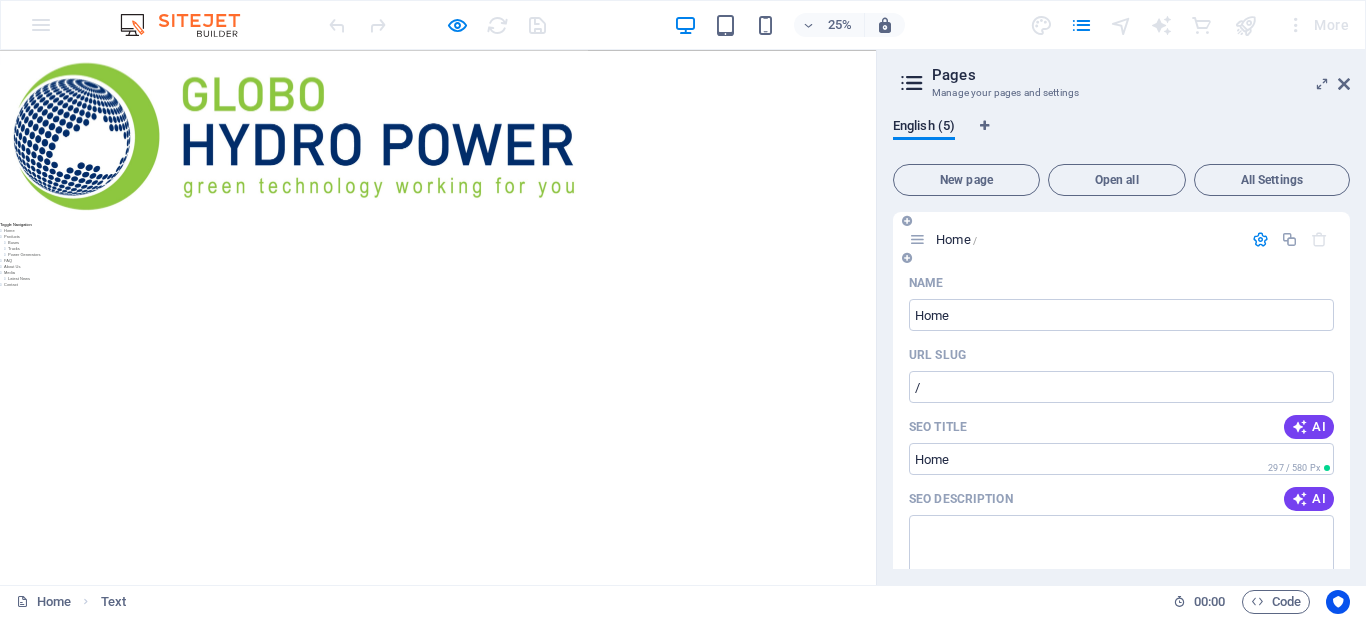click at bounding box center (917, 239) 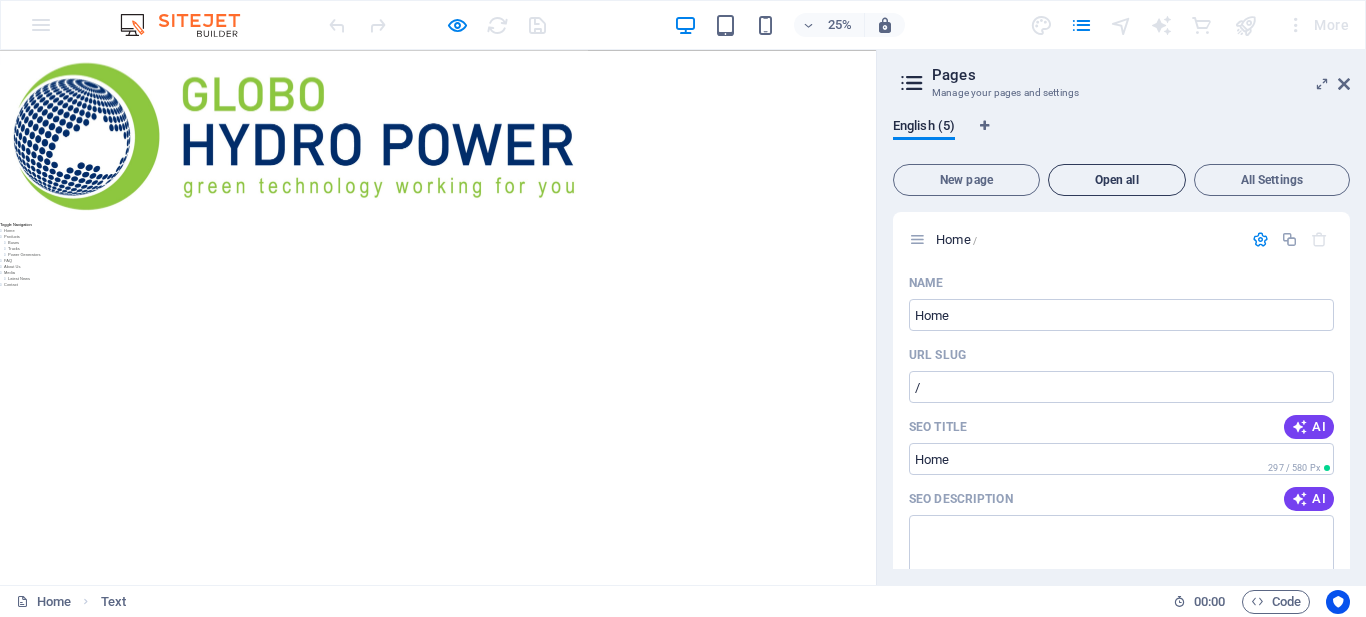 click on "Open all" at bounding box center [1117, 180] 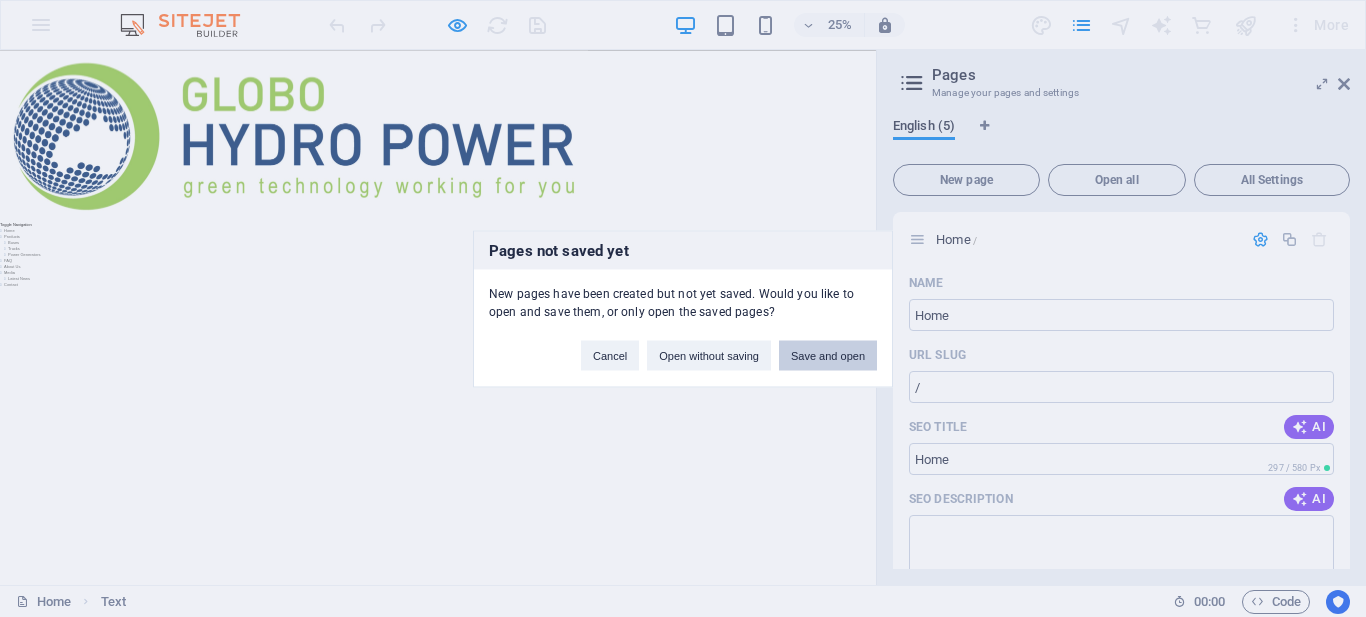 click on "Save and open" at bounding box center [828, 355] 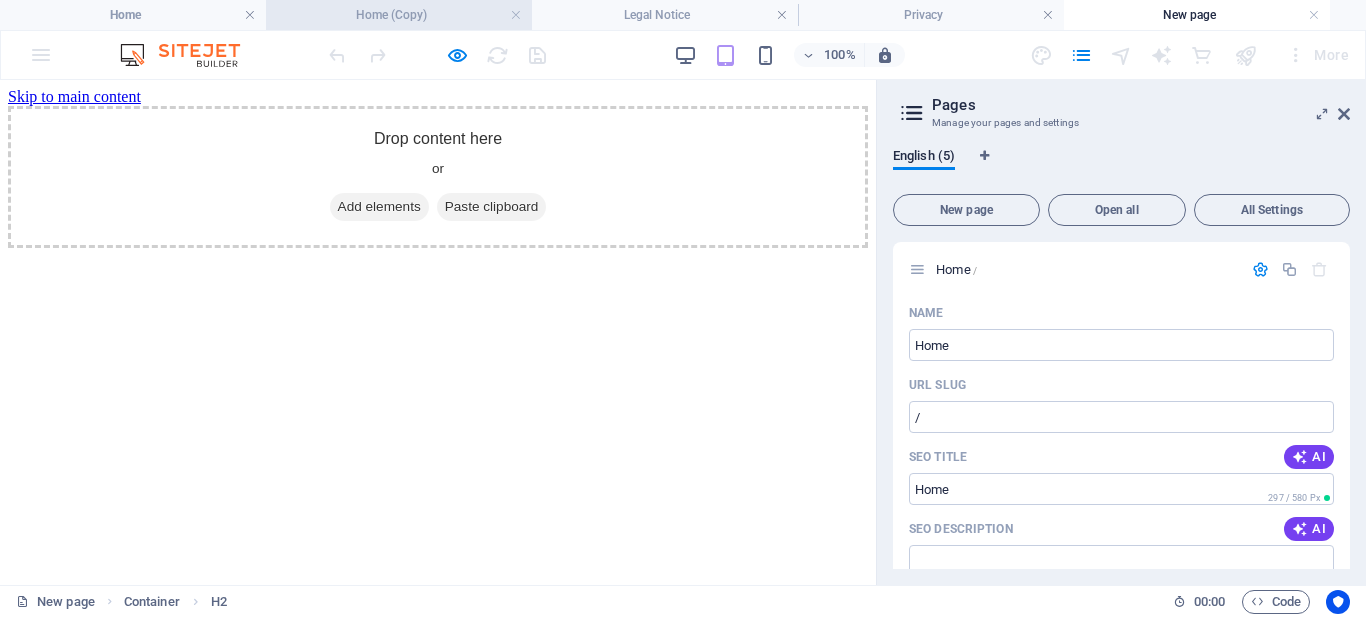 scroll, scrollTop: 0, scrollLeft: 0, axis: both 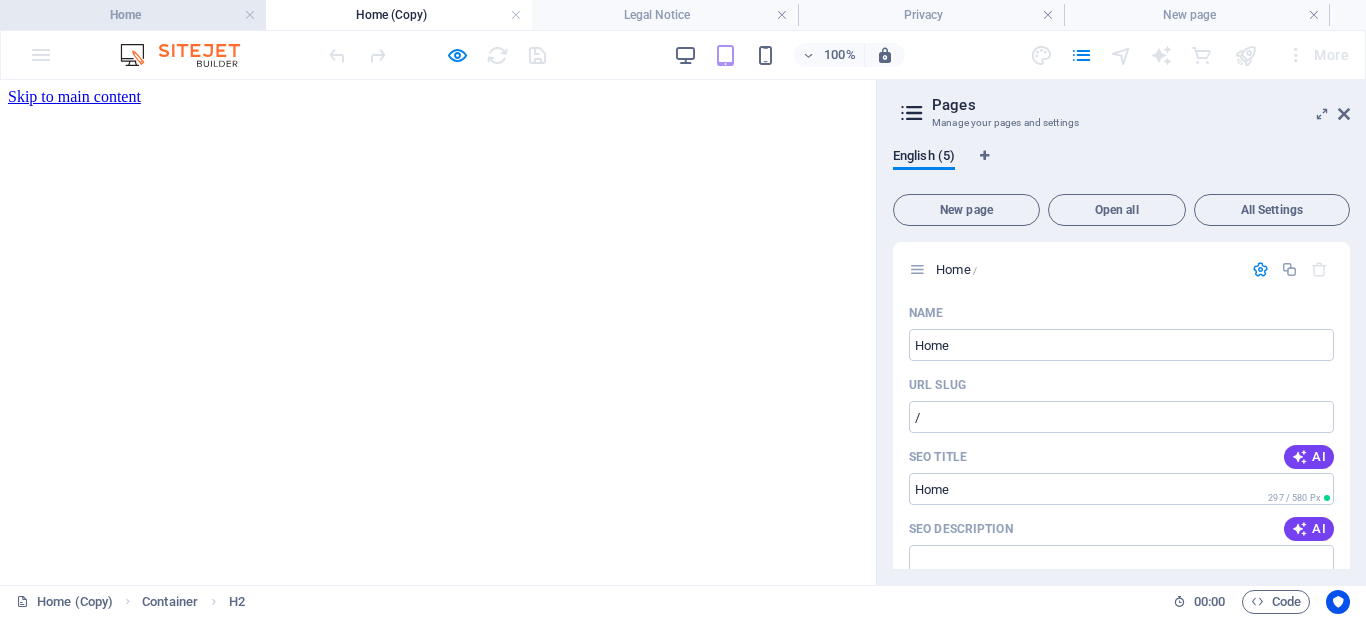 click on "Home" at bounding box center [133, 15] 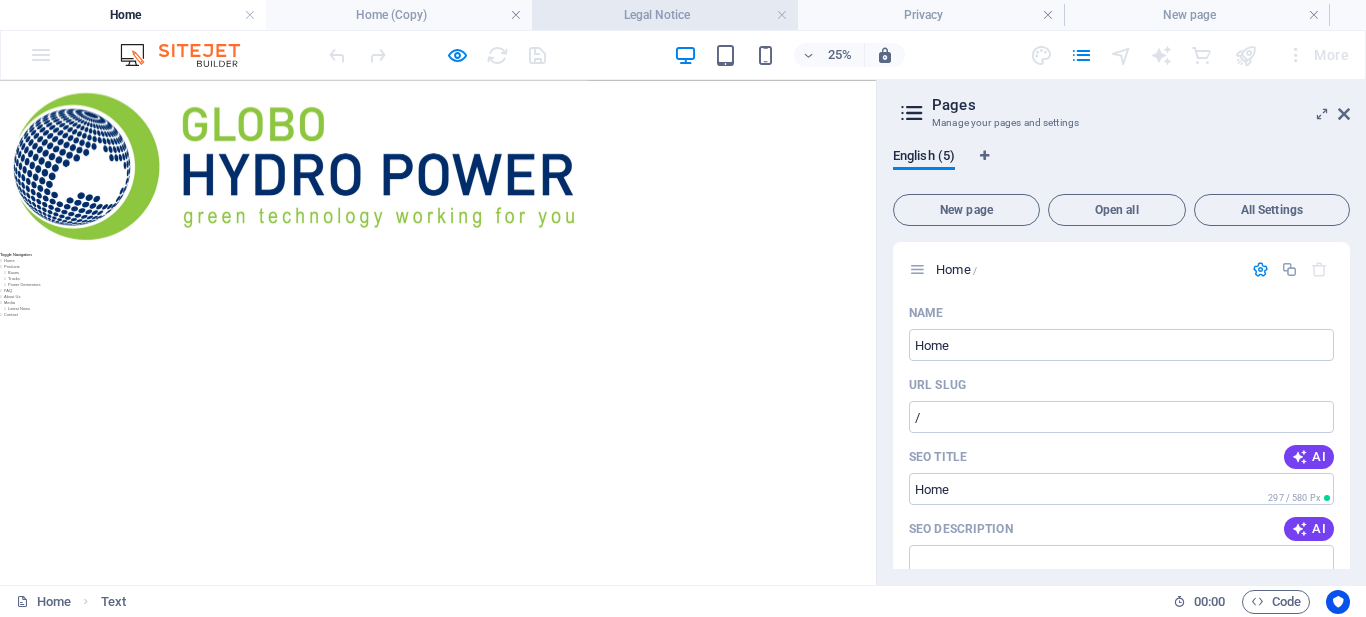 click on "Legal Notice" at bounding box center [665, 15] 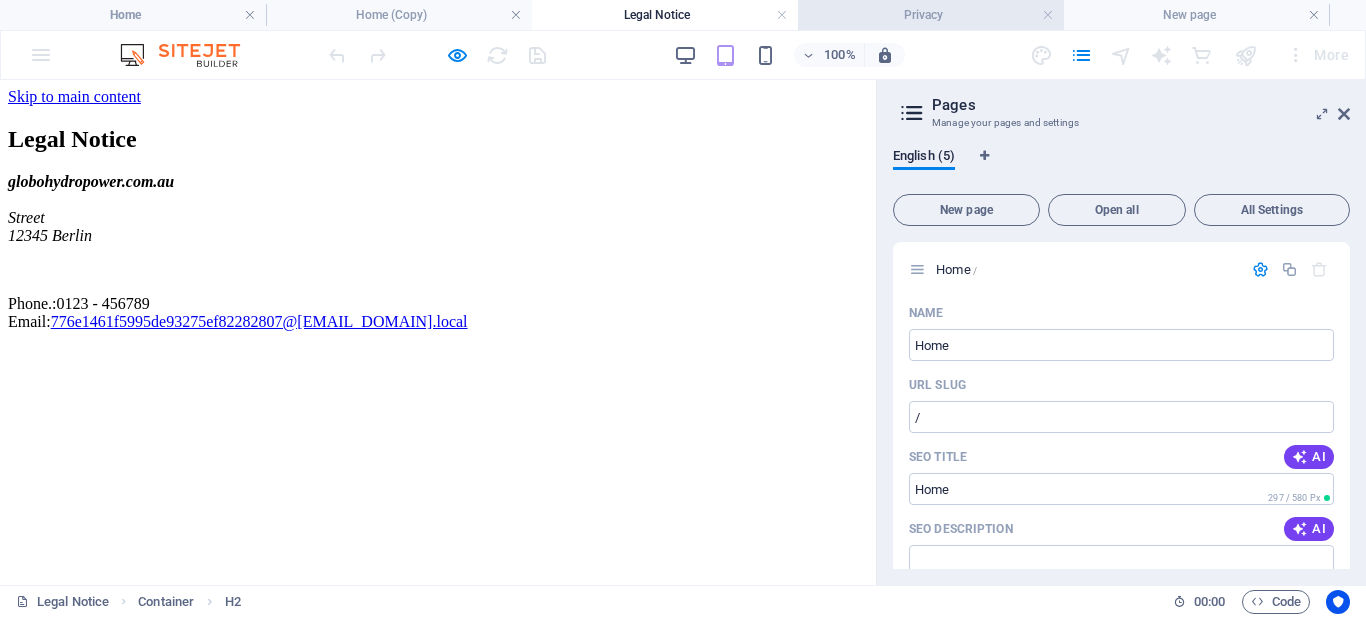 click on "Privacy" at bounding box center [931, 15] 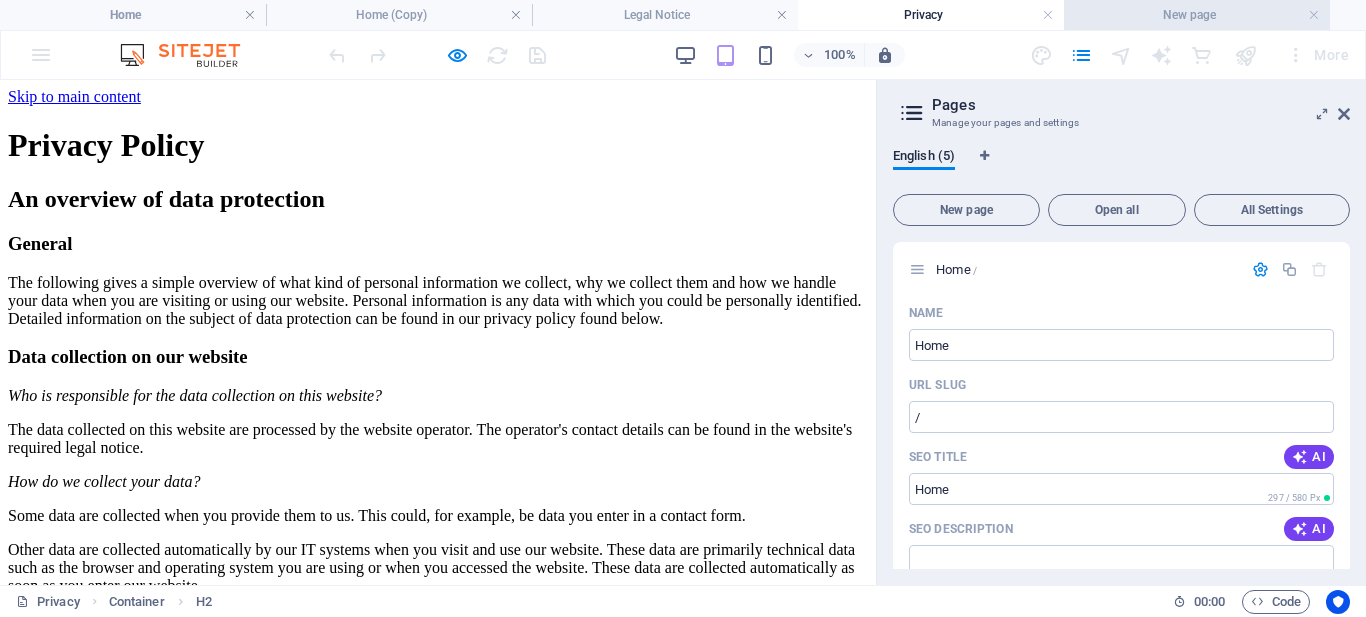 click on "New page" at bounding box center (1197, 15) 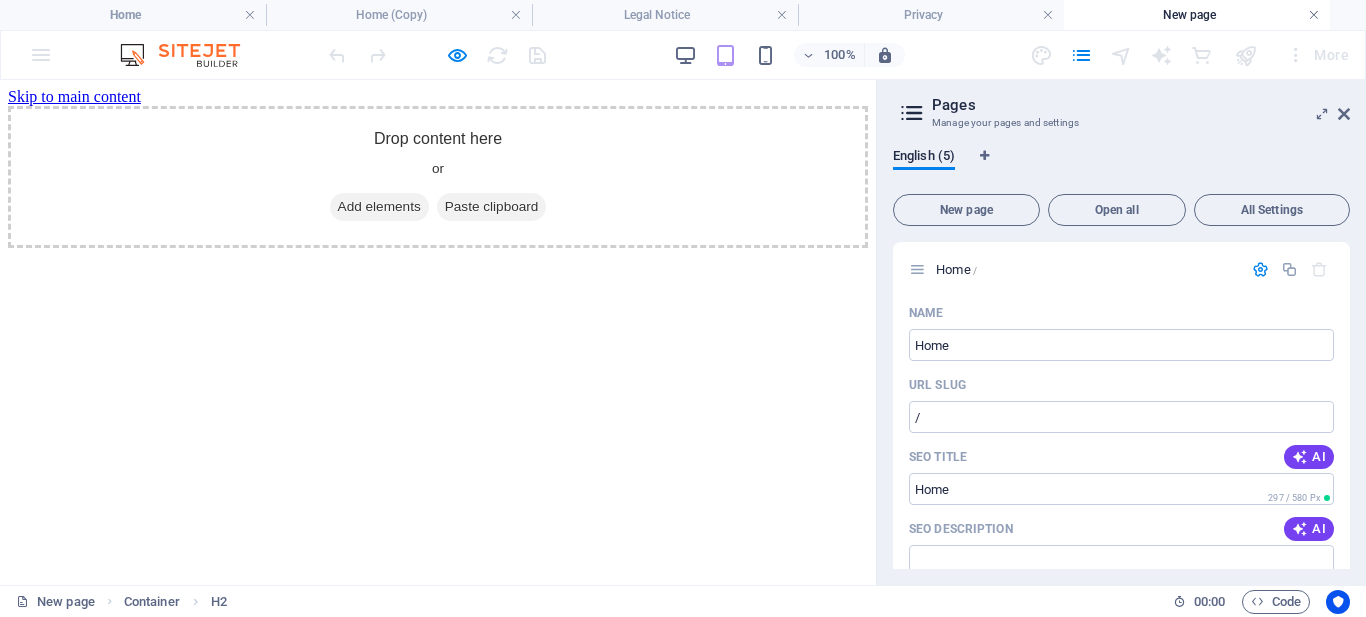 click at bounding box center (1314, 15) 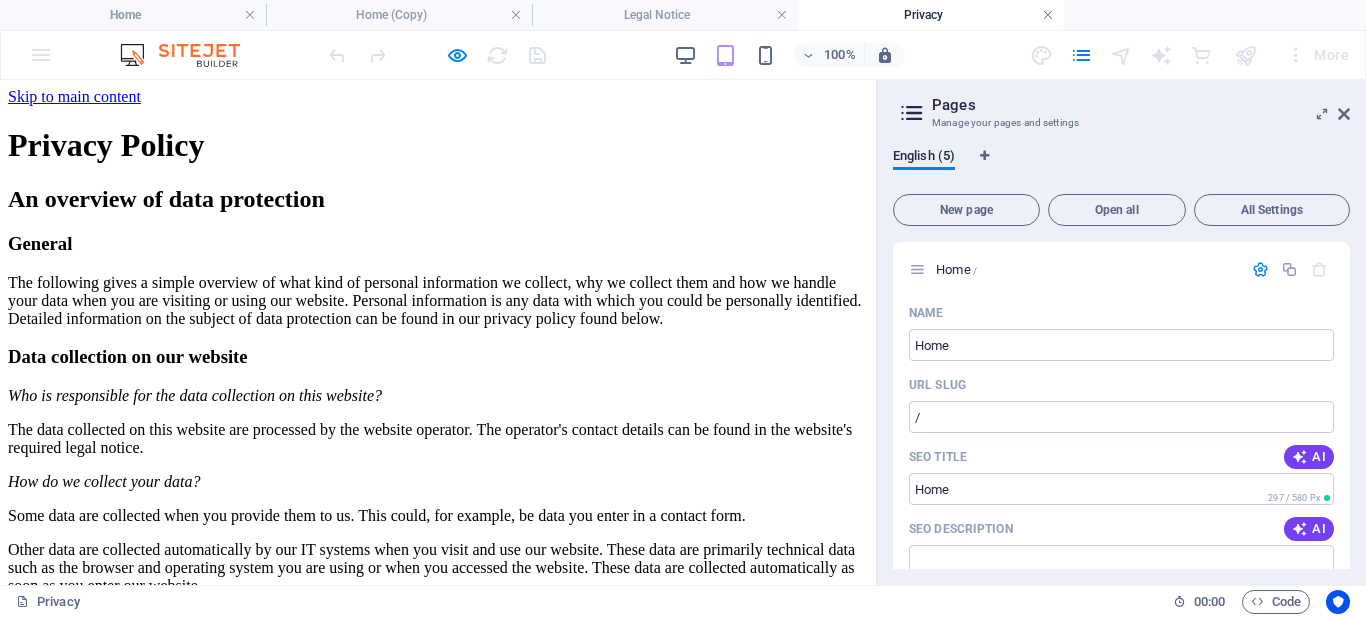 click at bounding box center [1048, 15] 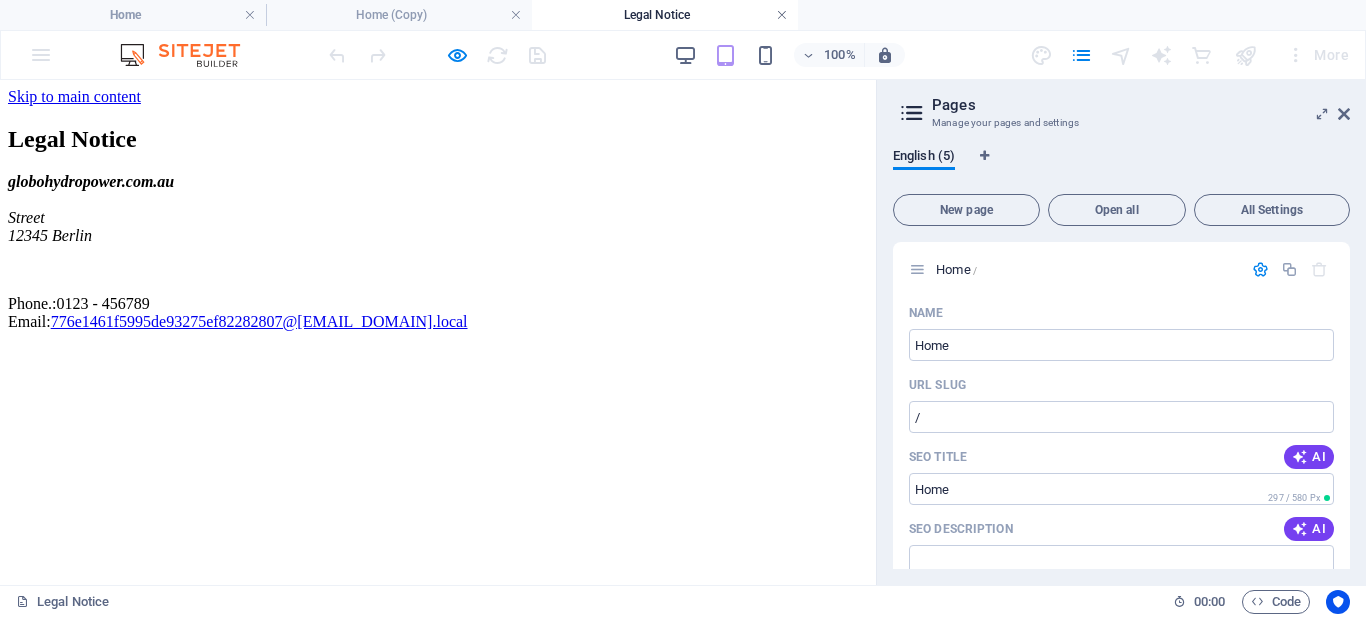 click at bounding box center [782, 15] 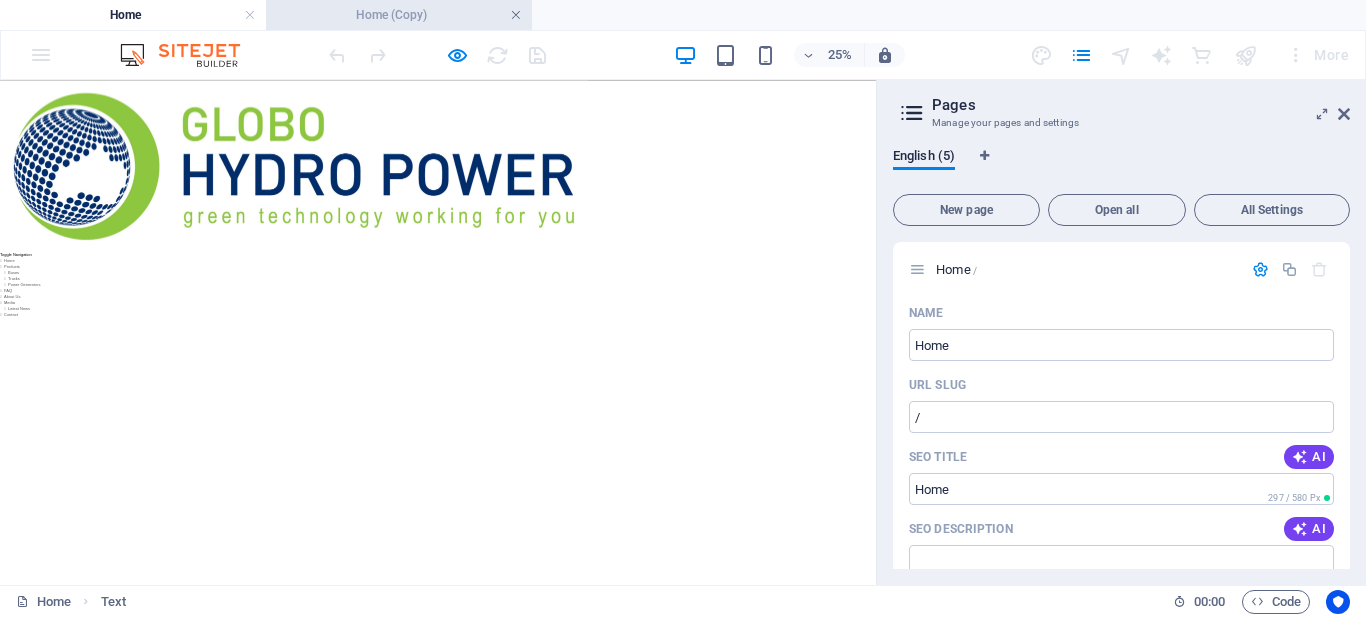 click at bounding box center [516, 15] 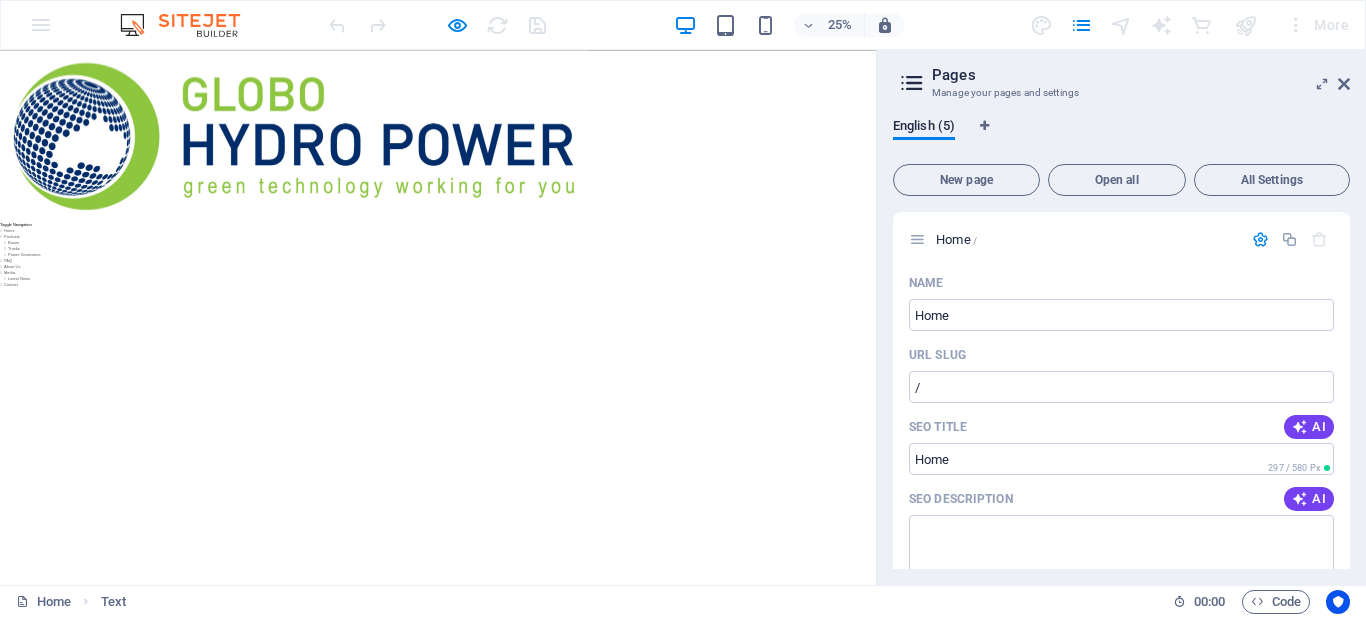 click on "25% More" at bounding box center (683, 25) 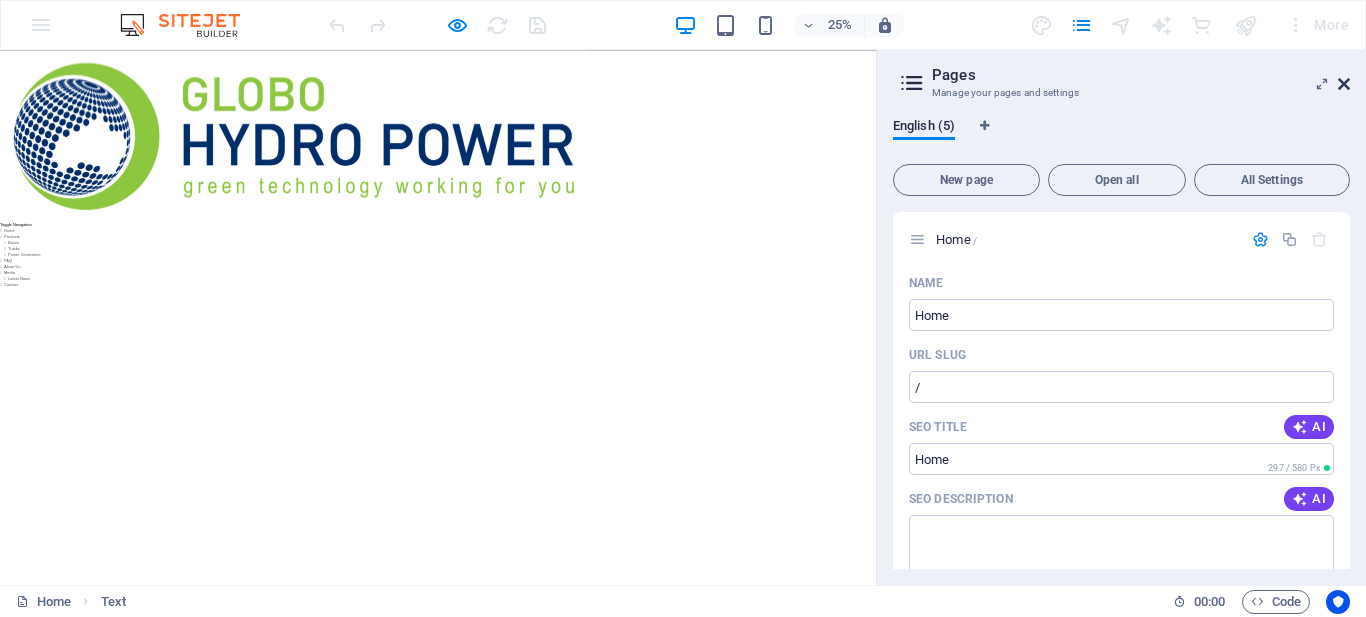 click at bounding box center (1344, 84) 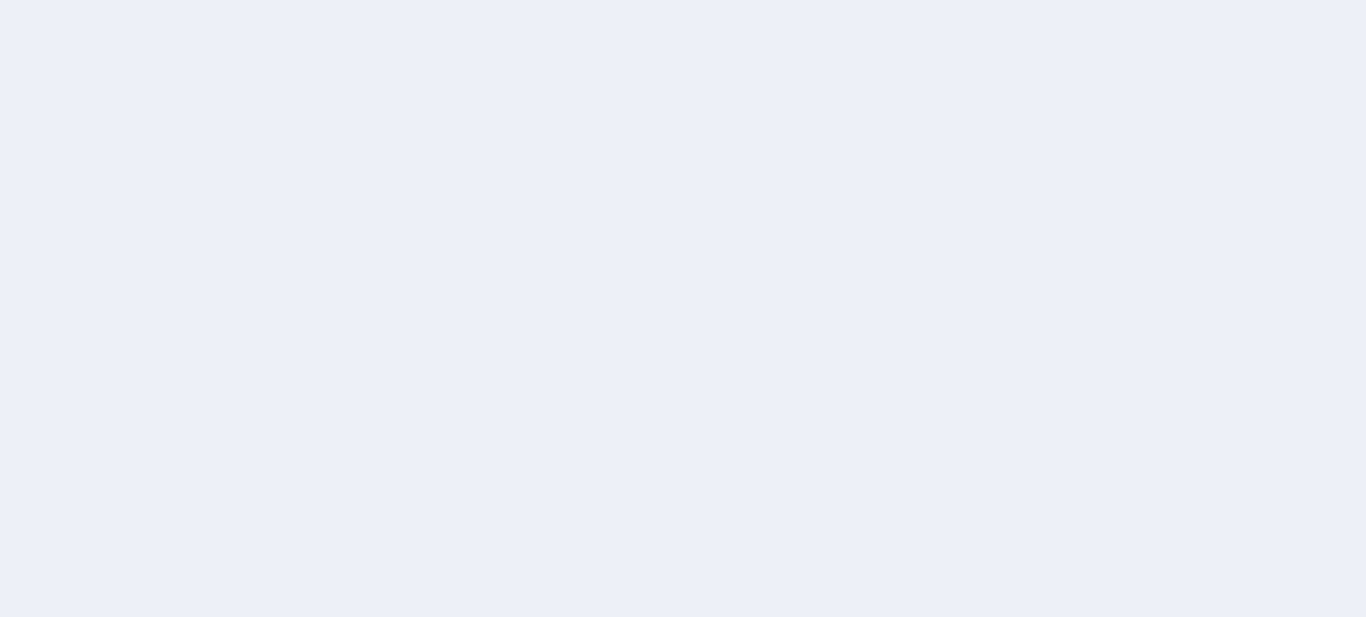 scroll, scrollTop: 0, scrollLeft: 0, axis: both 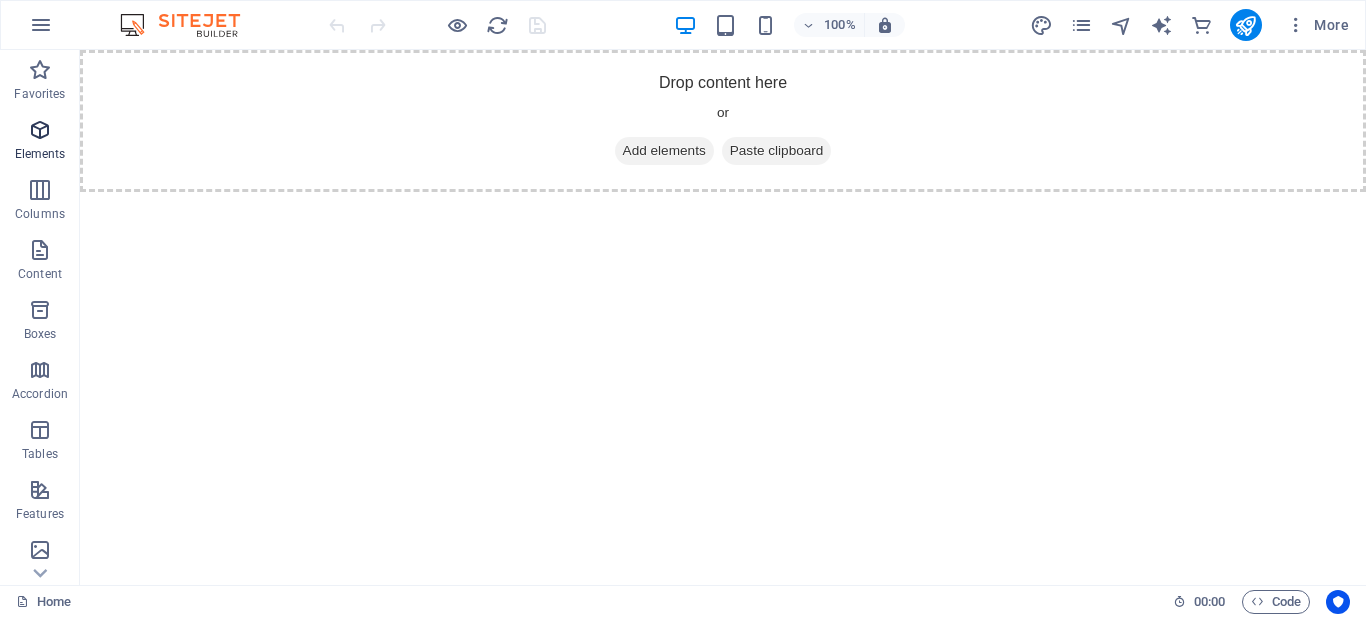 click at bounding box center (40, 130) 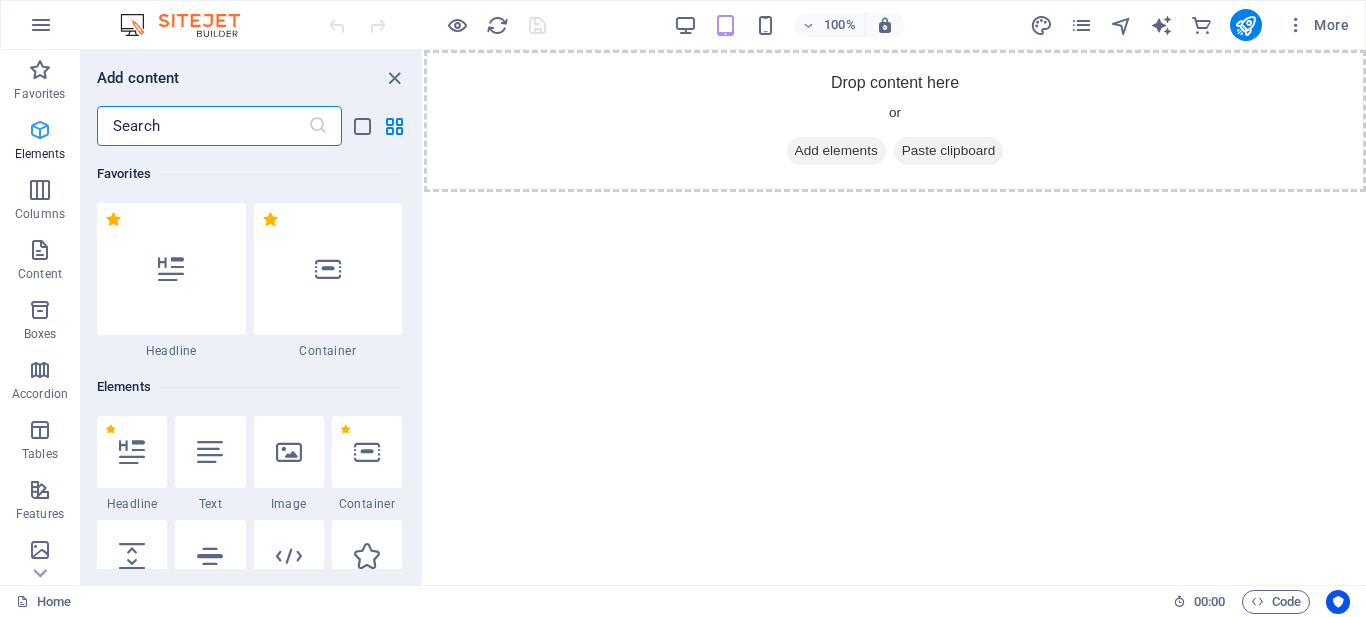 scroll, scrollTop: 213, scrollLeft: 0, axis: vertical 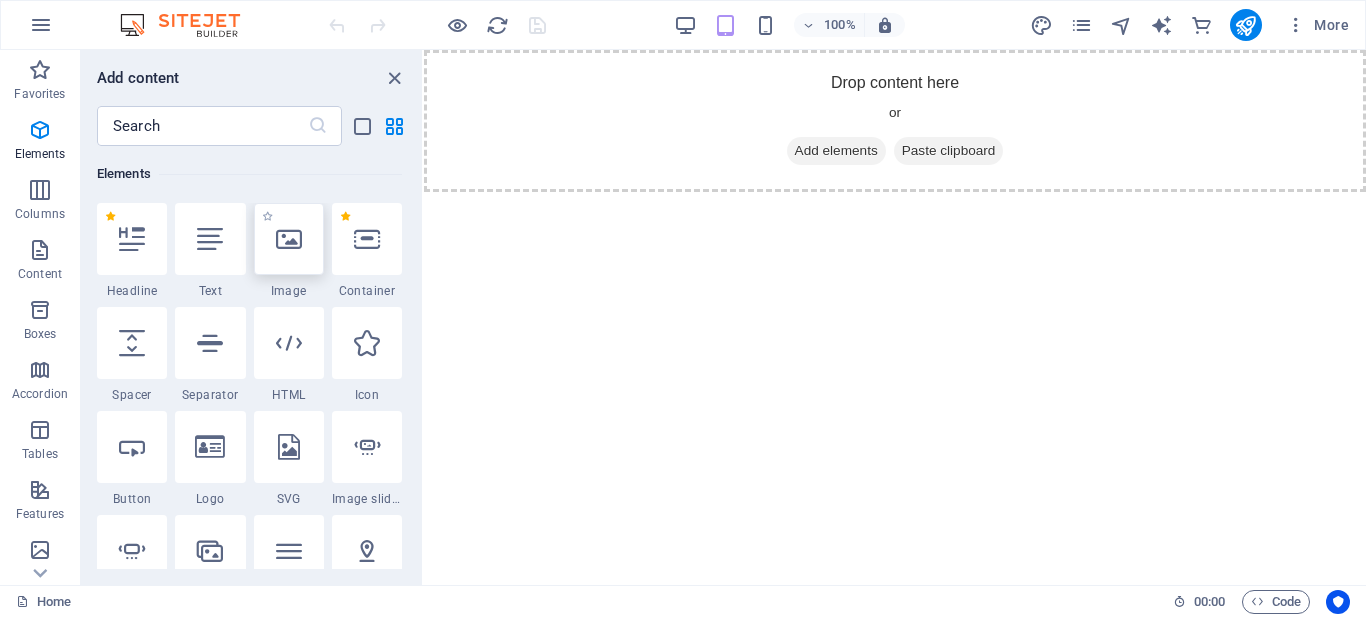 click at bounding box center (289, 239) 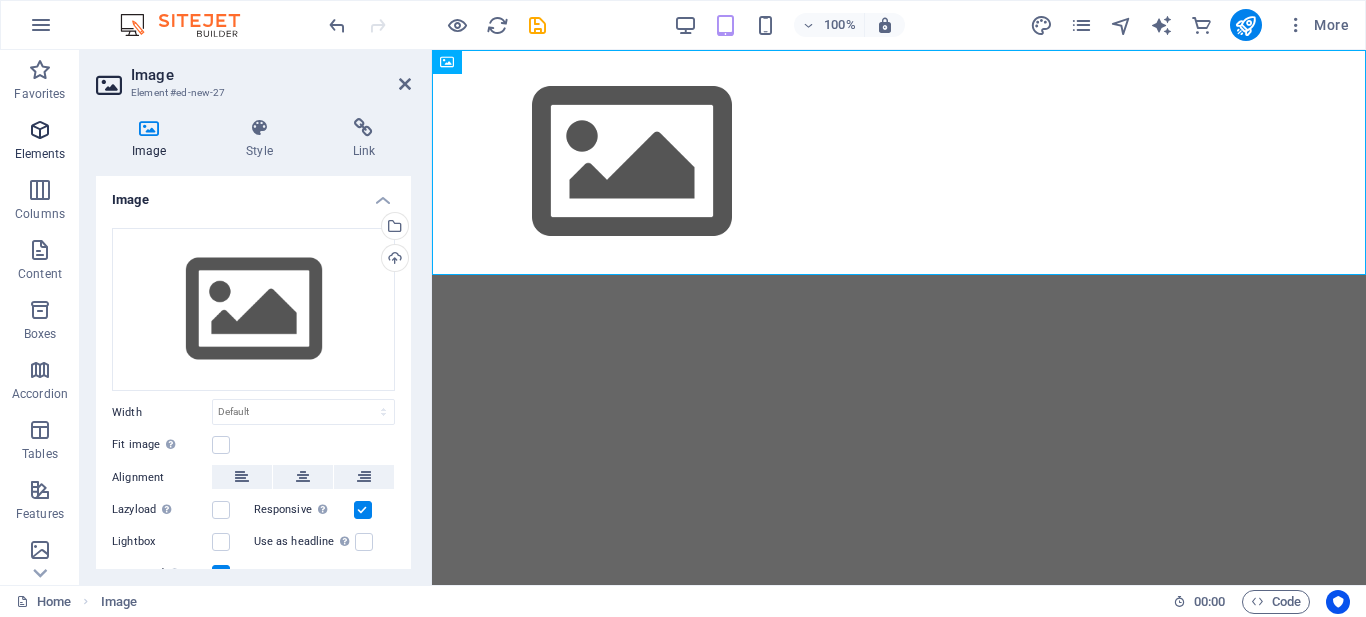 click at bounding box center [40, 130] 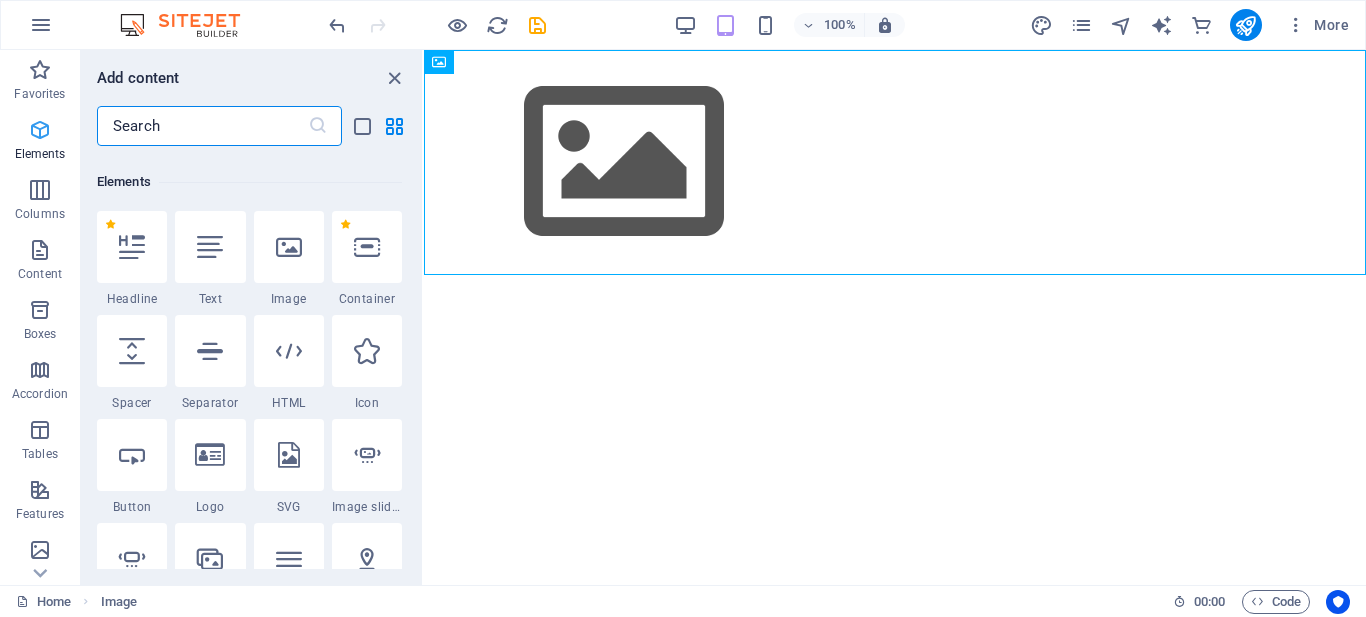 scroll, scrollTop: 213, scrollLeft: 0, axis: vertical 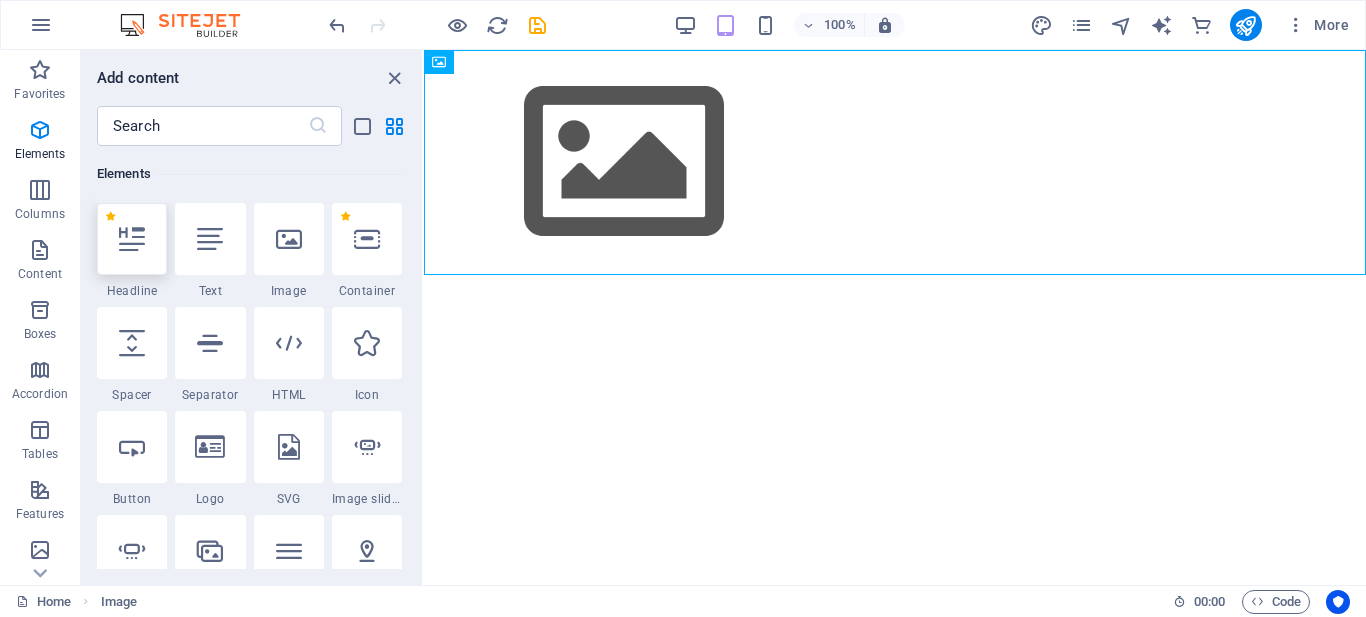 click at bounding box center (132, 239) 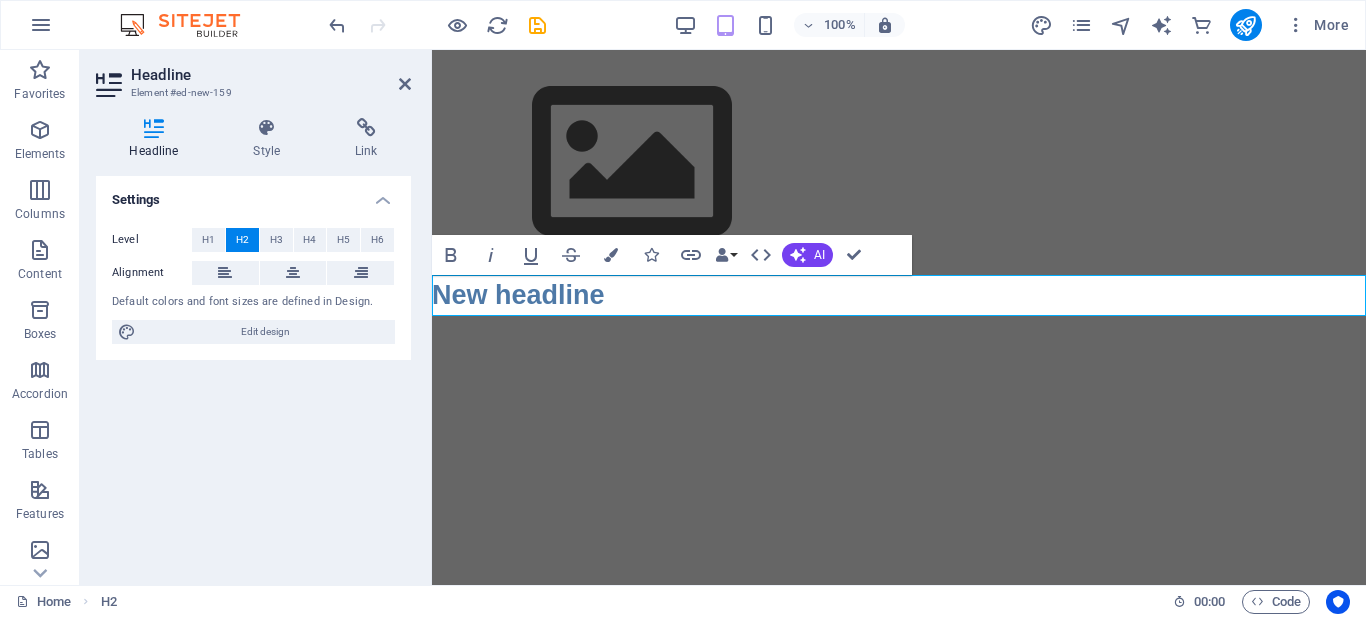 type 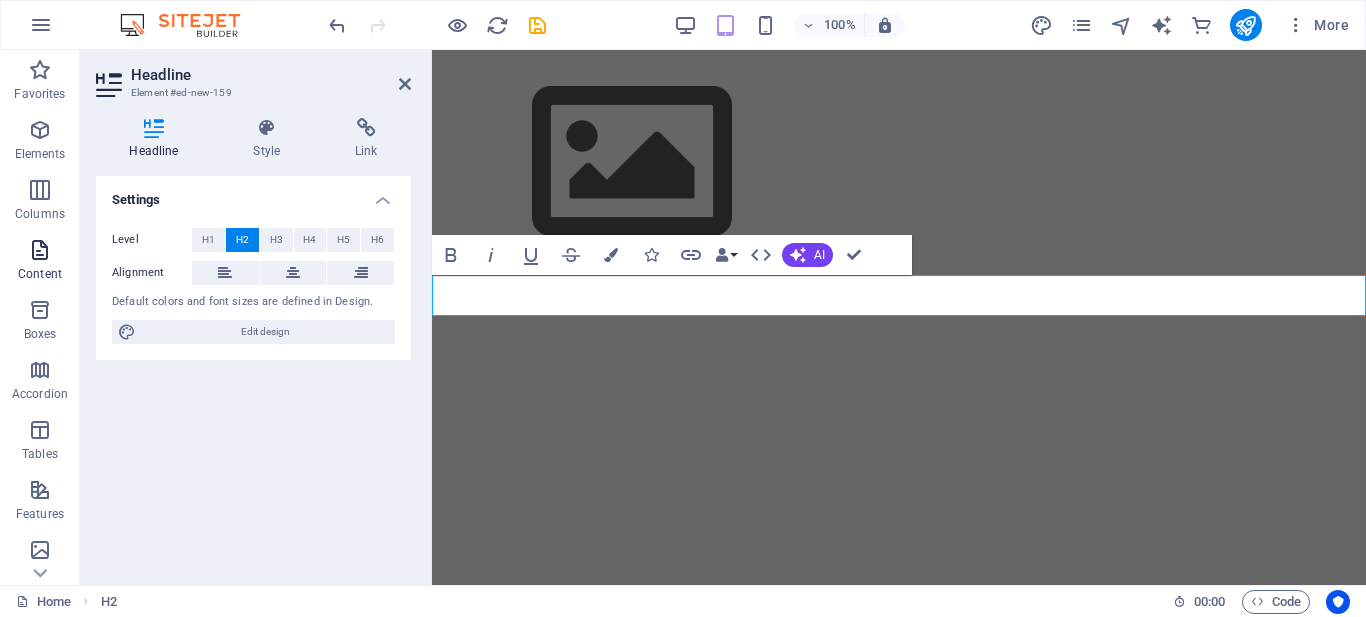 click at bounding box center [40, 250] 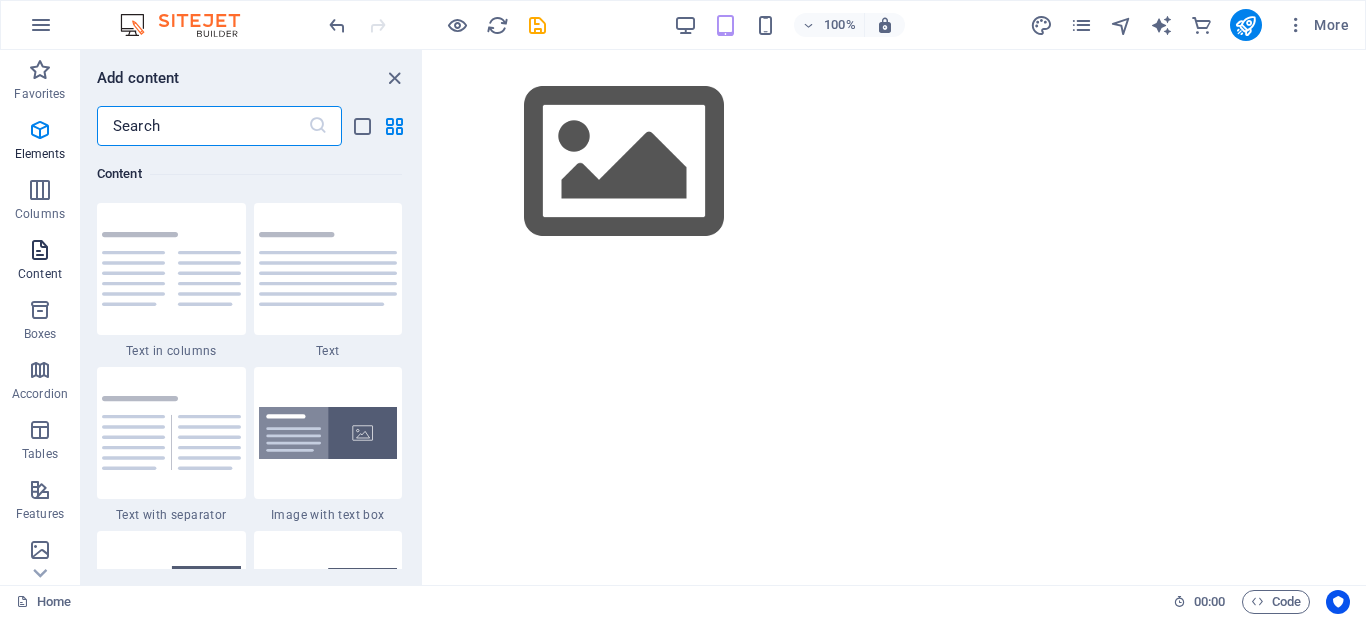 scroll, scrollTop: 3499, scrollLeft: 0, axis: vertical 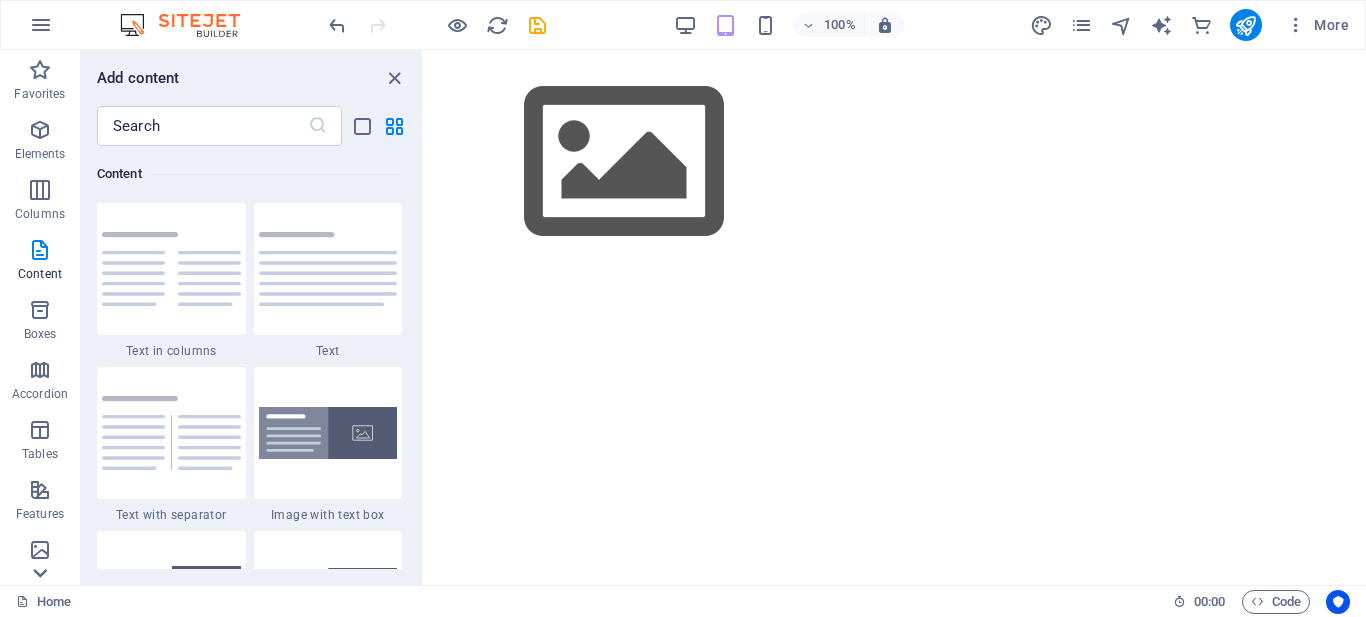 click 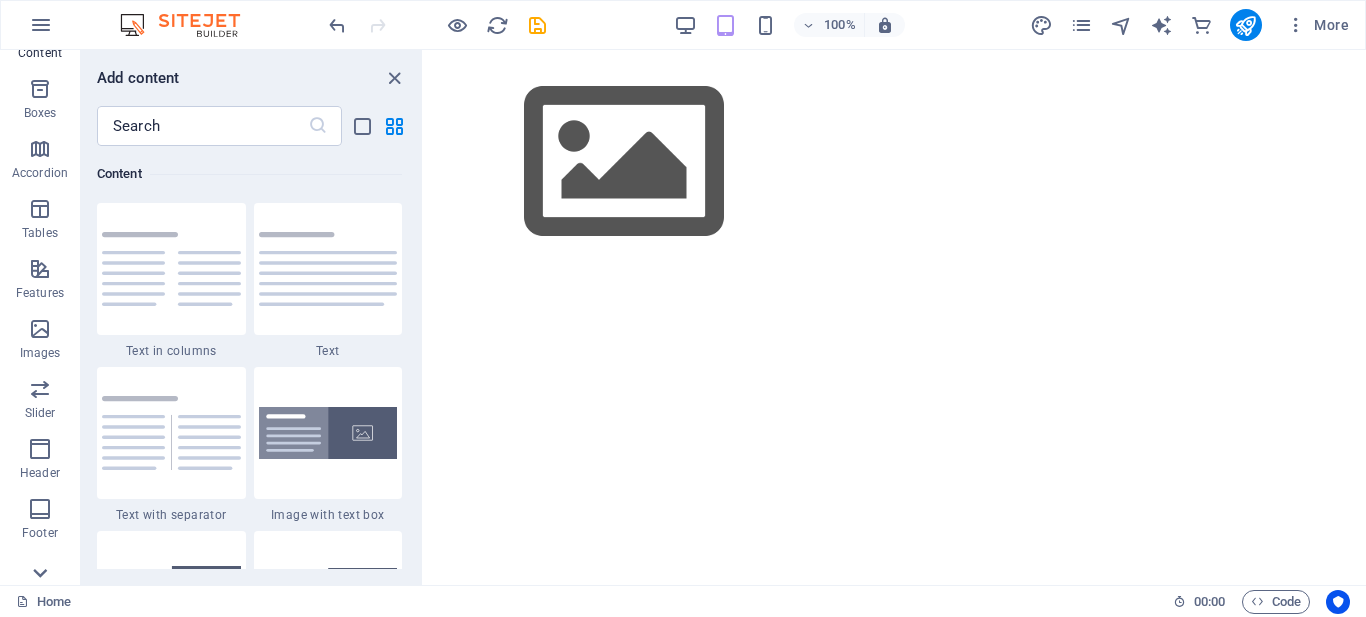 click 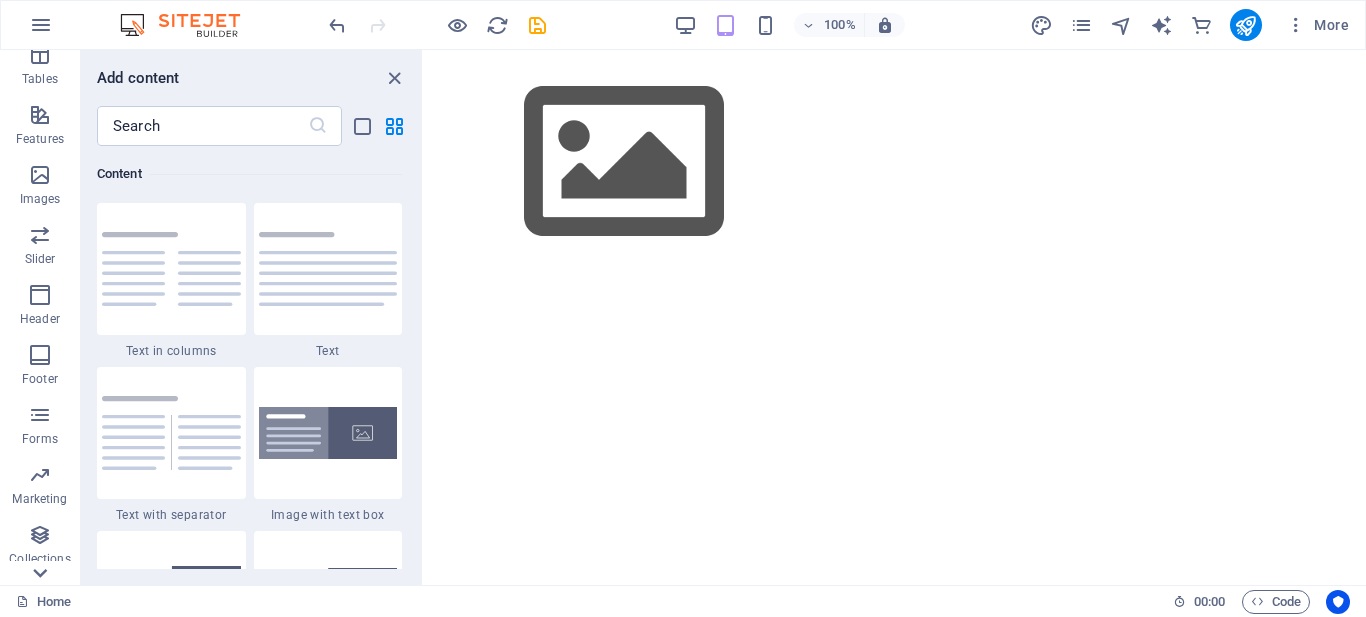 scroll, scrollTop: 425, scrollLeft: 0, axis: vertical 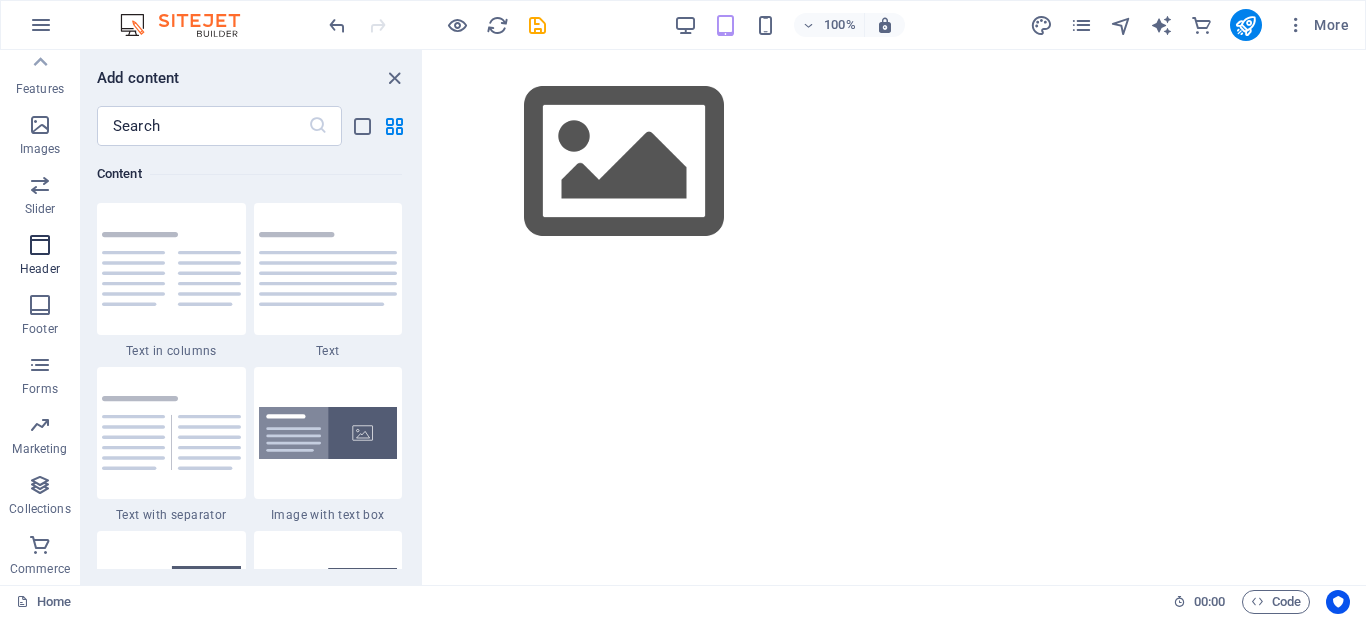 click on "Header" at bounding box center (40, 257) 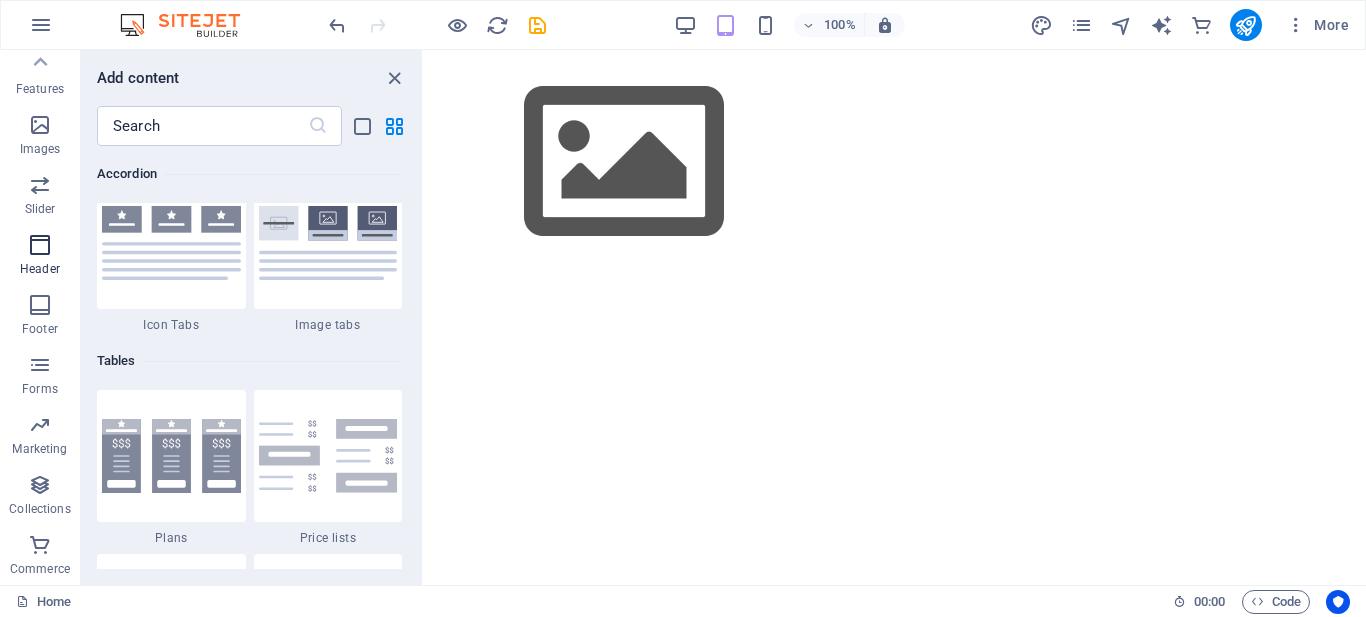 scroll, scrollTop: 12042, scrollLeft: 0, axis: vertical 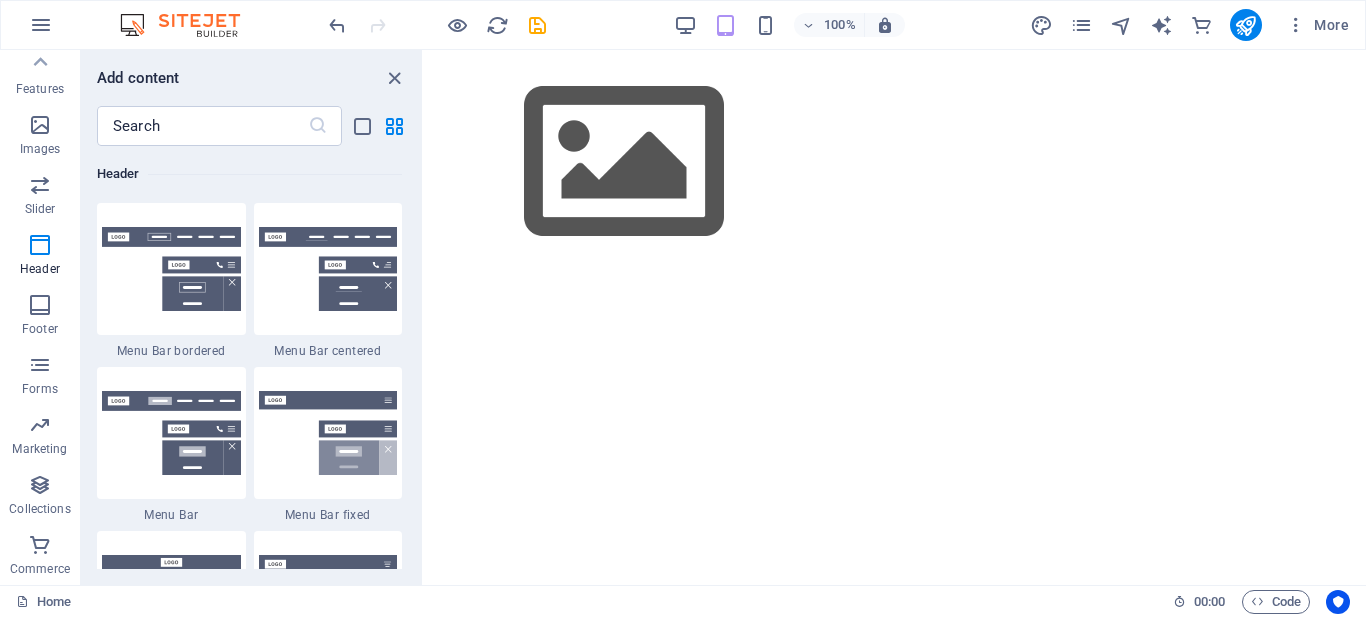 drag, startPoint x: 416, startPoint y: 402, endPoint x: 416, endPoint y: 430, distance: 28 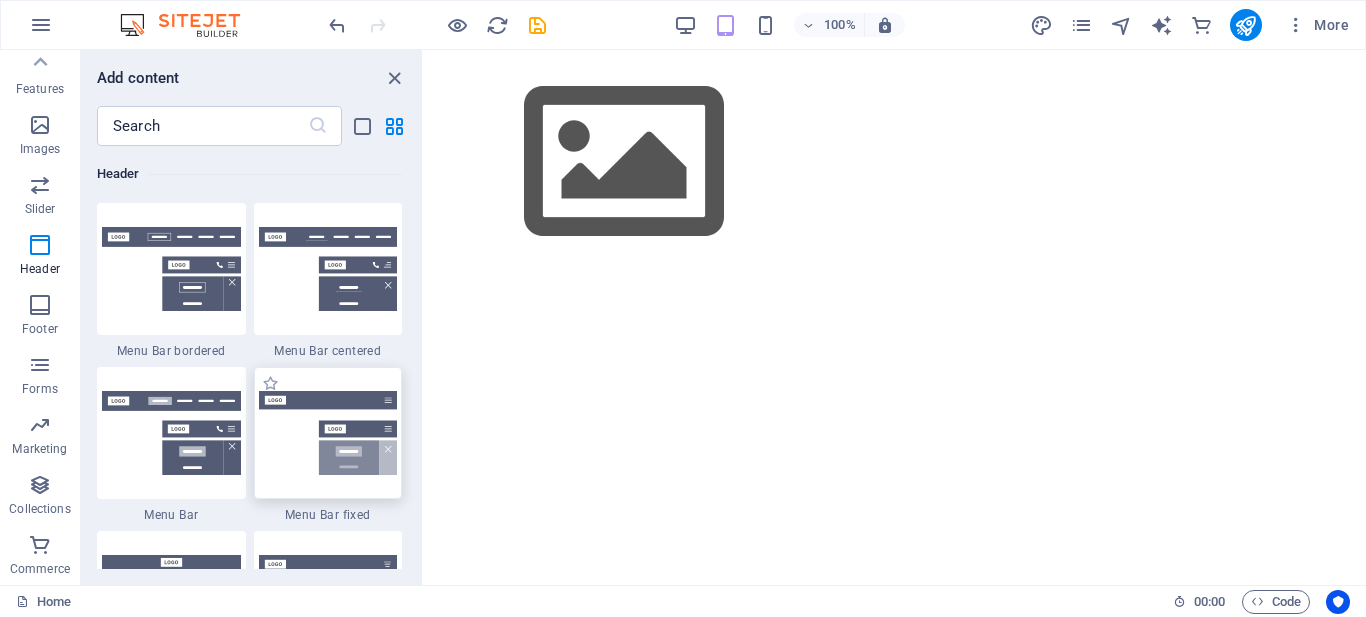 click at bounding box center [328, 433] 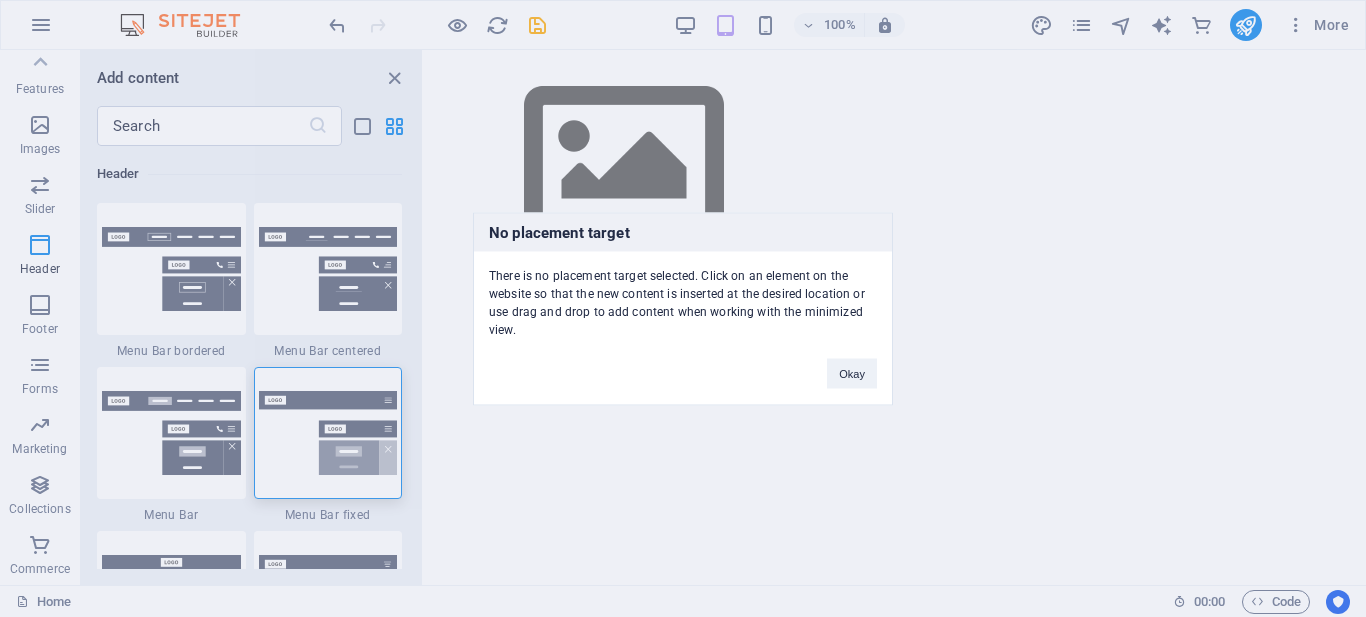 click on "No placement target There is no placement target selected. Click on an element on the website so that the new content is inserted at the desired location or use drag and drop to add content when working with the minimized view. Okay" at bounding box center [683, 308] 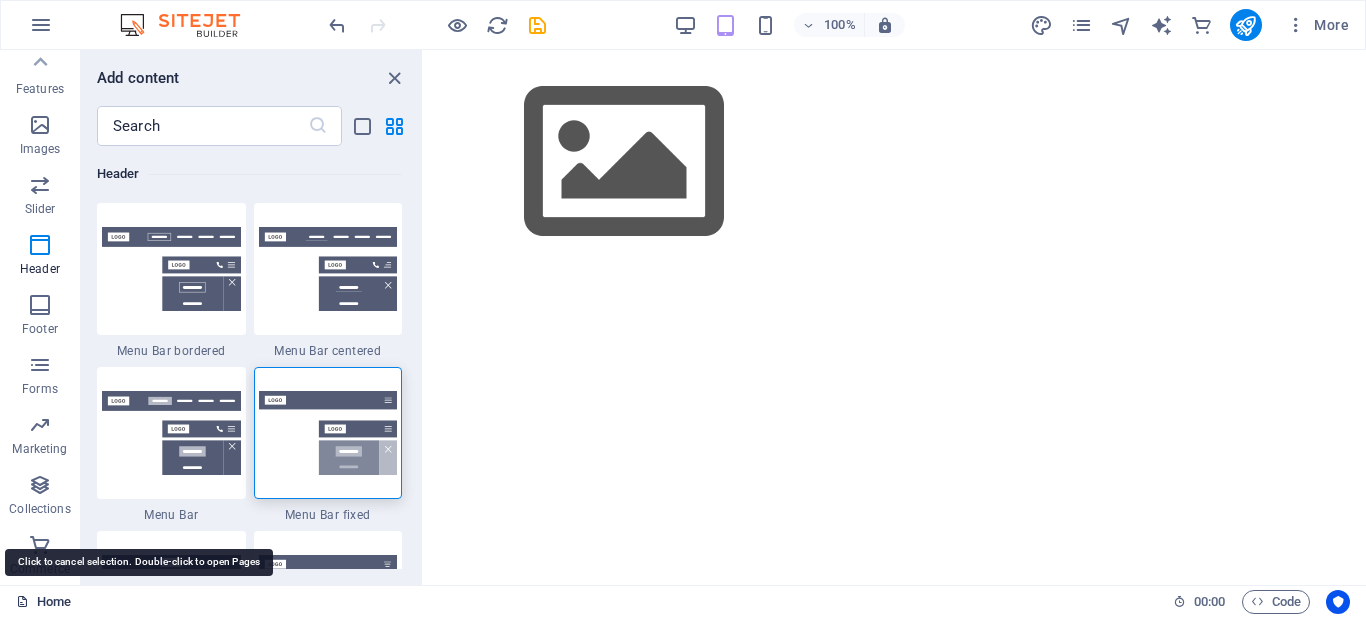click on "Home" at bounding box center (43, 602) 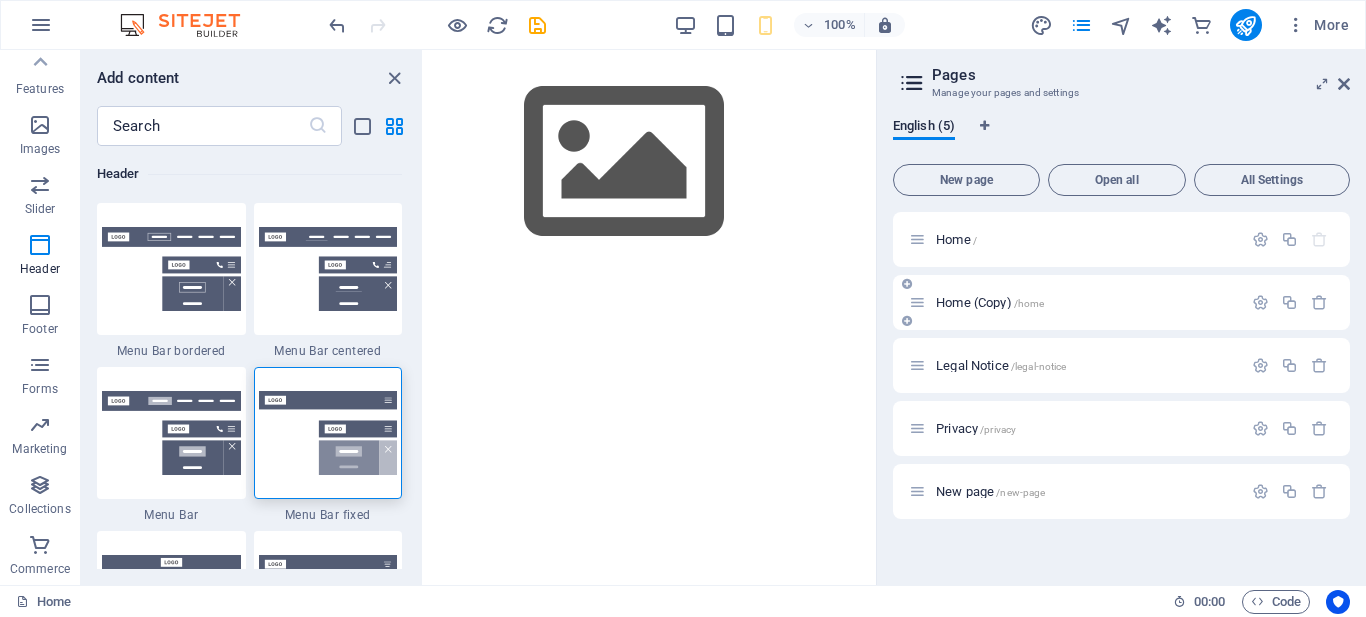 click on "Home (Copy) /home" at bounding box center [990, 302] 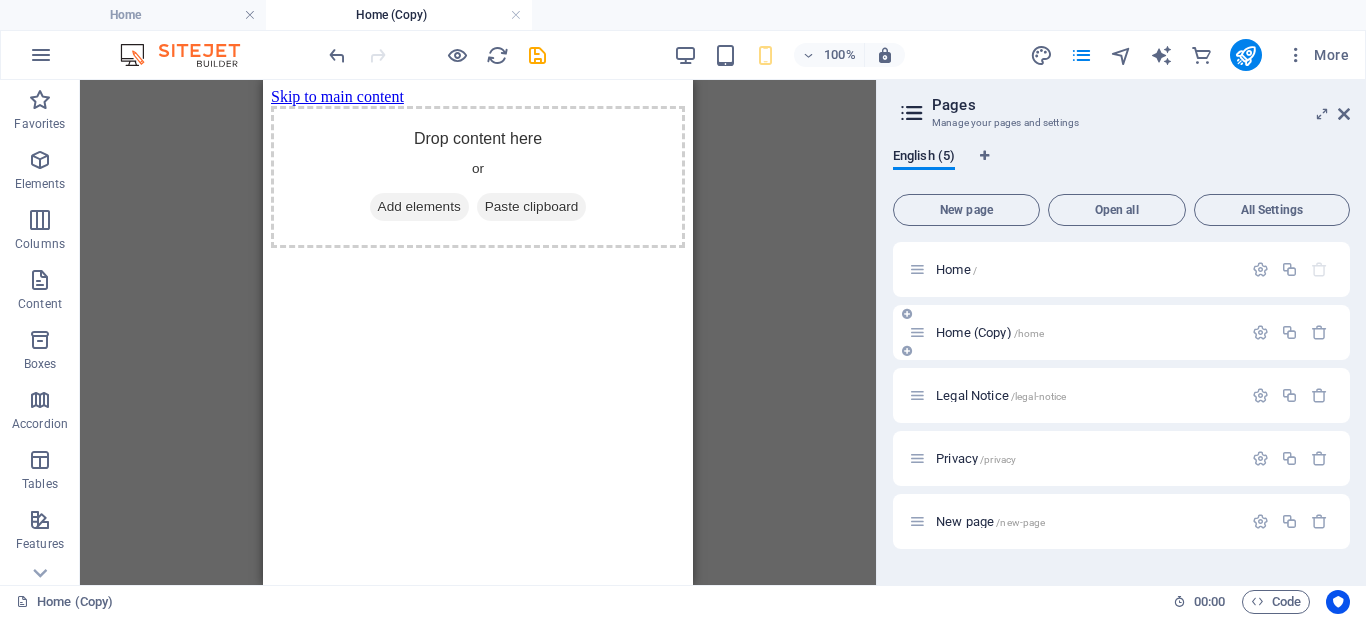 scroll, scrollTop: 0, scrollLeft: 0, axis: both 